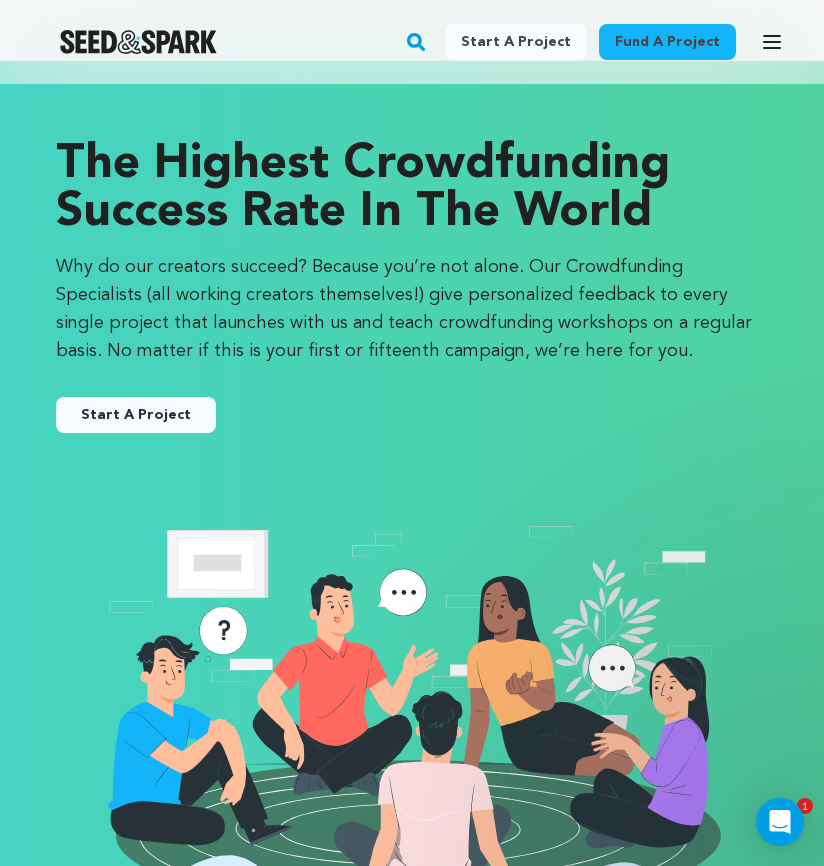 scroll, scrollTop: 29, scrollLeft: 0, axis: vertical 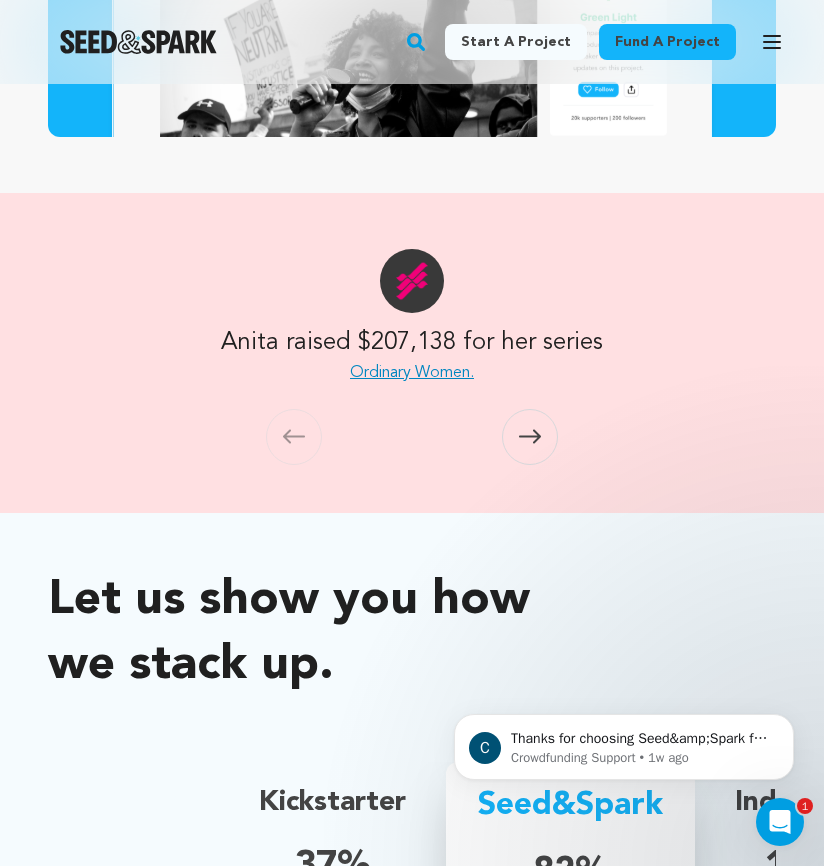 click on "Ordinary Women." at bounding box center [412, 373] 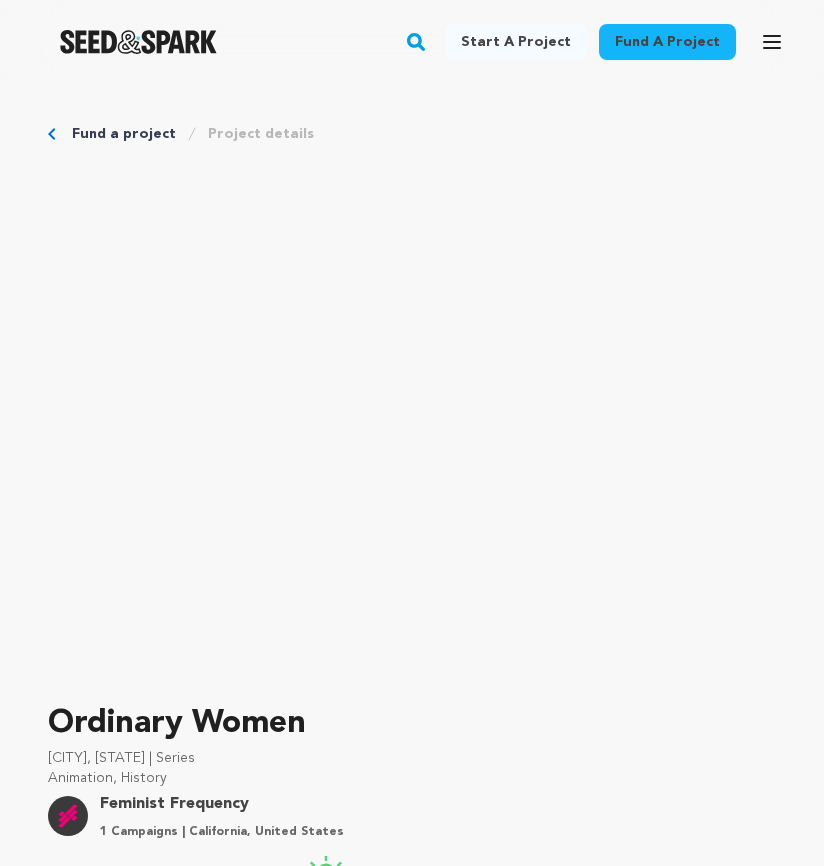 scroll, scrollTop: 0, scrollLeft: 0, axis: both 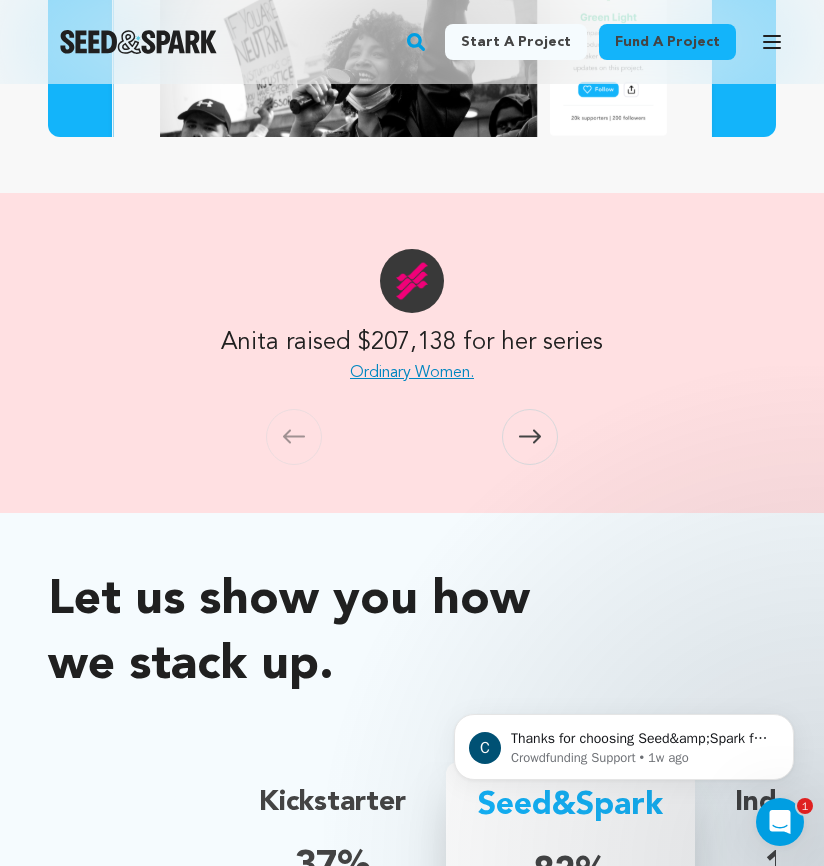 click 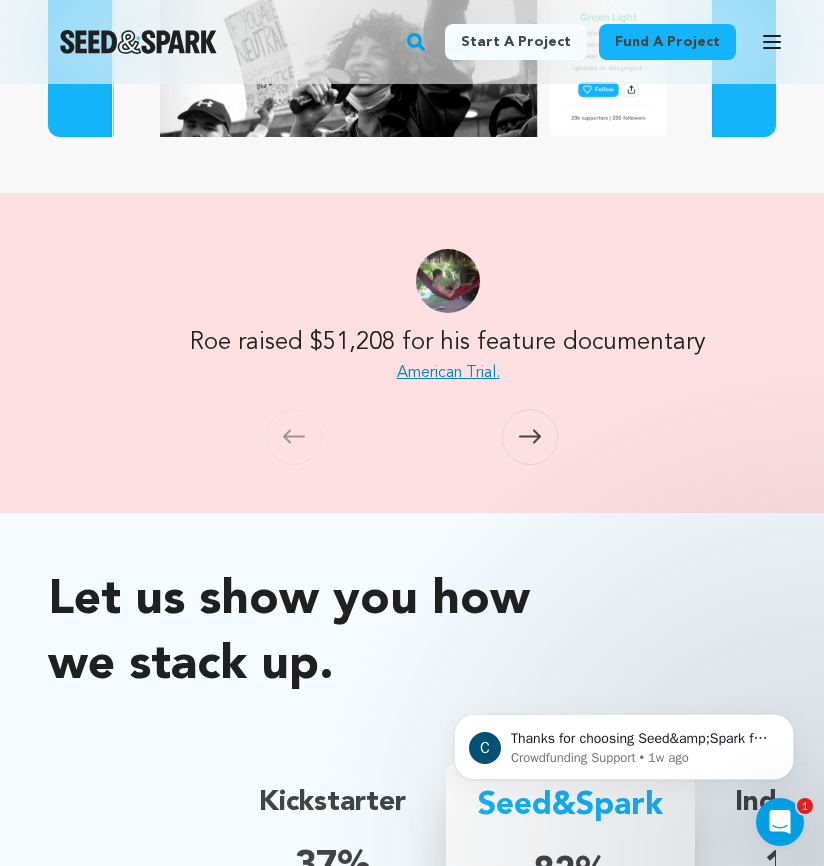 scroll, scrollTop: 0, scrollLeft: 740, axis: horizontal 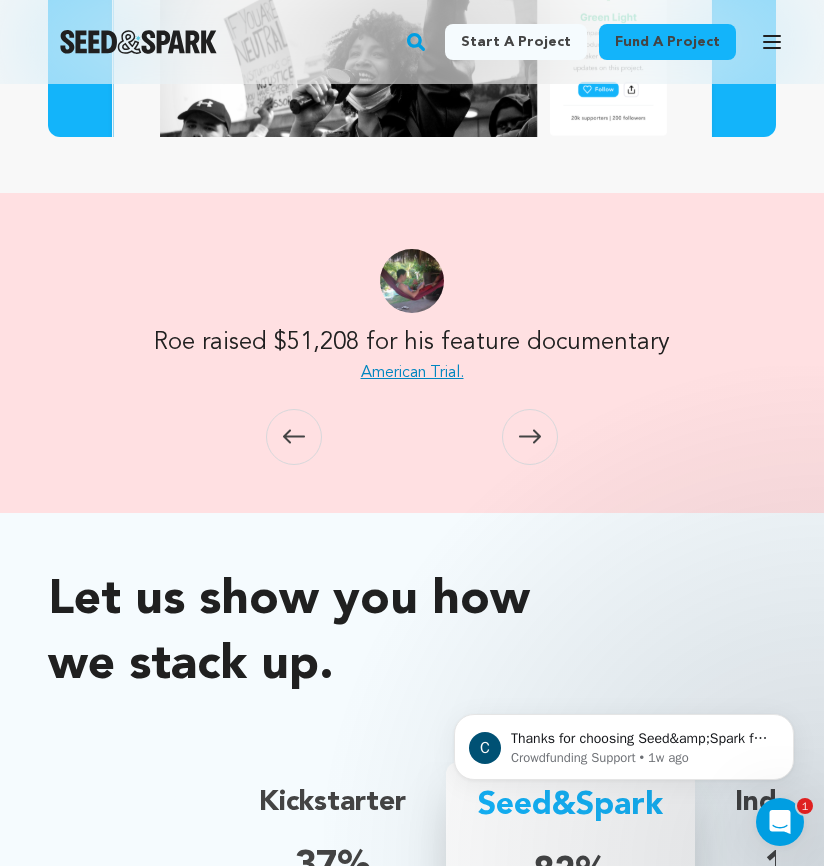 click 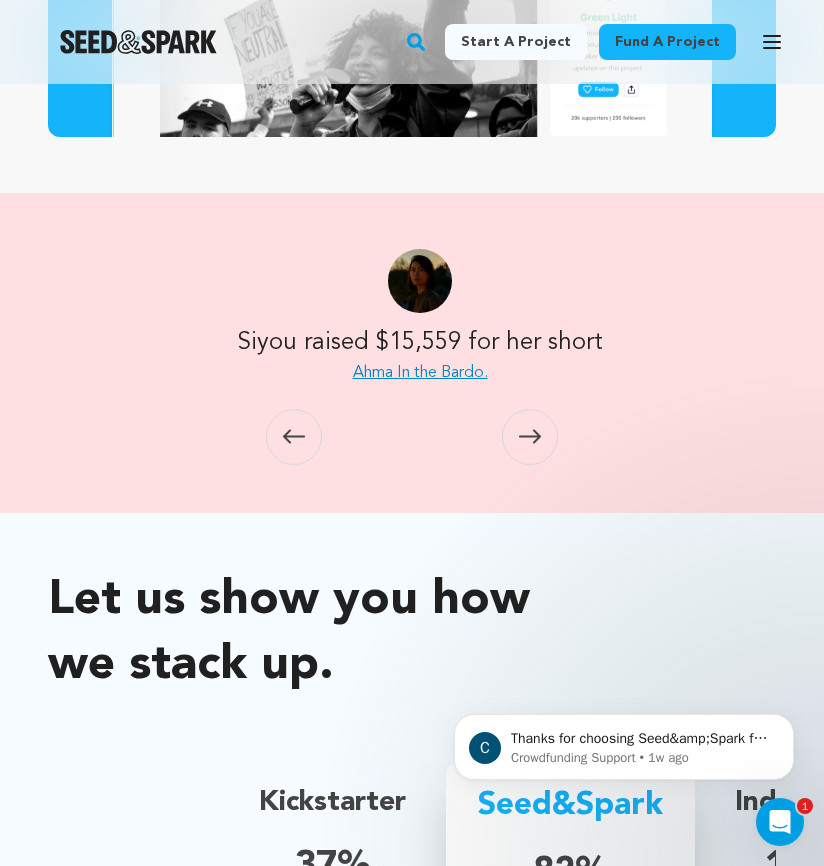 scroll, scrollTop: 0, scrollLeft: 1480, axis: horizontal 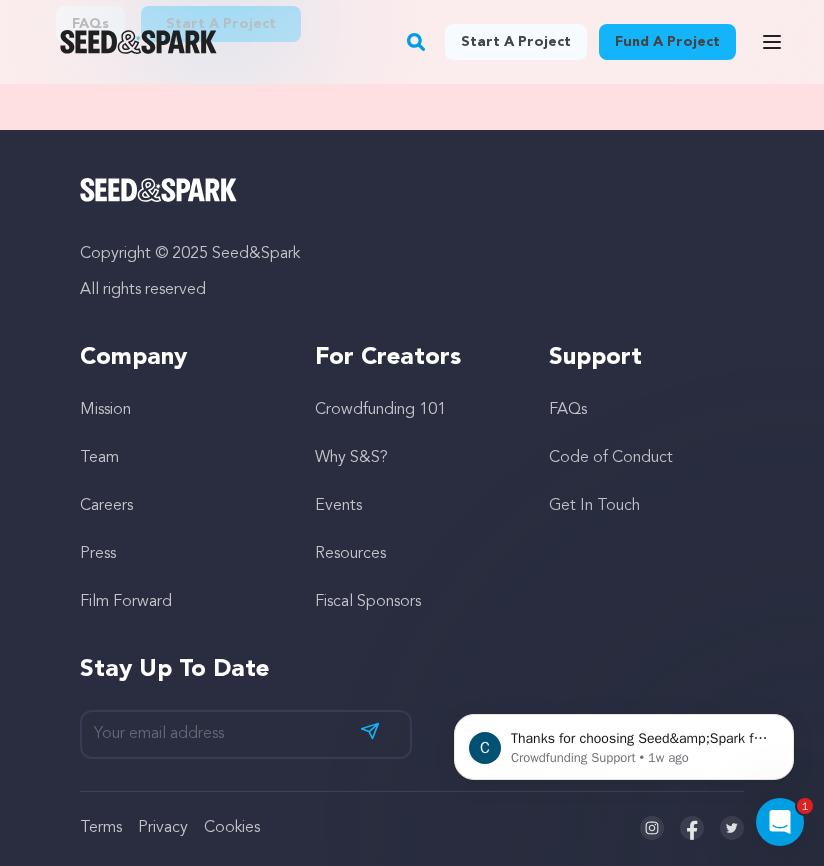 click on "Crowdfunding
101" at bounding box center [380, 410] 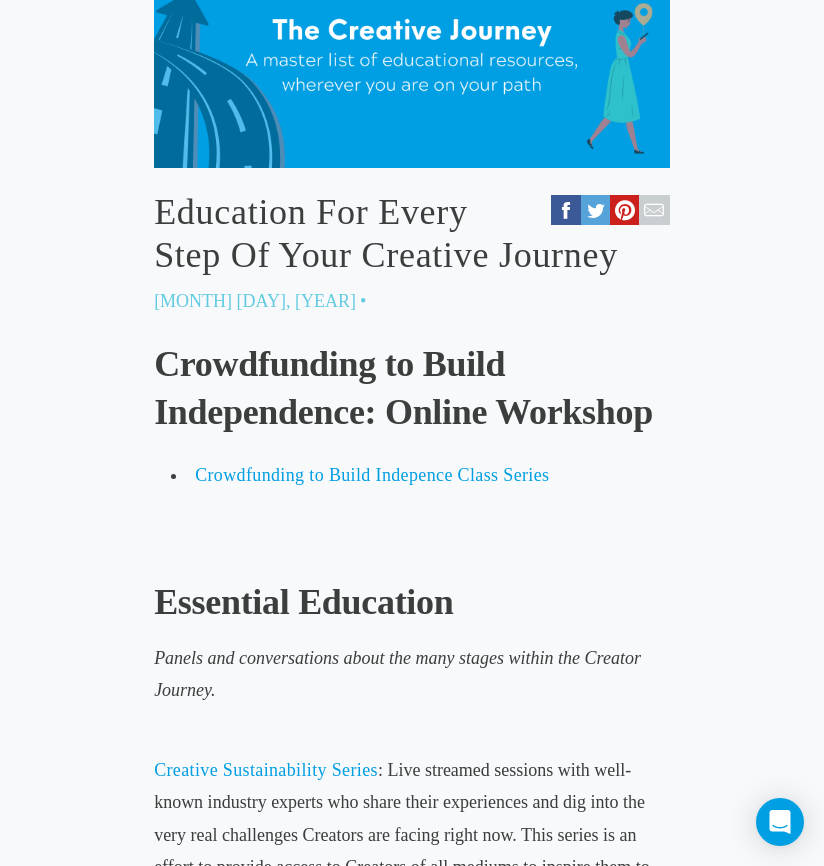 scroll, scrollTop: 750, scrollLeft: 0, axis: vertical 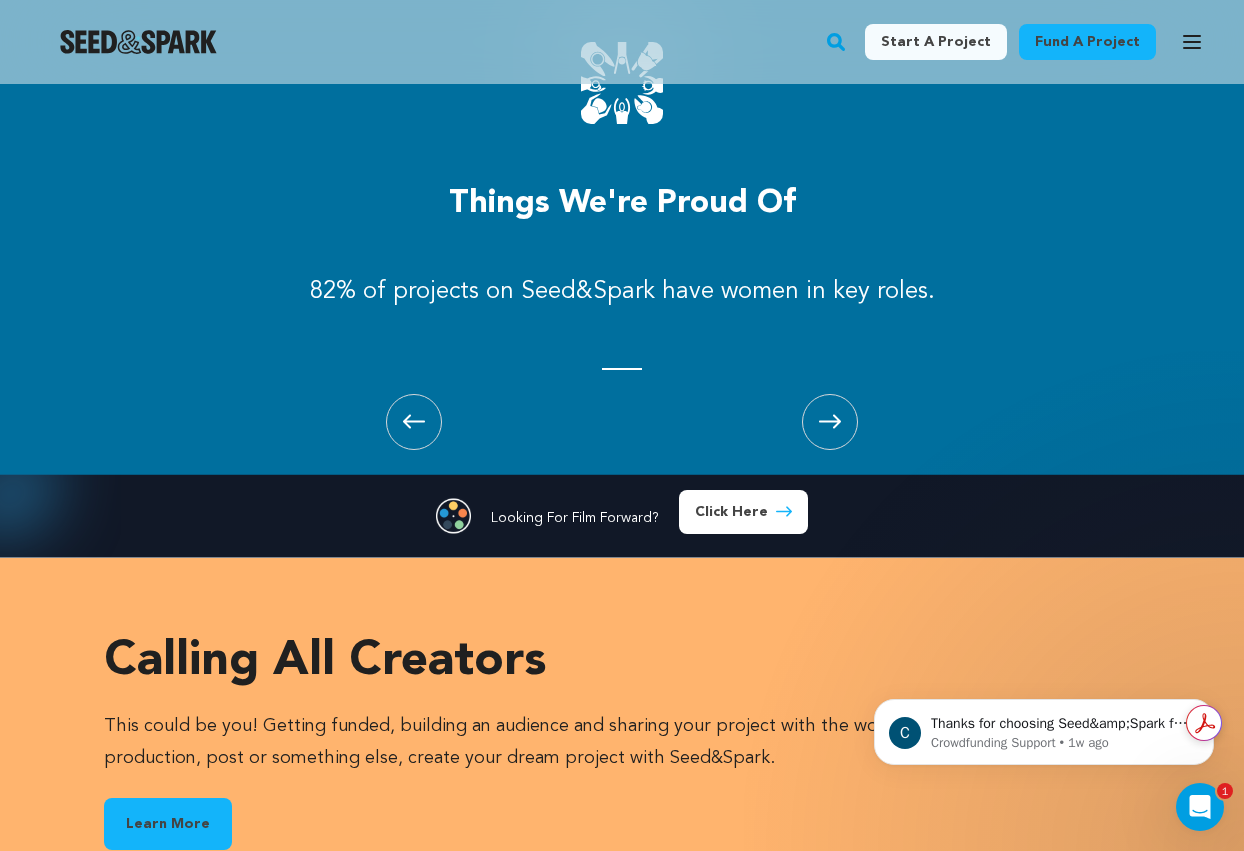 click on "Start a project" at bounding box center [0, 0] 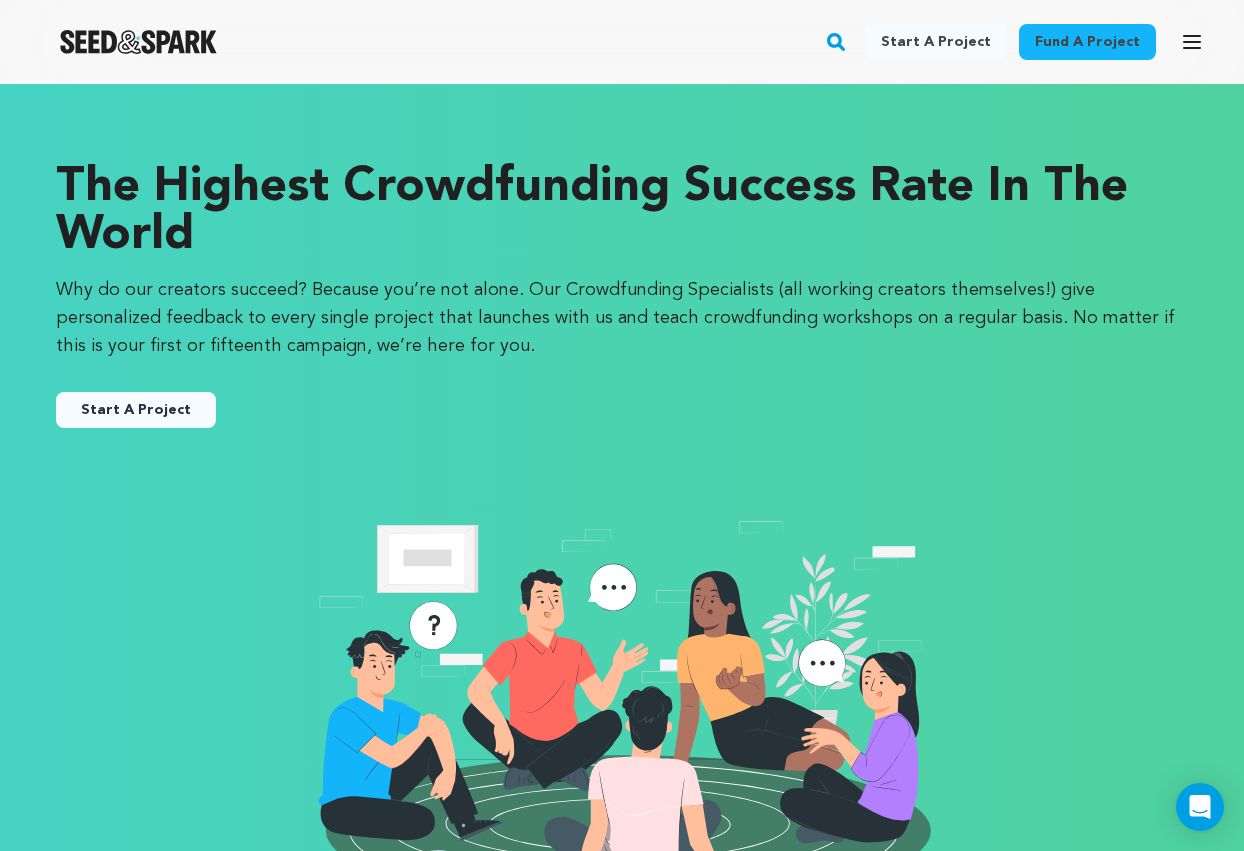 scroll, scrollTop: 0, scrollLeft: 0, axis: both 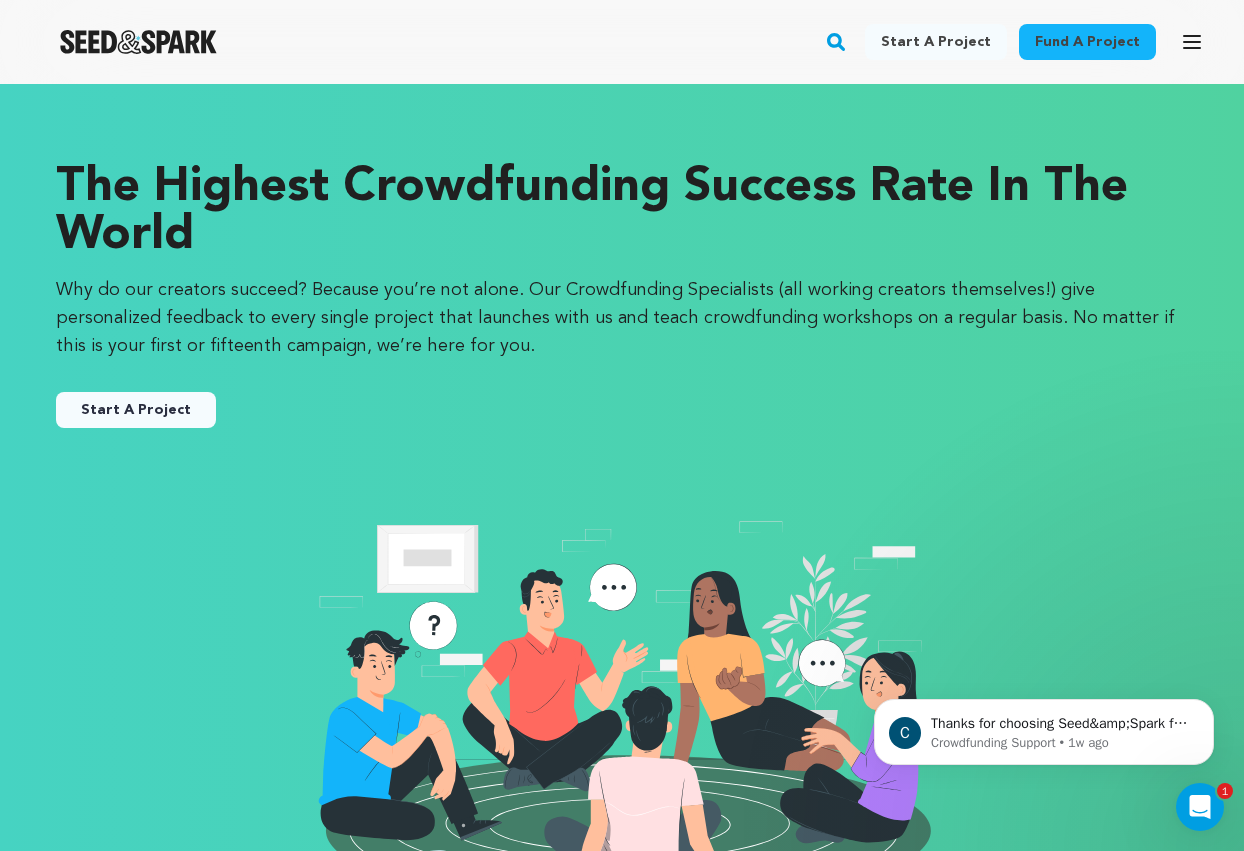 click on "Sophie M.
Sophie M." at bounding box center (0, 0) 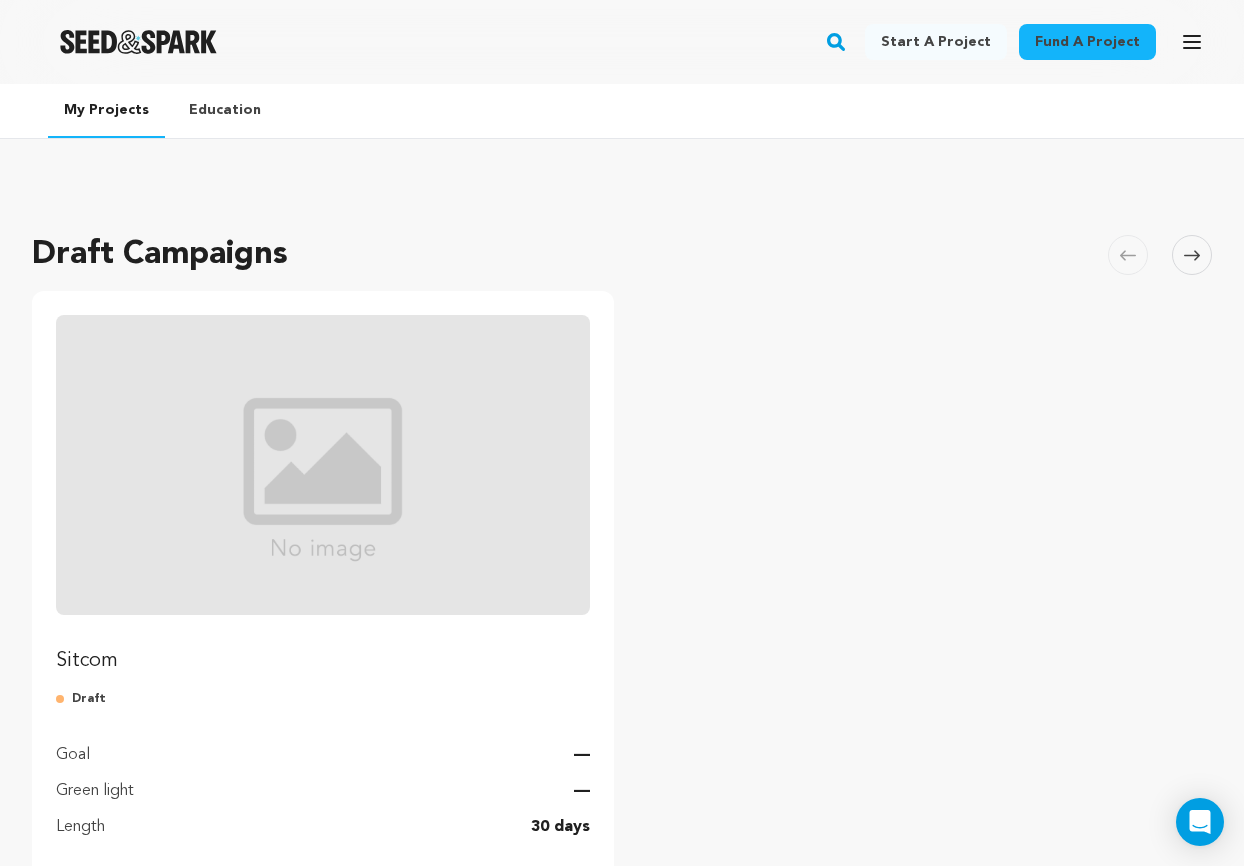 scroll, scrollTop: 0, scrollLeft: 0, axis: both 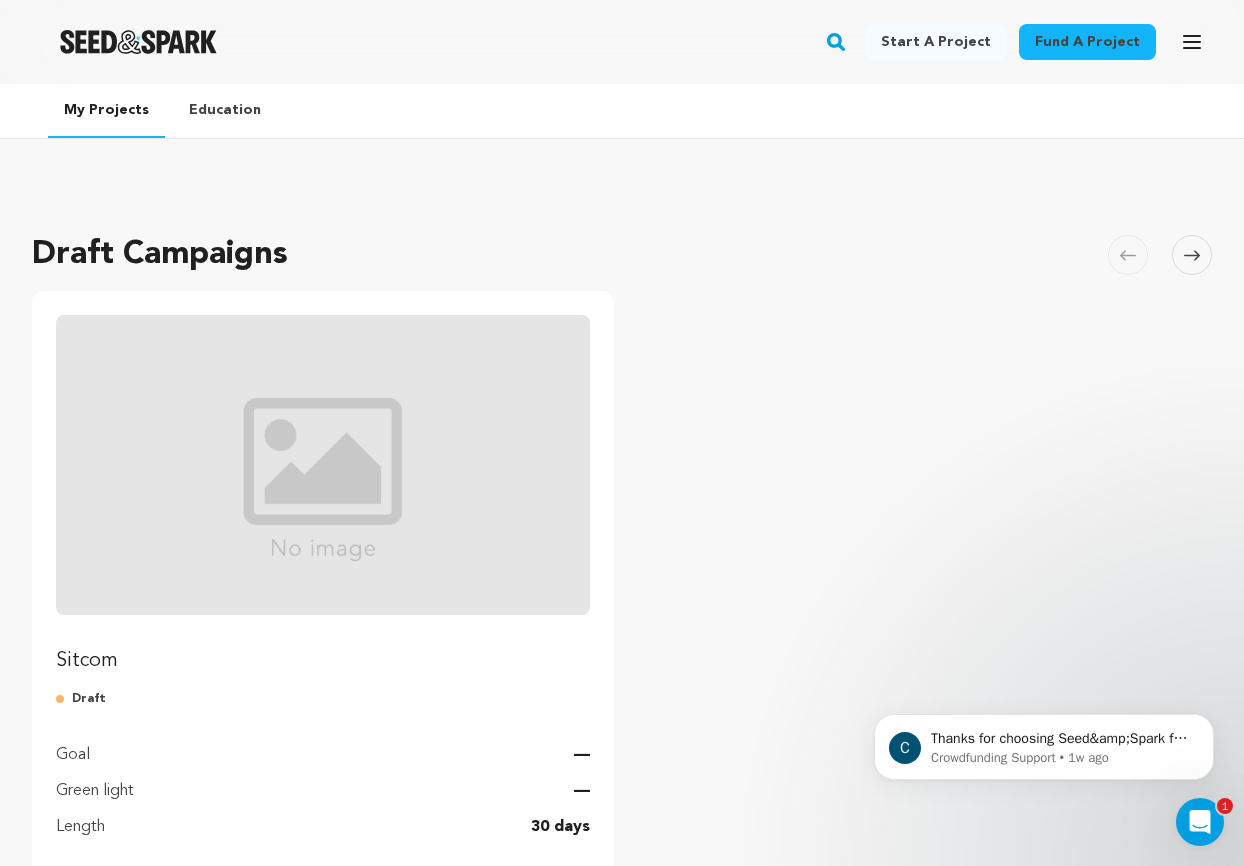 click on "Sitcom" at bounding box center [323, 661] 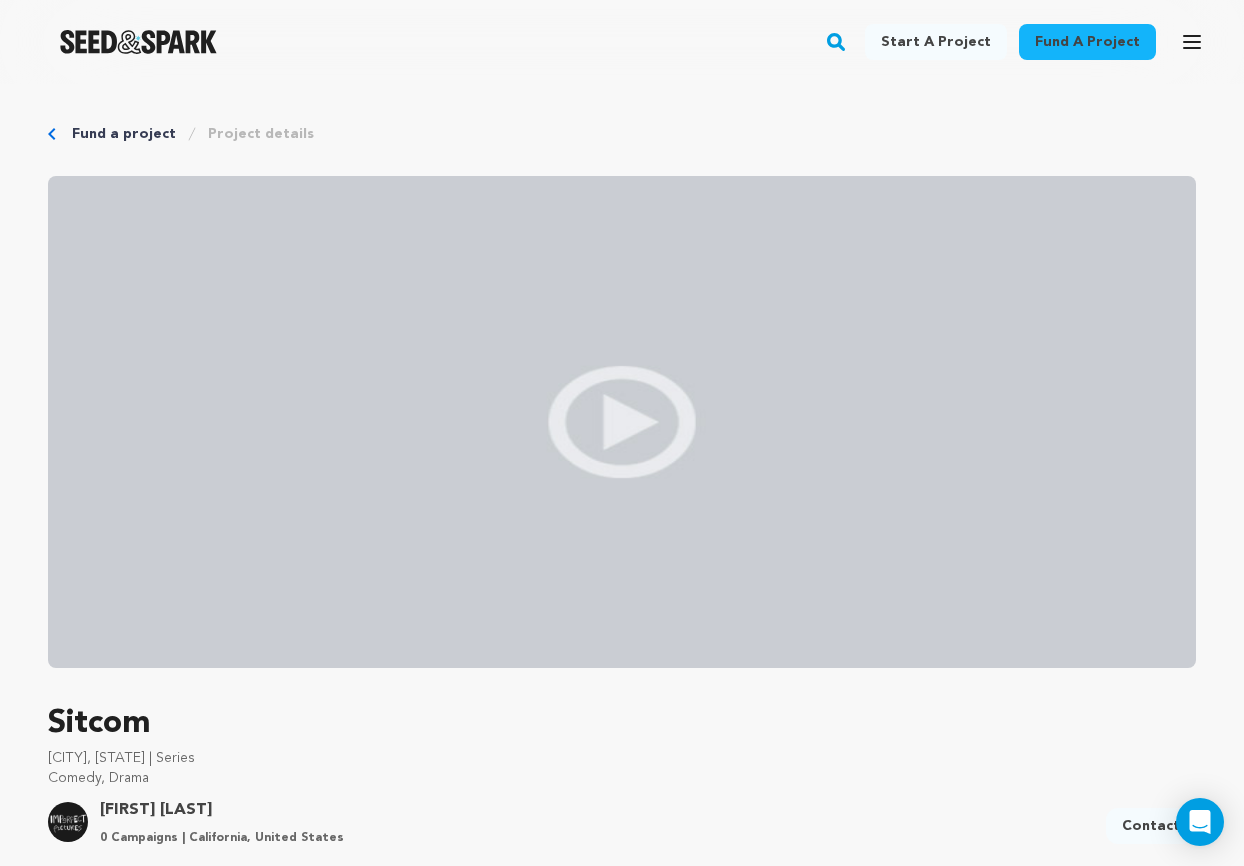 scroll, scrollTop: 0, scrollLeft: 0, axis: both 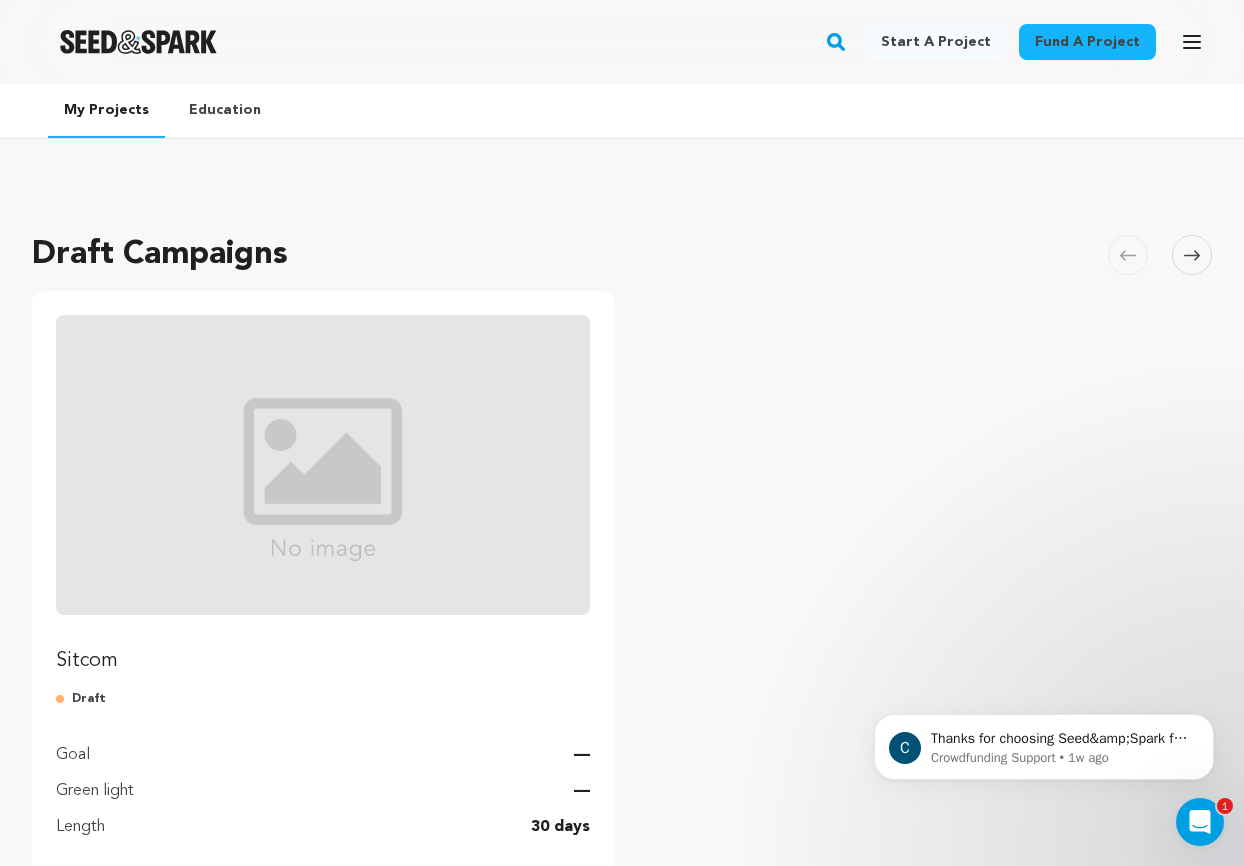 click on "Manage Project" at bounding box center [289, 889] 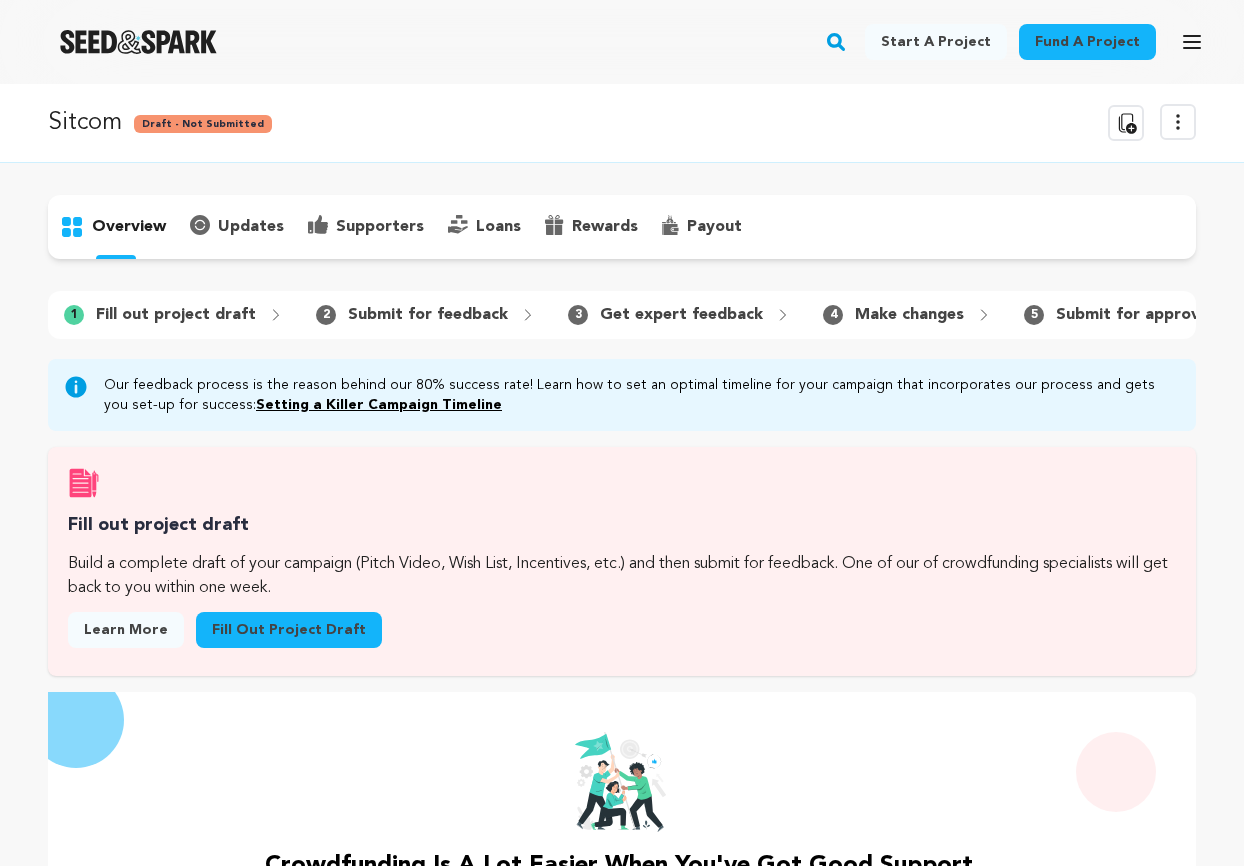 scroll, scrollTop: 0, scrollLeft: 0, axis: both 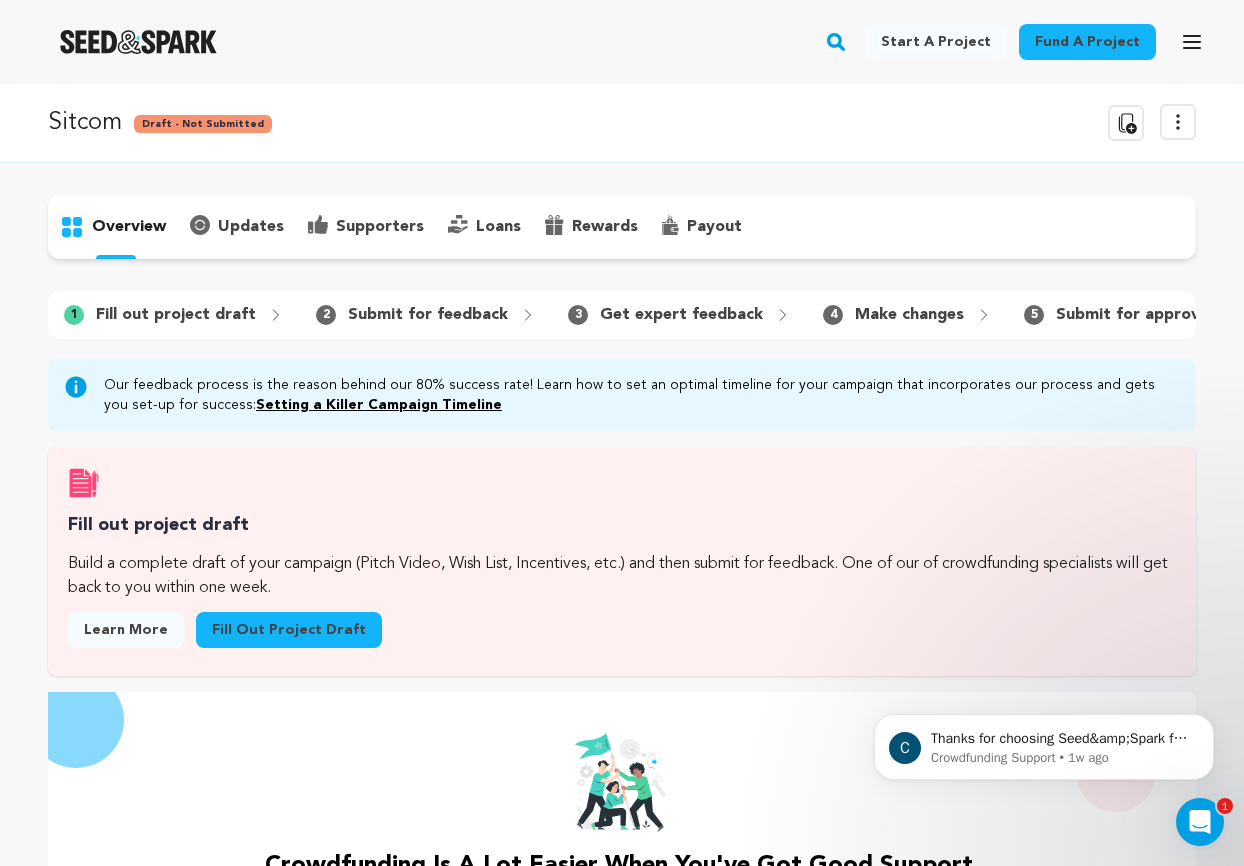 click on "Edit Project" at bounding box center [0, 0] 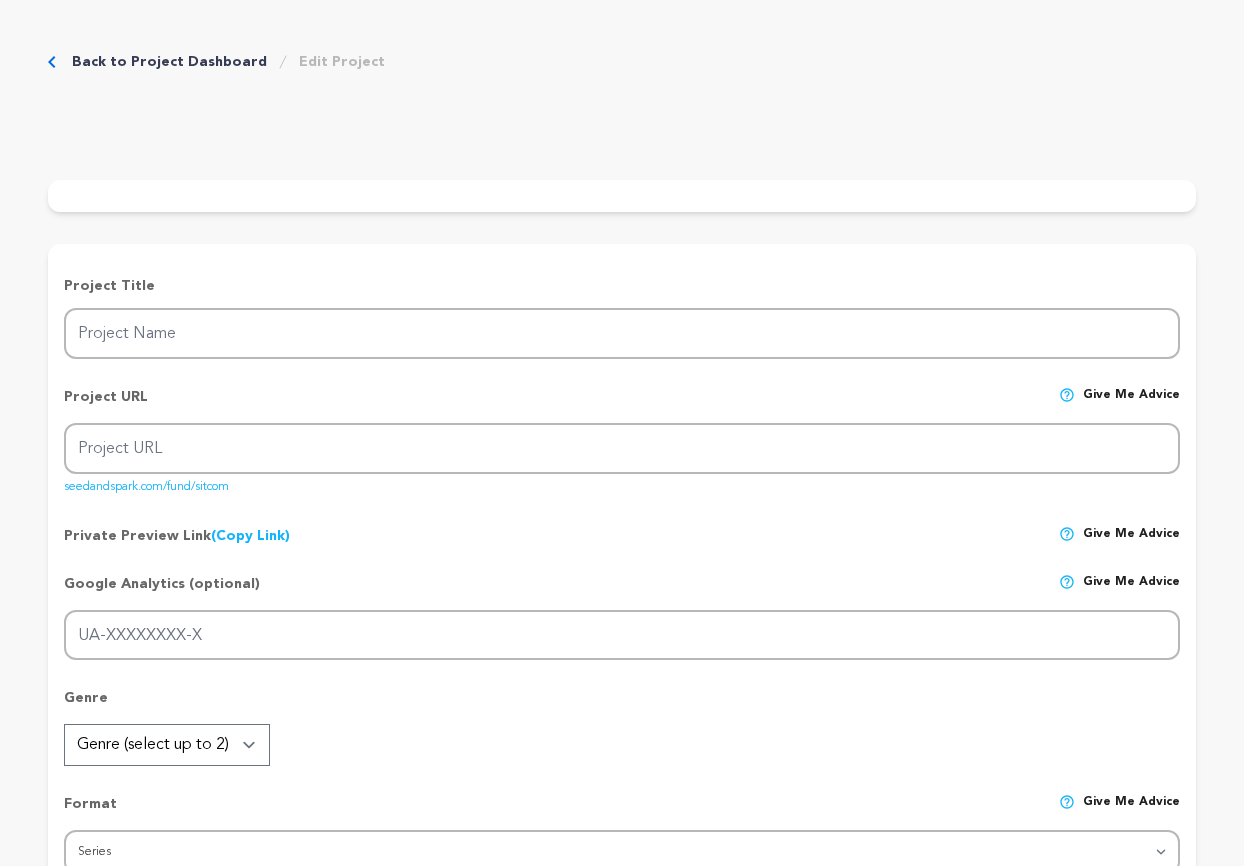 scroll, scrollTop: 0, scrollLeft: 0, axis: both 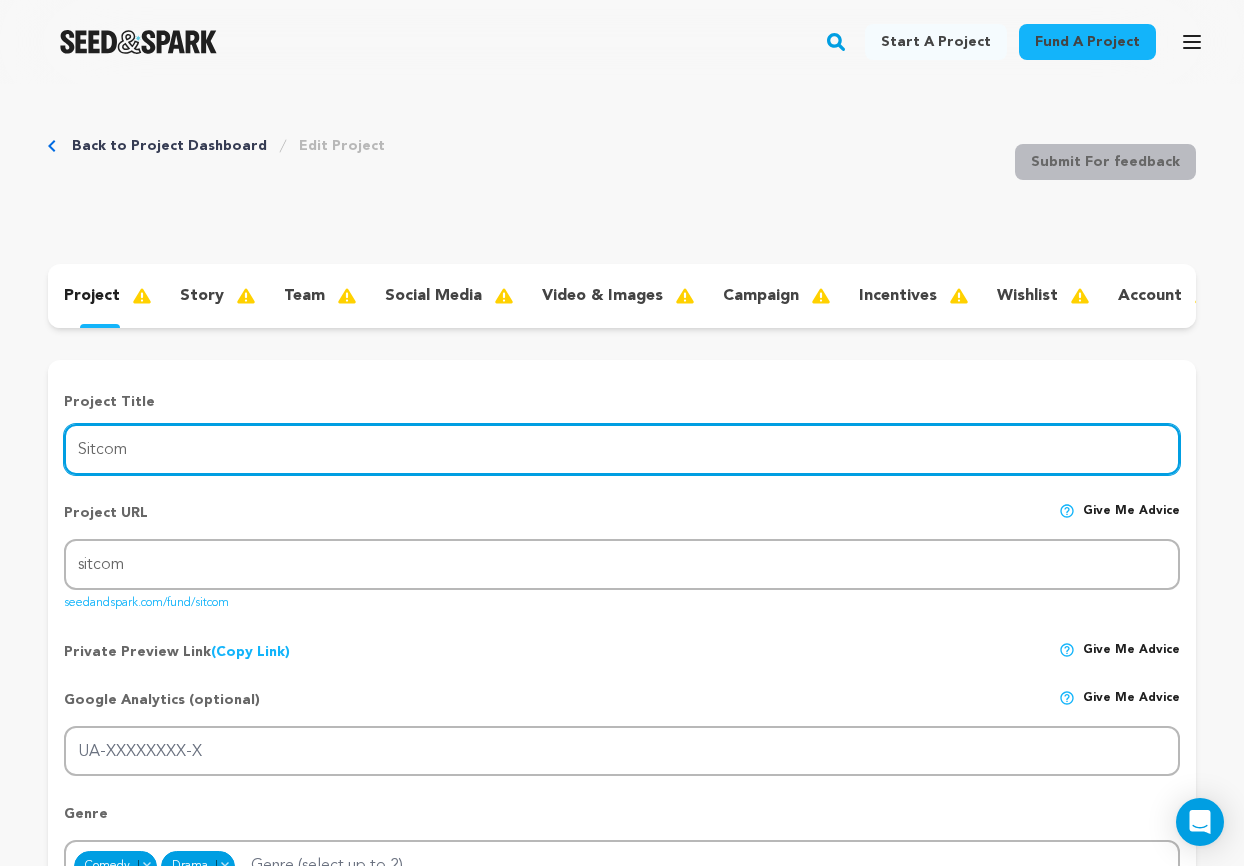 click on "Sitcom" at bounding box center (622, 449) 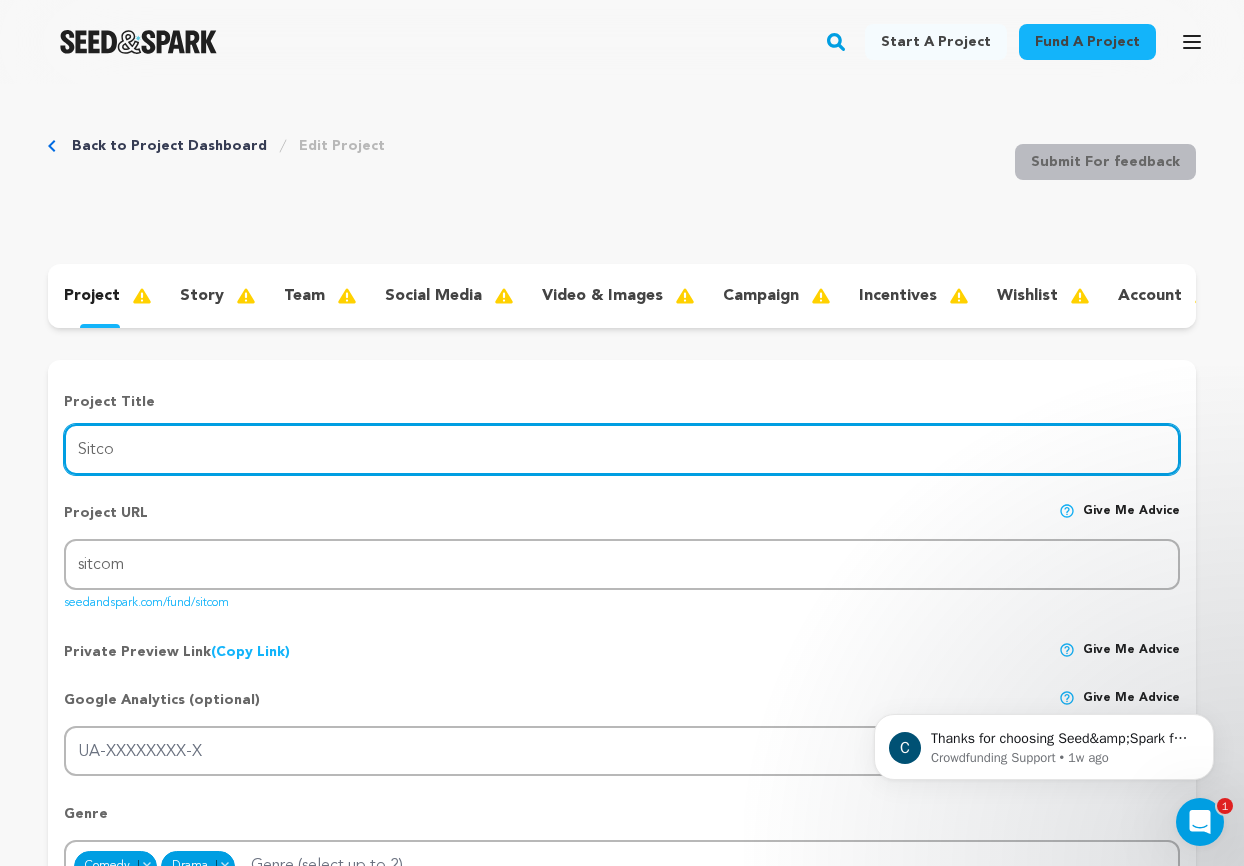 scroll, scrollTop: 0, scrollLeft: 0, axis: both 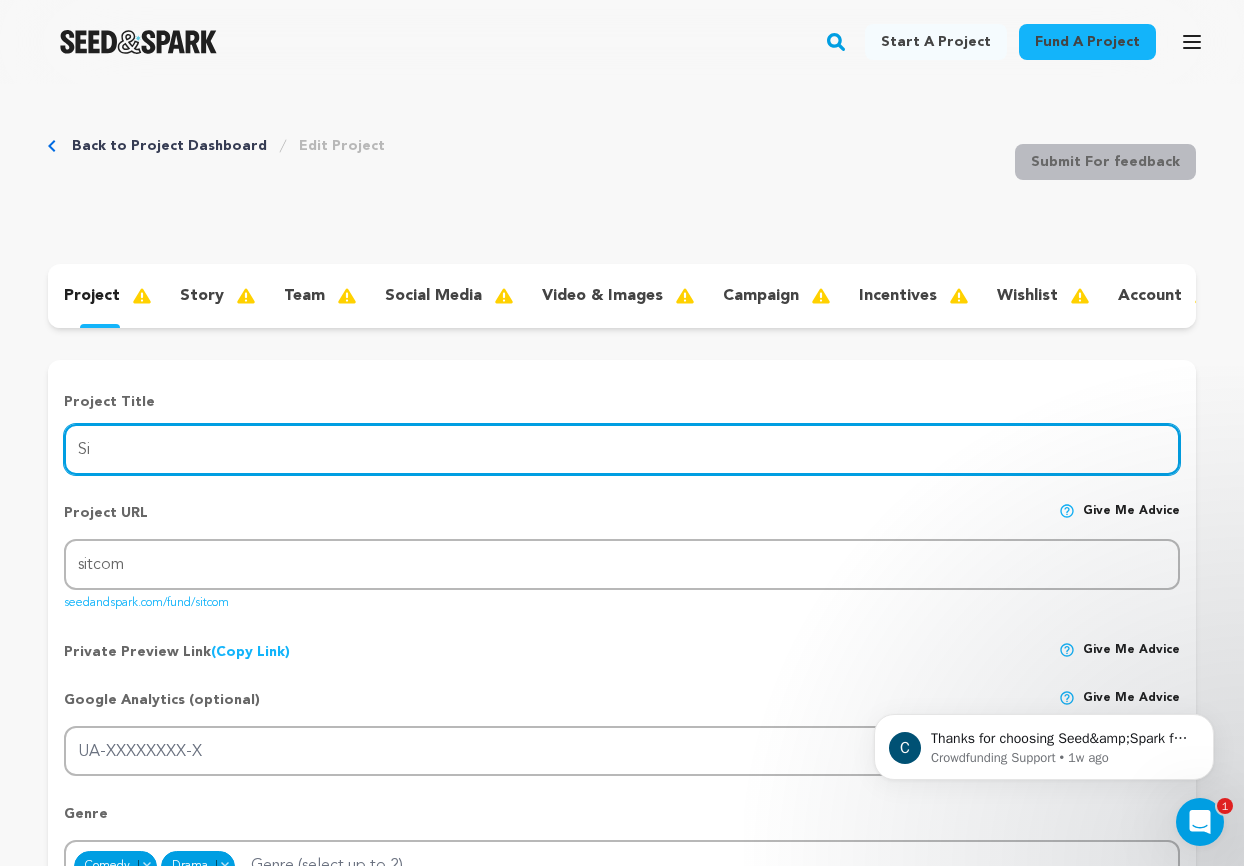 type on "S" 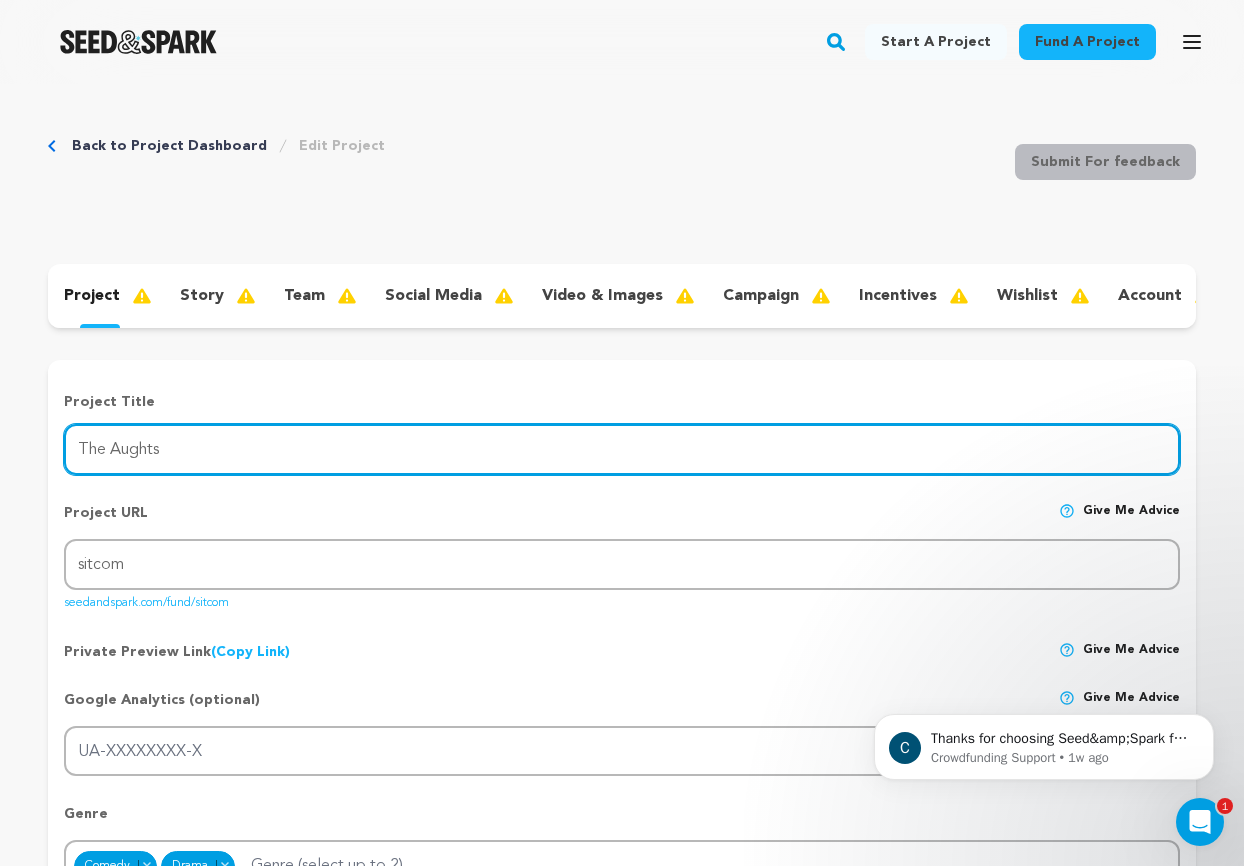 type on "The Aughts" 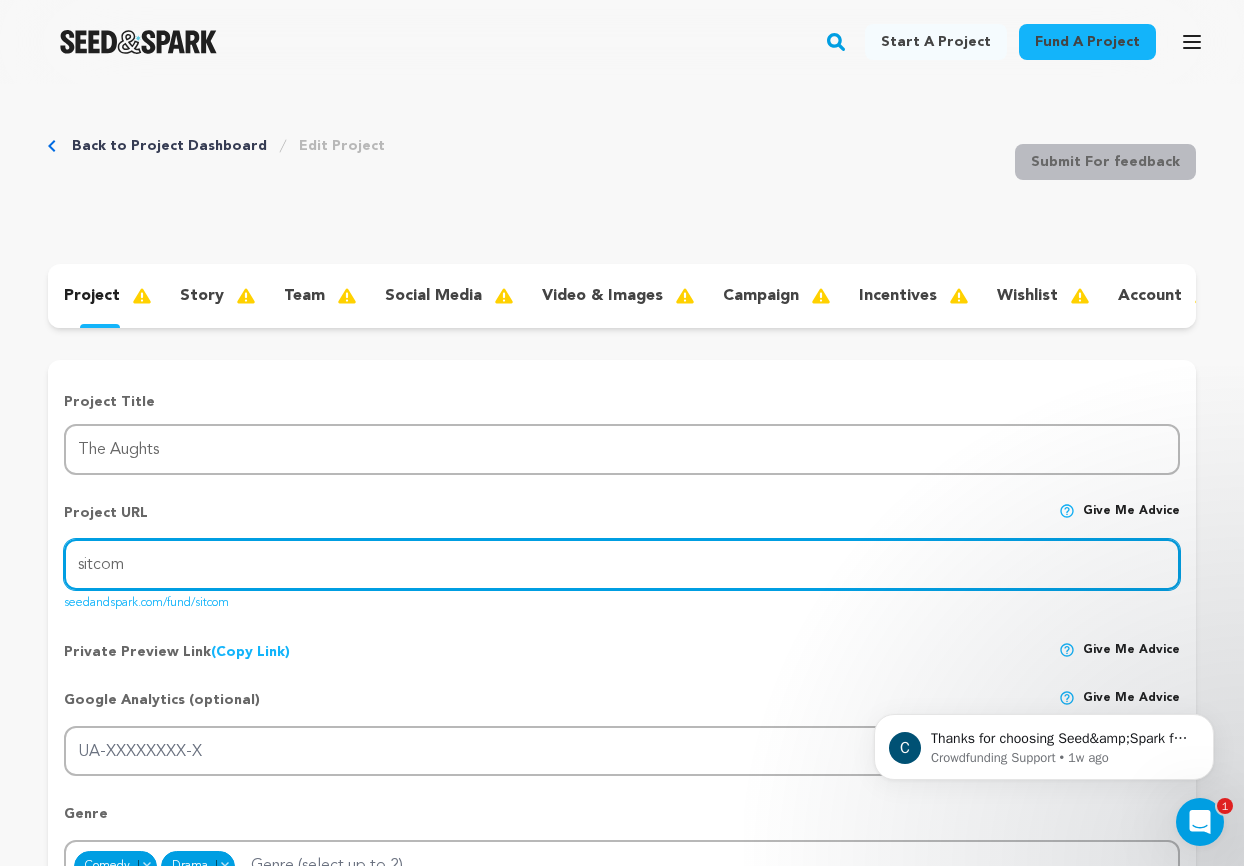 drag, startPoint x: 541, startPoint y: 468, endPoint x: 283, endPoint y: 469, distance: 258.00195 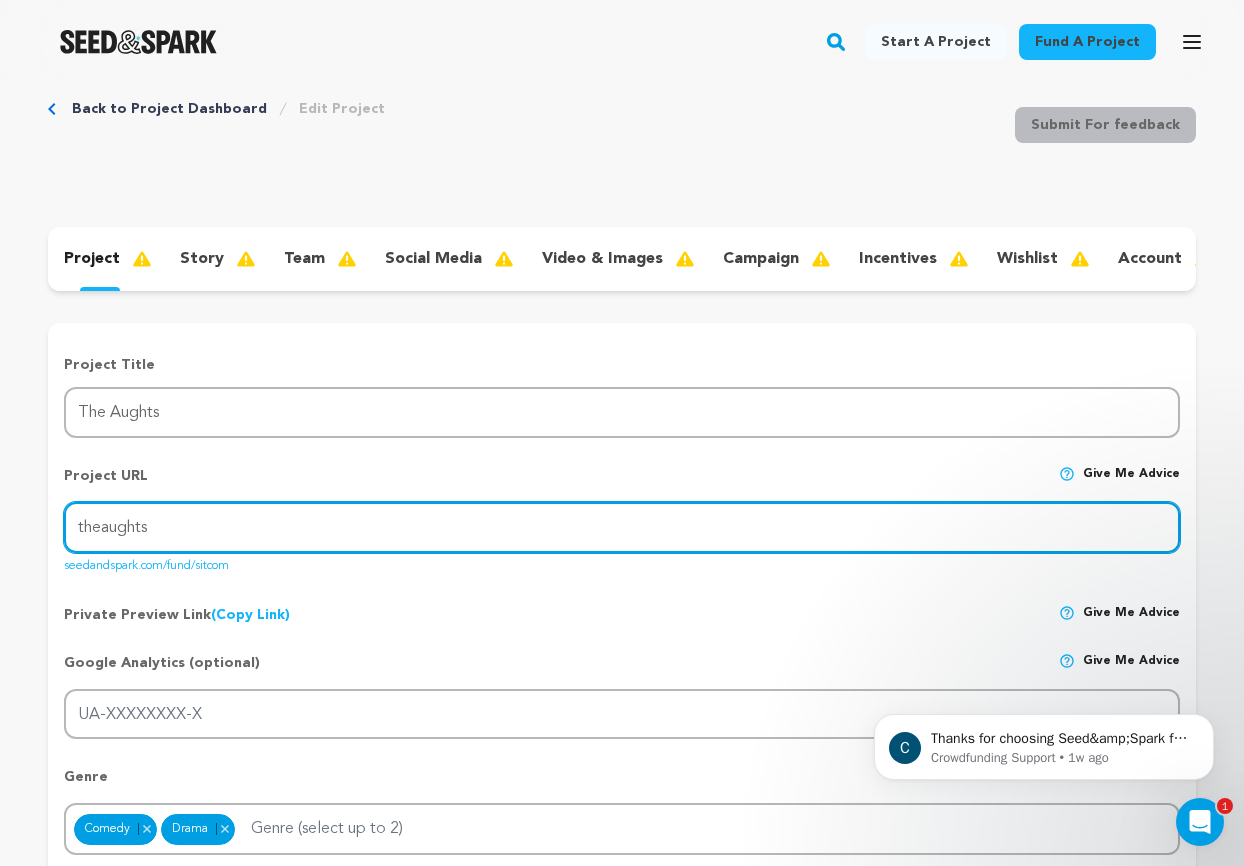 scroll, scrollTop: 57, scrollLeft: 0, axis: vertical 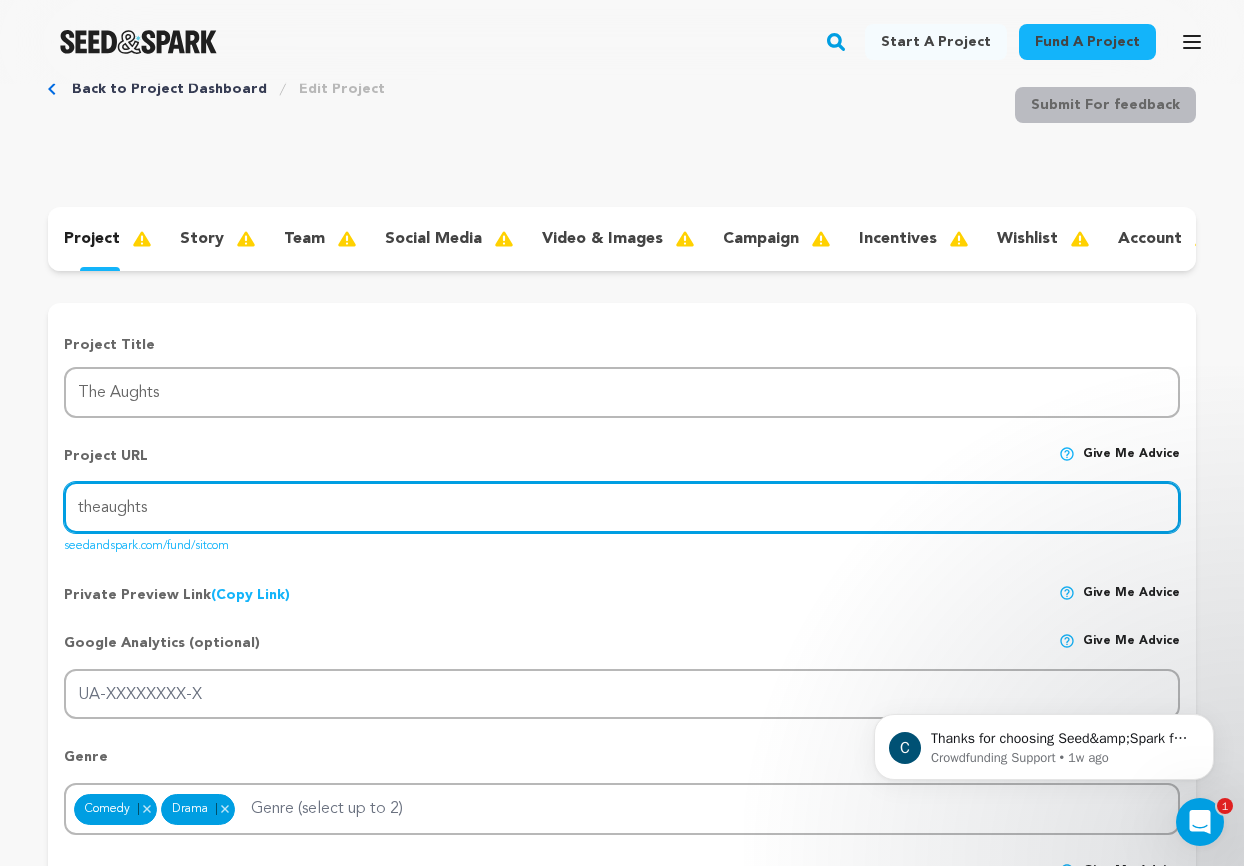 type on "theaughts" 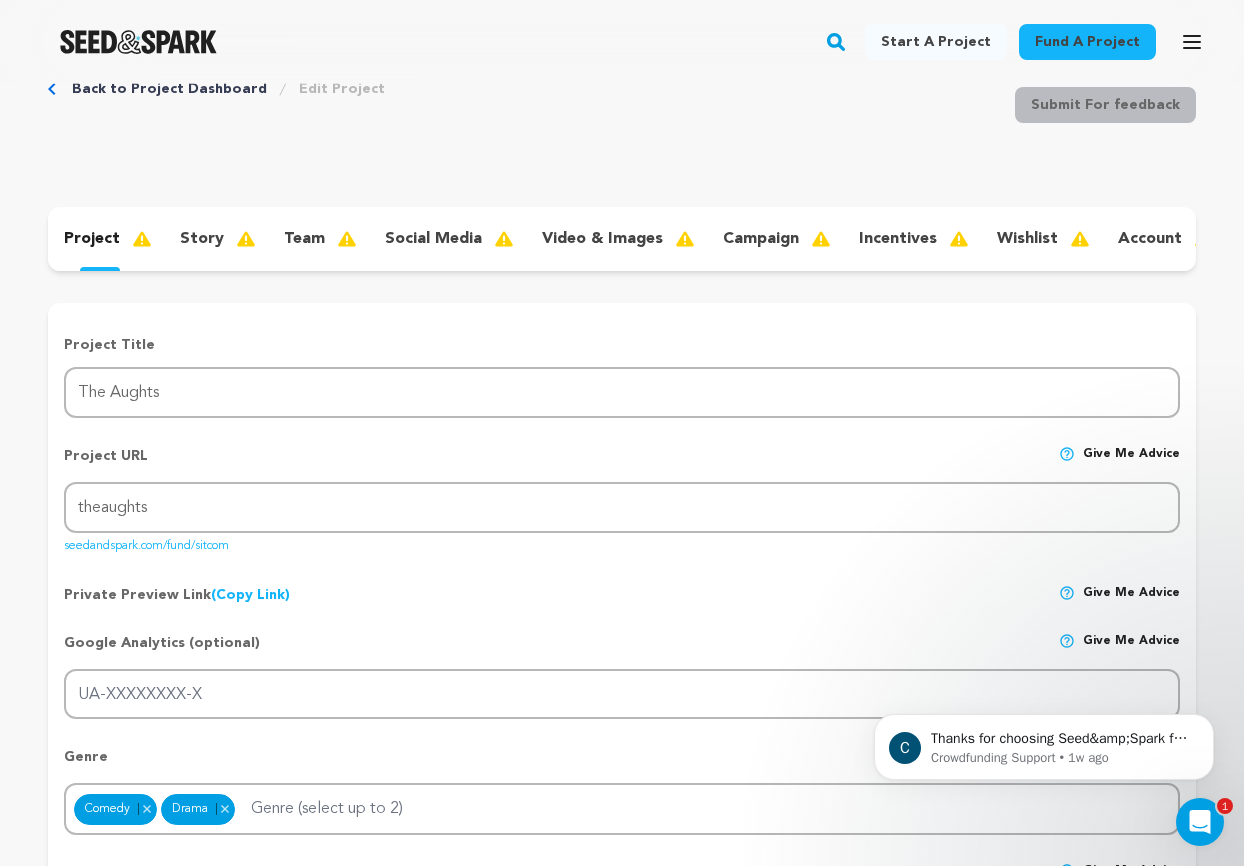 click on "Project Title
Project Name
The Aughts
Project URL
Give me advice
Project URL
theaughts
seedandspark.com/fund/sitcom
Private Preview Link
(Copy Link)
Copy private preview link
Give me advice" at bounding box center (622, 1446) 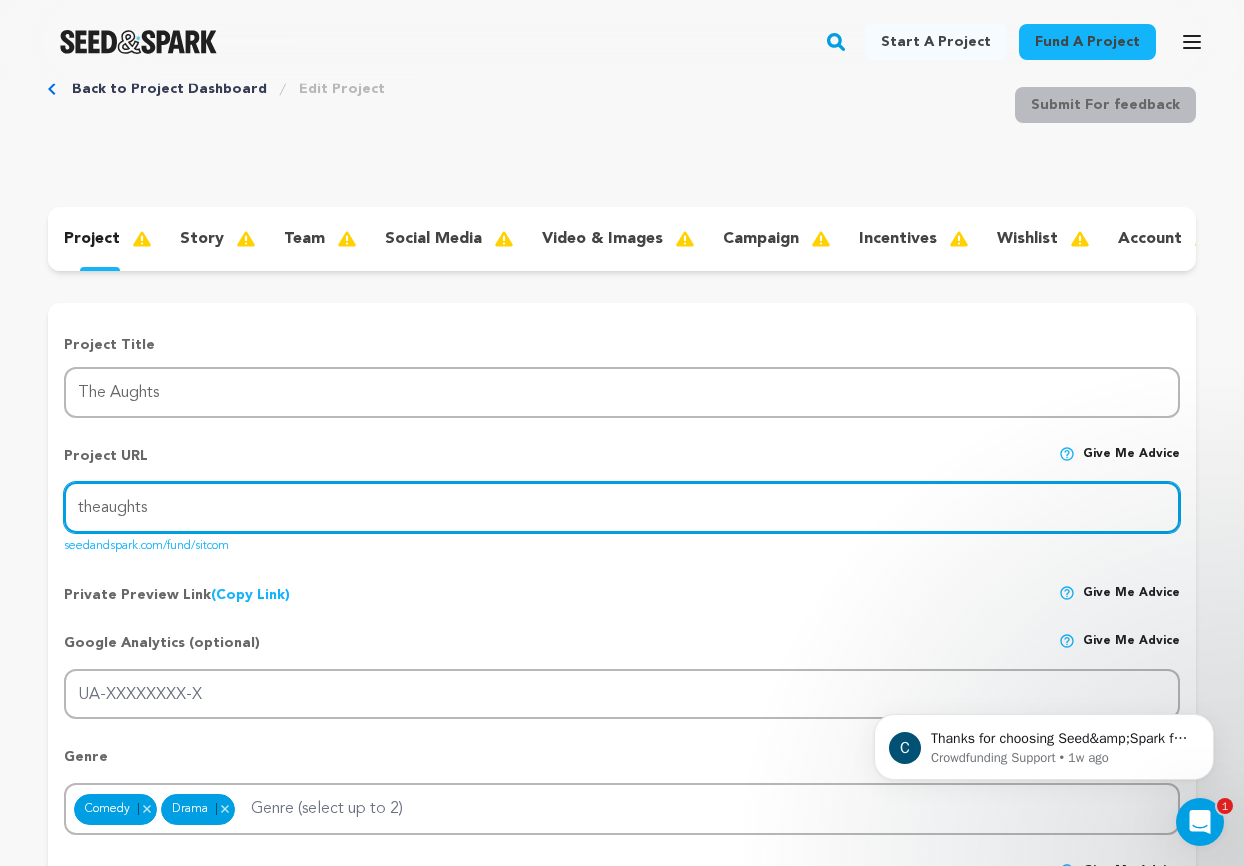 click on "theaughts" at bounding box center (622, 507) 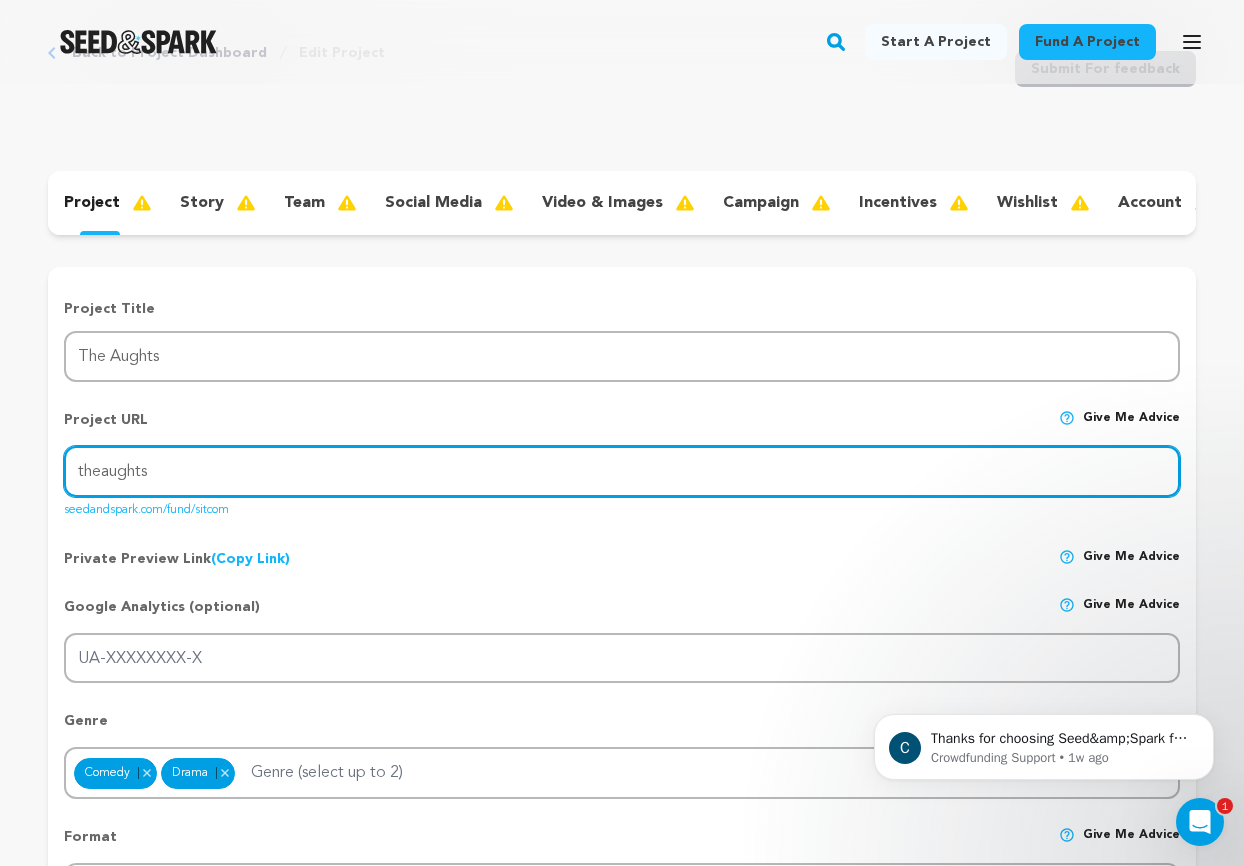 scroll, scrollTop: 96, scrollLeft: 0, axis: vertical 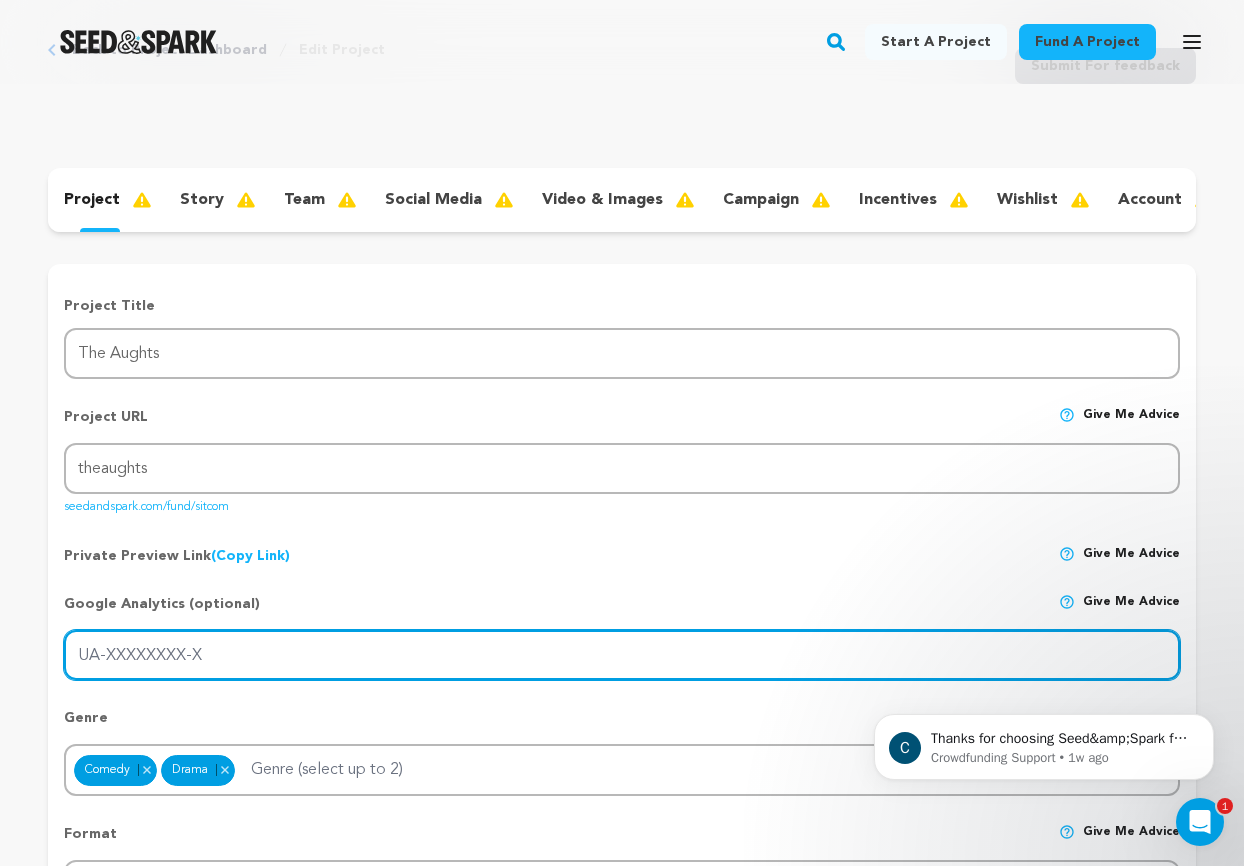 click on "UA-XXXXXXXX-X" at bounding box center (622, 655) 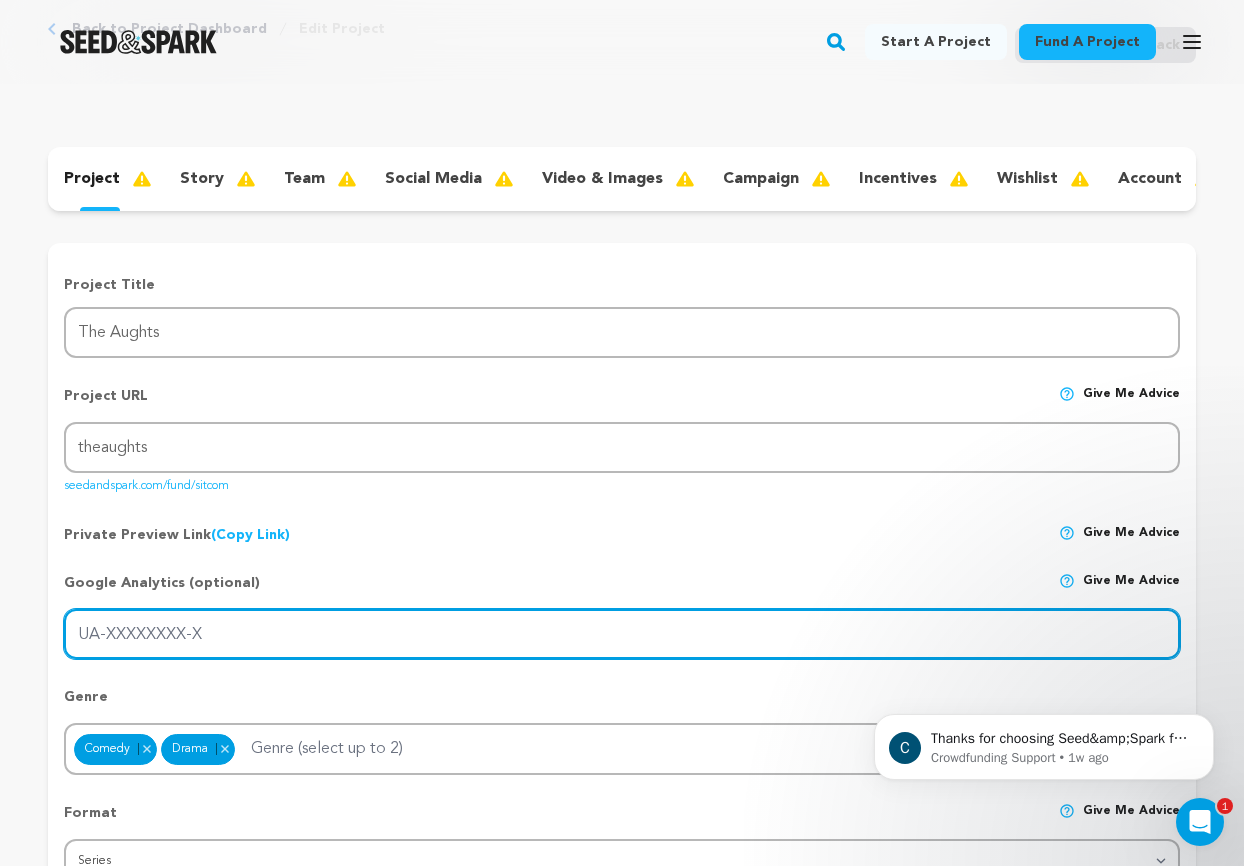 scroll, scrollTop: 118, scrollLeft: 0, axis: vertical 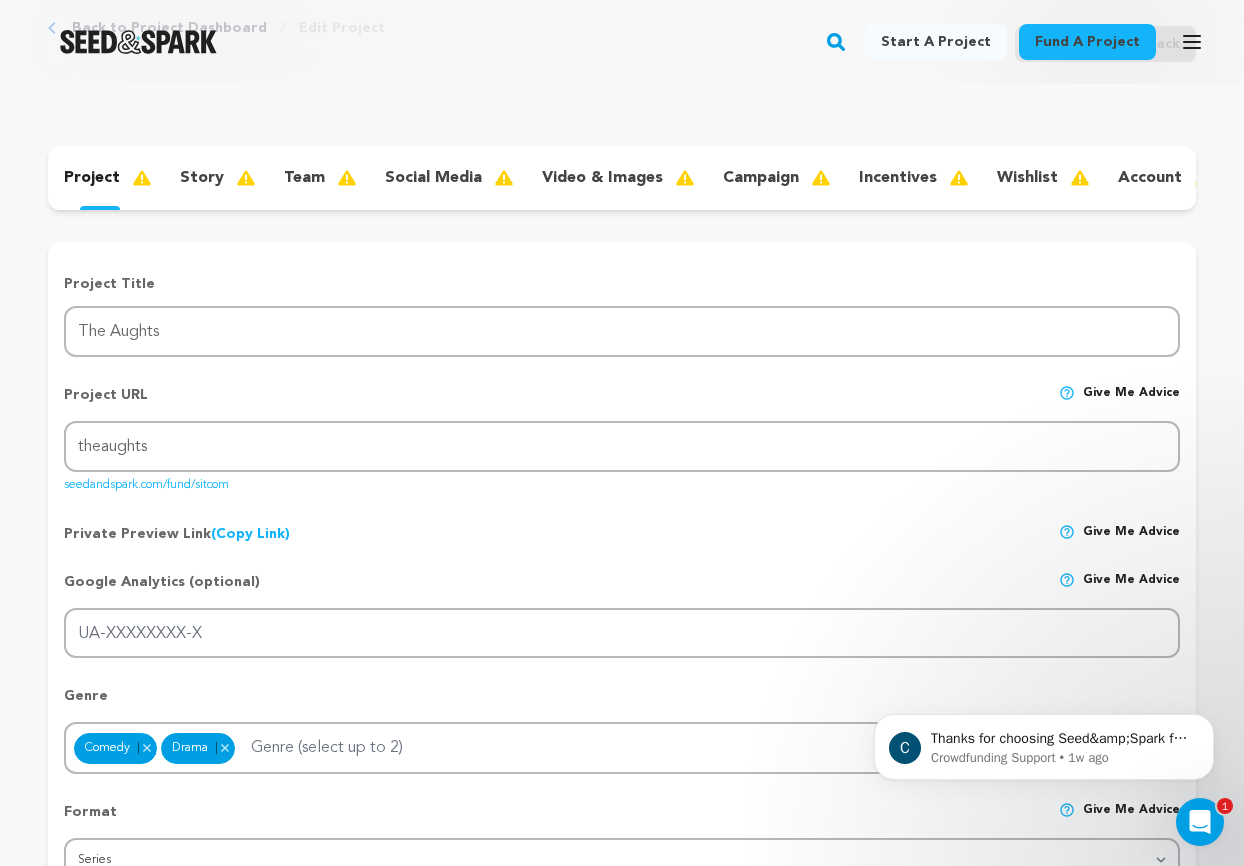 click on "(Copy Link)
Copy private preview link" at bounding box center [250, 534] 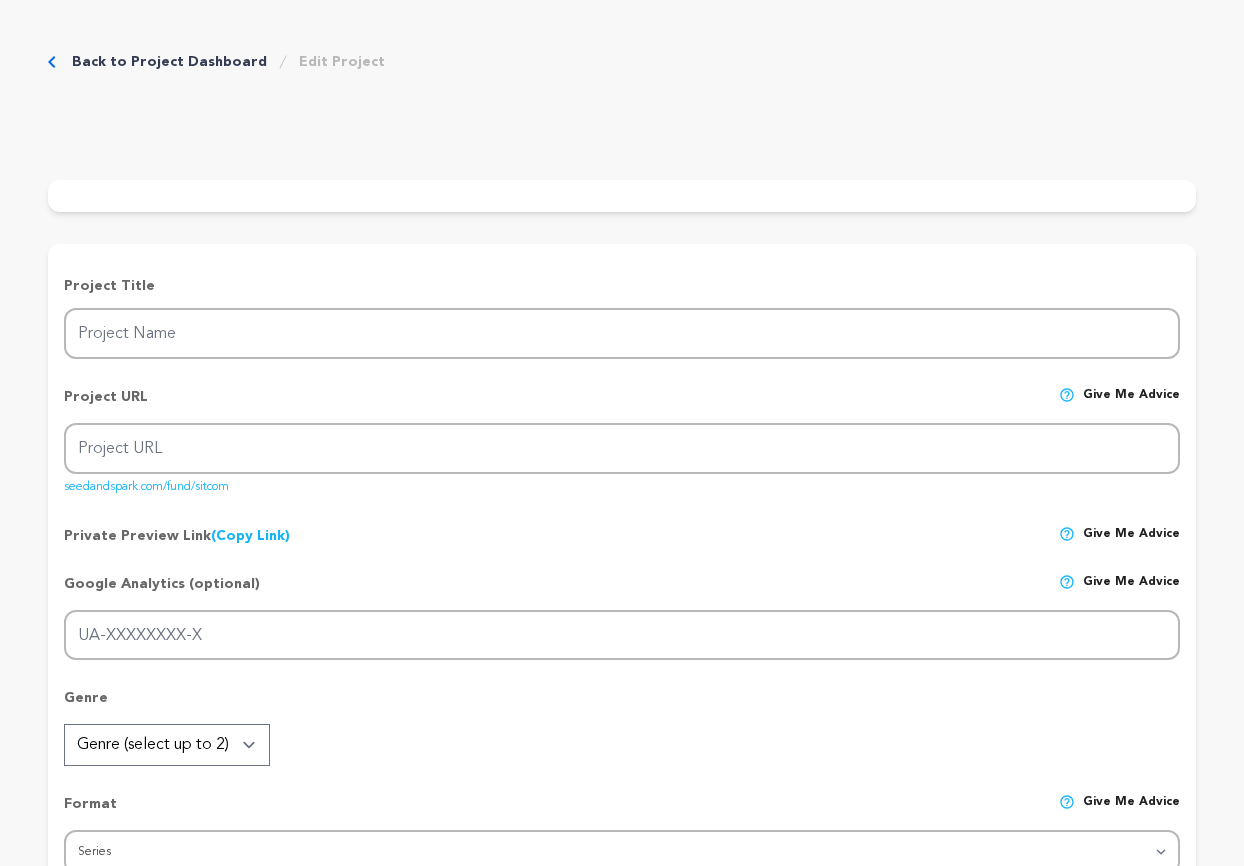 scroll, scrollTop: 0, scrollLeft: 0, axis: both 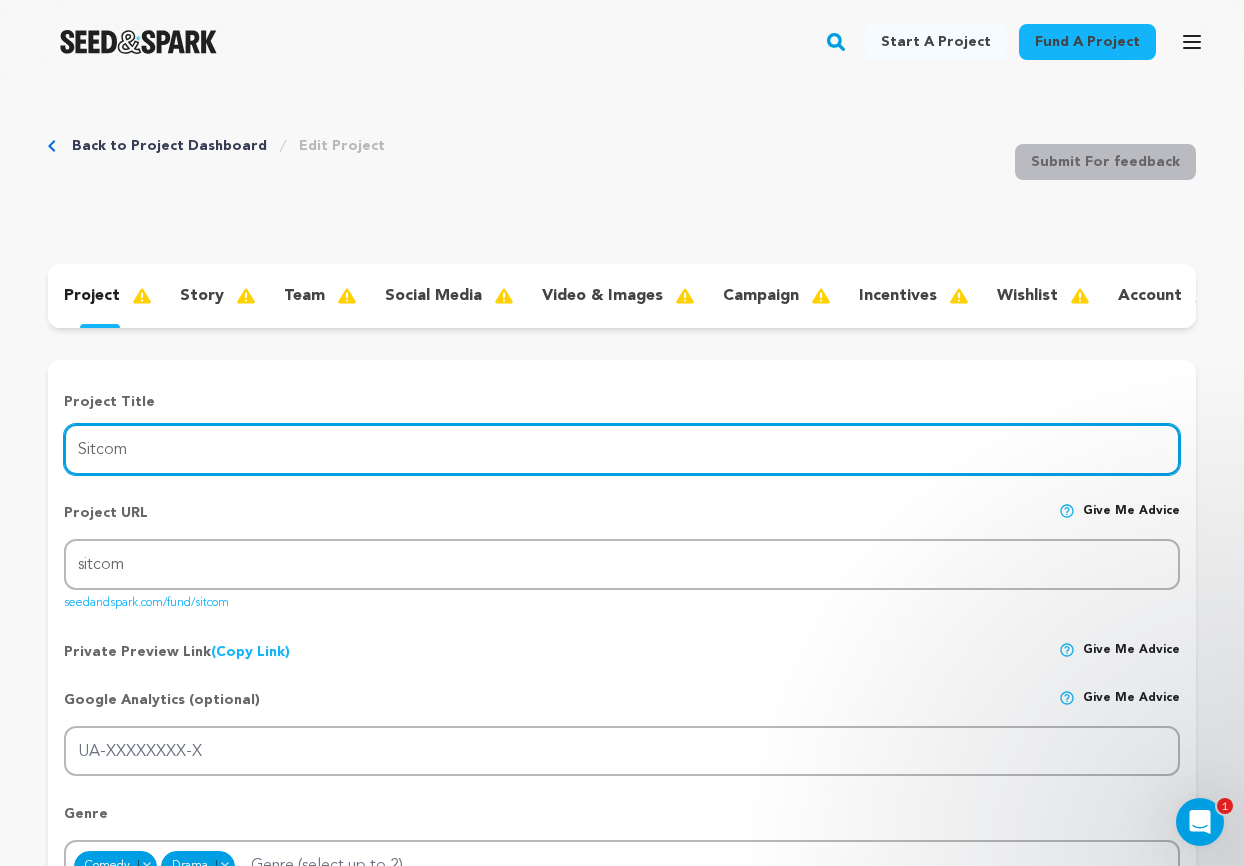 click on "Sitcom" at bounding box center (622, 449) 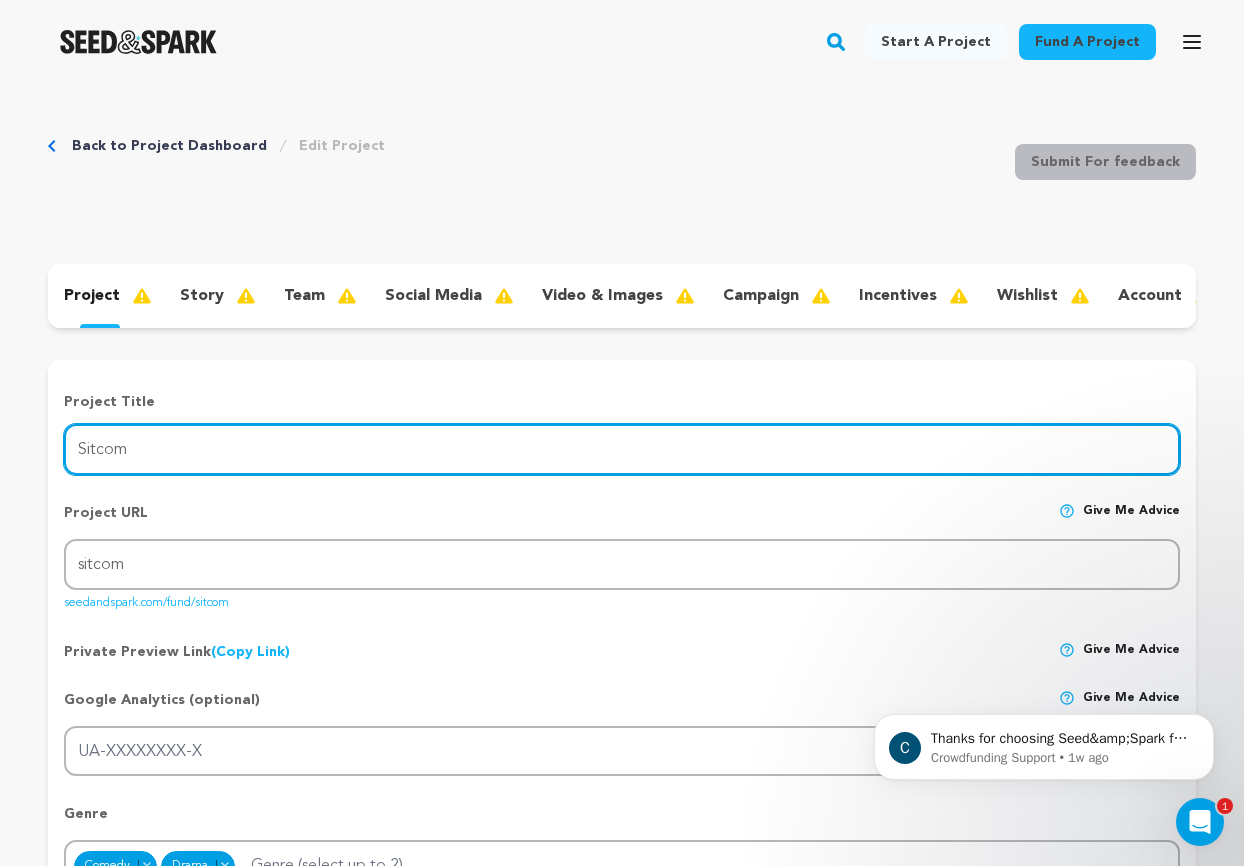 scroll, scrollTop: 0, scrollLeft: 0, axis: both 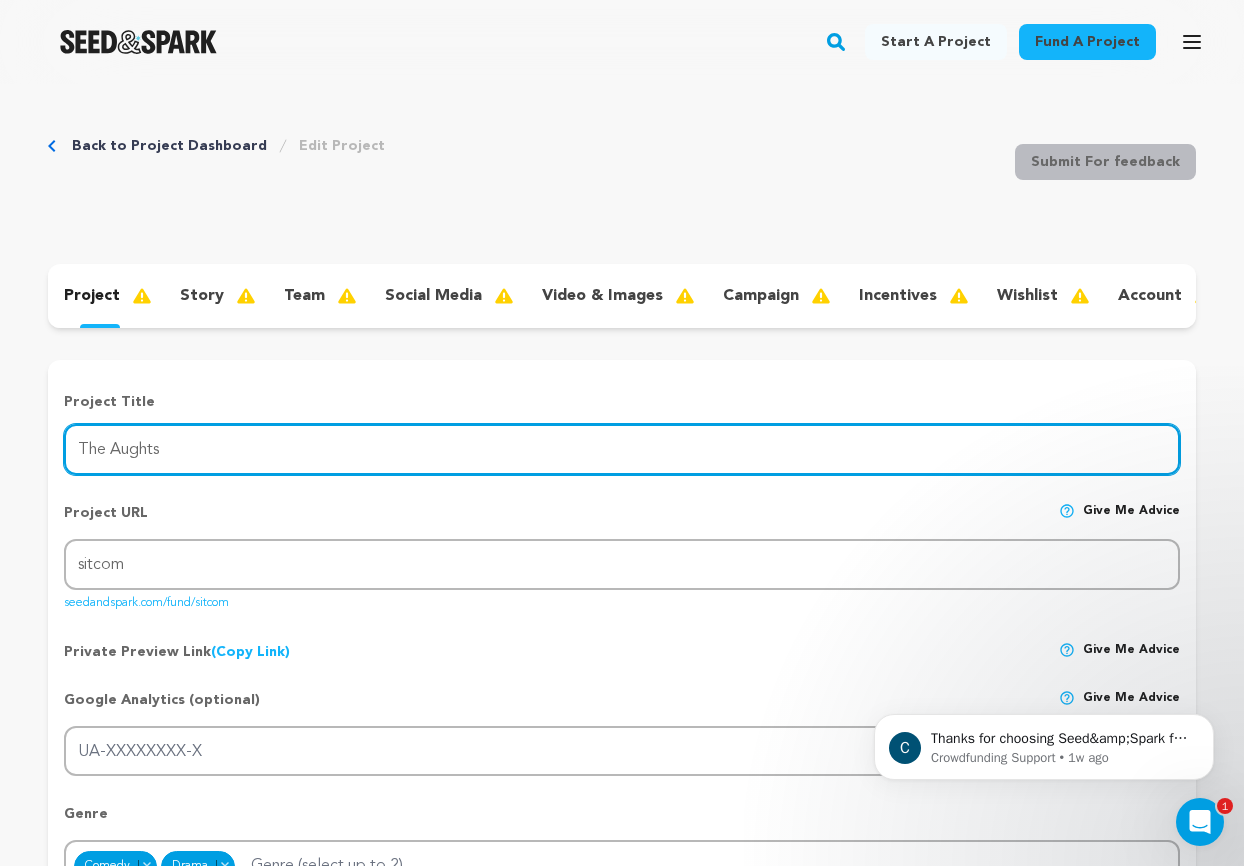 type on "The Aughts" 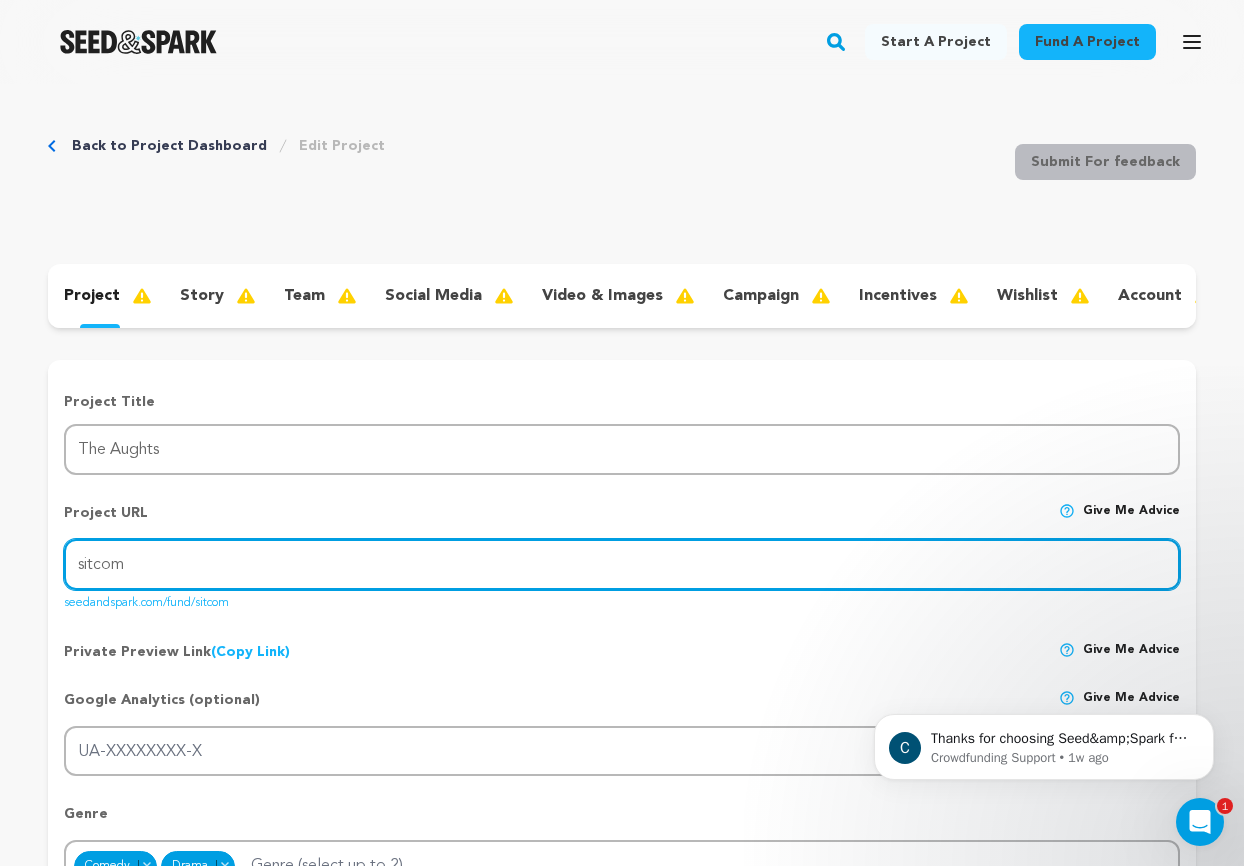 click on "sitcom" at bounding box center (622, 564) 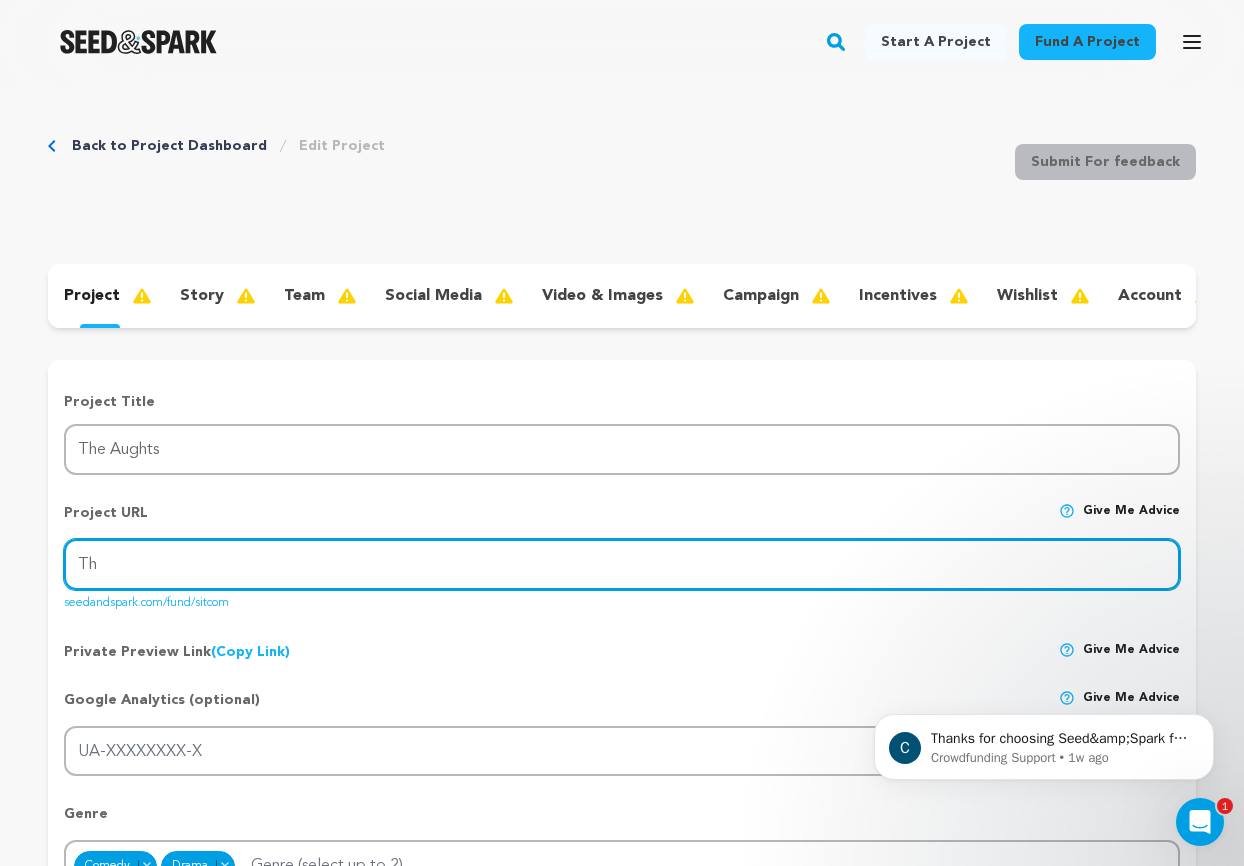 type on "T" 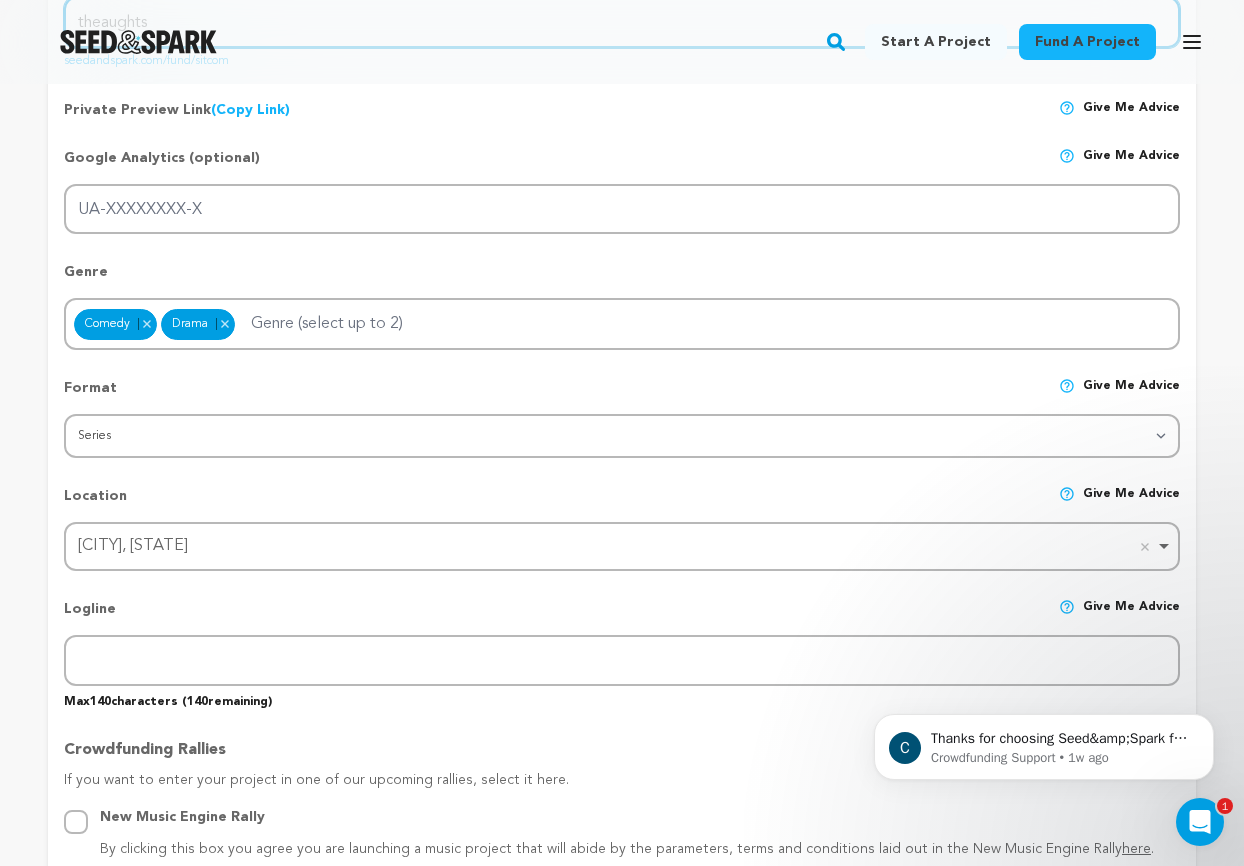 scroll, scrollTop: 551, scrollLeft: 0, axis: vertical 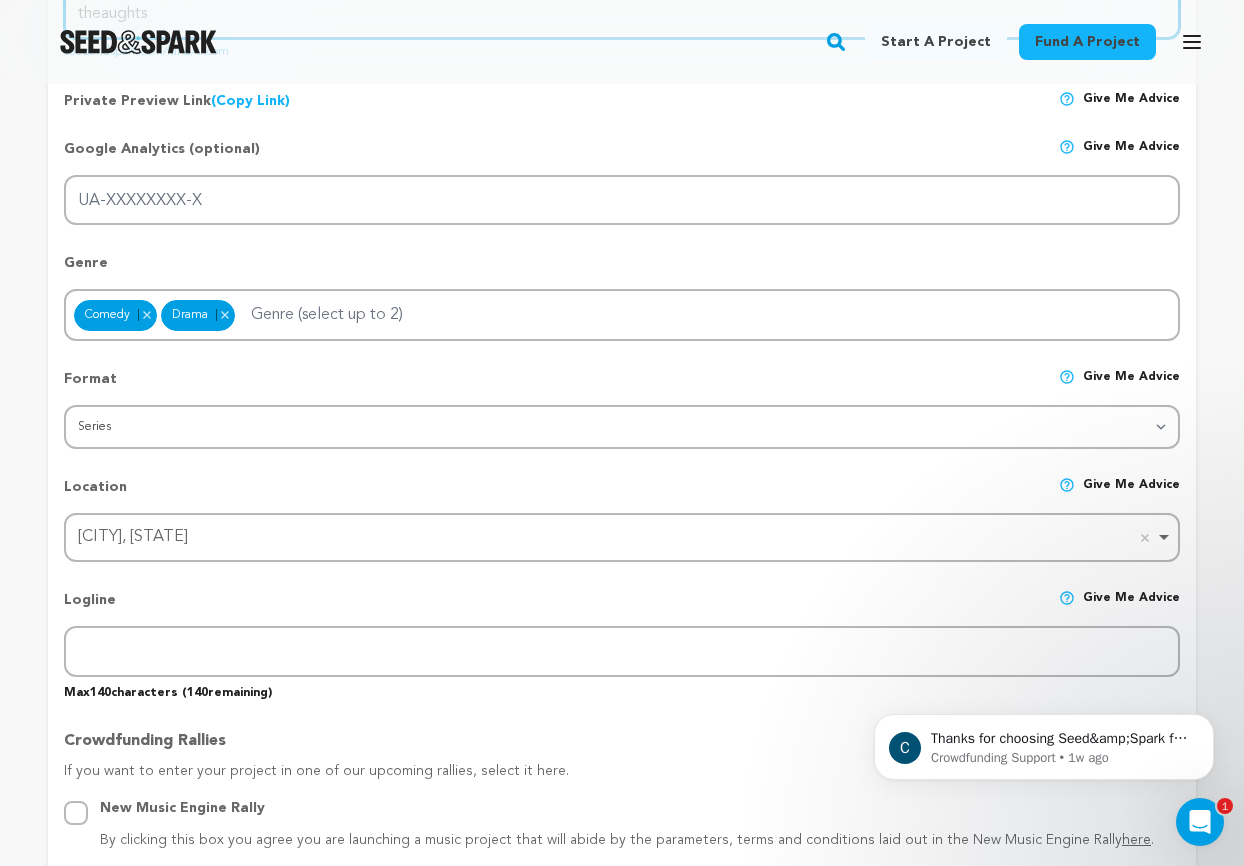 type on "theaughts" 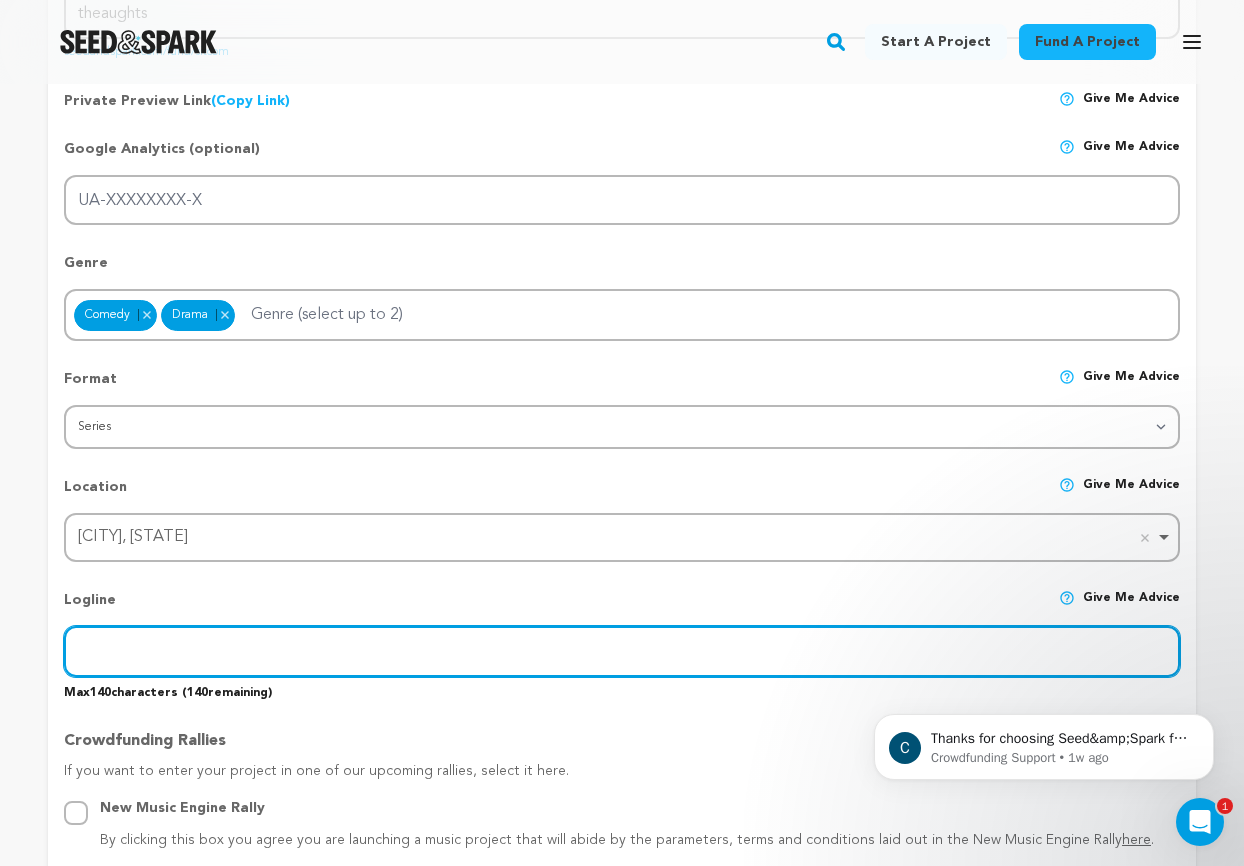 click at bounding box center [622, 651] 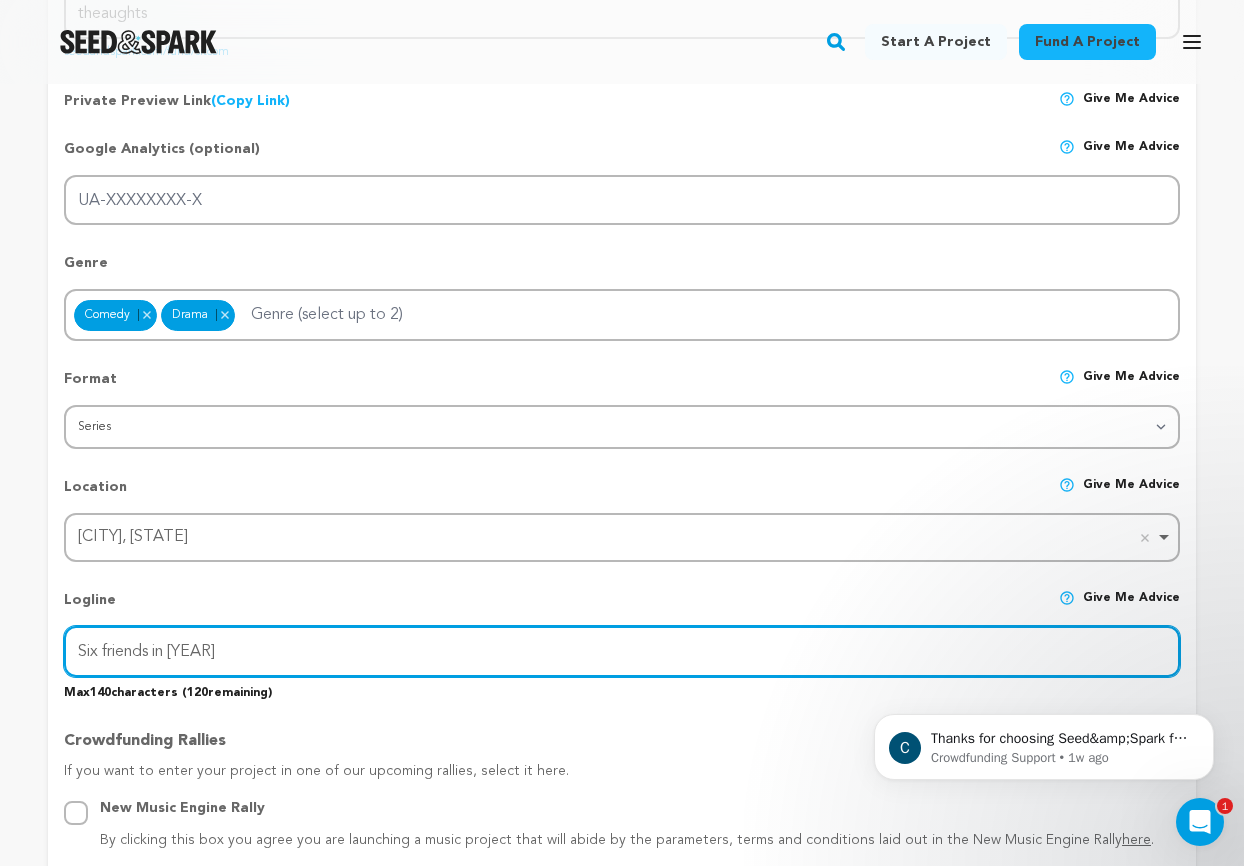 drag, startPoint x: 453, startPoint y: 566, endPoint x: 221, endPoint y: 553, distance: 232.36394 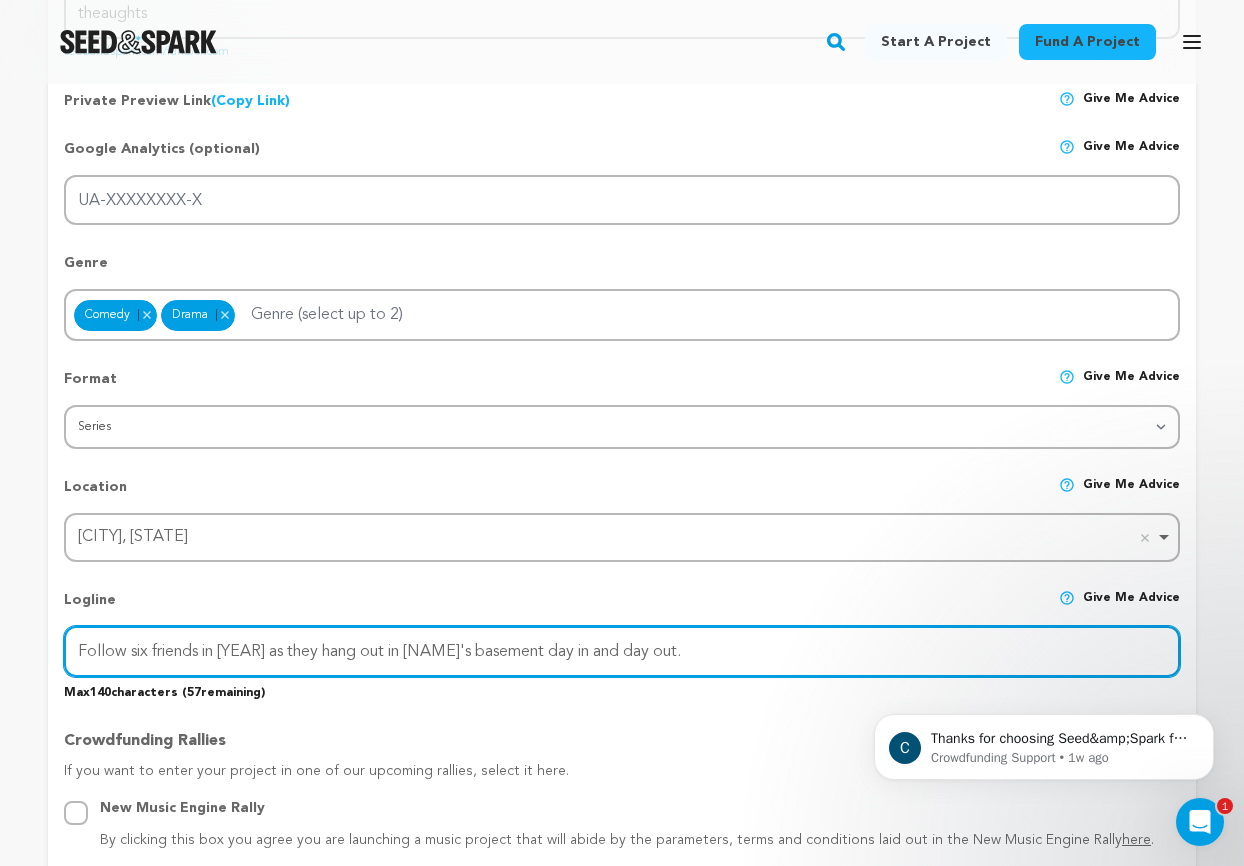 click on "Follow six friends in 2004 as they hang out in Rowan's basement day in and day out." at bounding box center (622, 651) 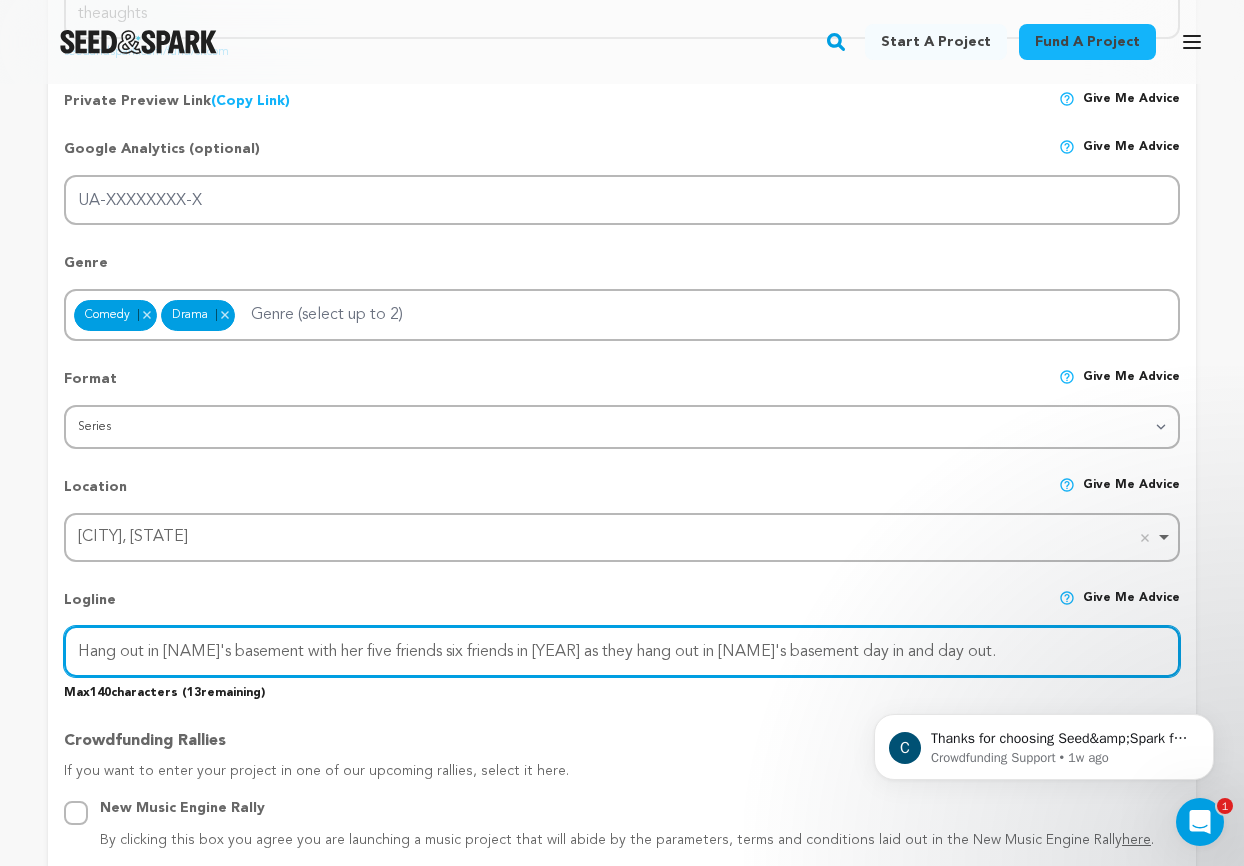 drag, startPoint x: 749, startPoint y: 561, endPoint x: 663, endPoint y: 559, distance: 86.023254 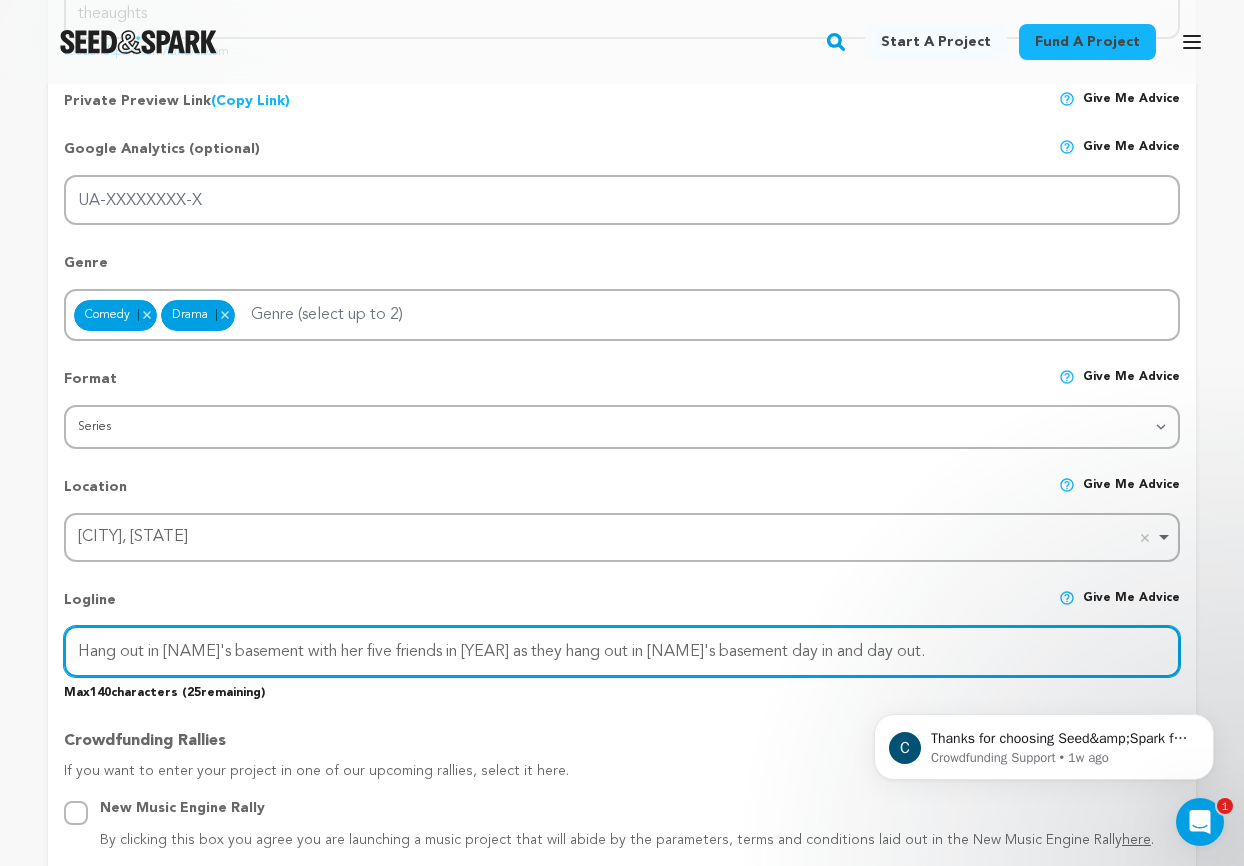 drag, startPoint x: 729, startPoint y: 557, endPoint x: 1145, endPoint y: 565, distance: 416.0769 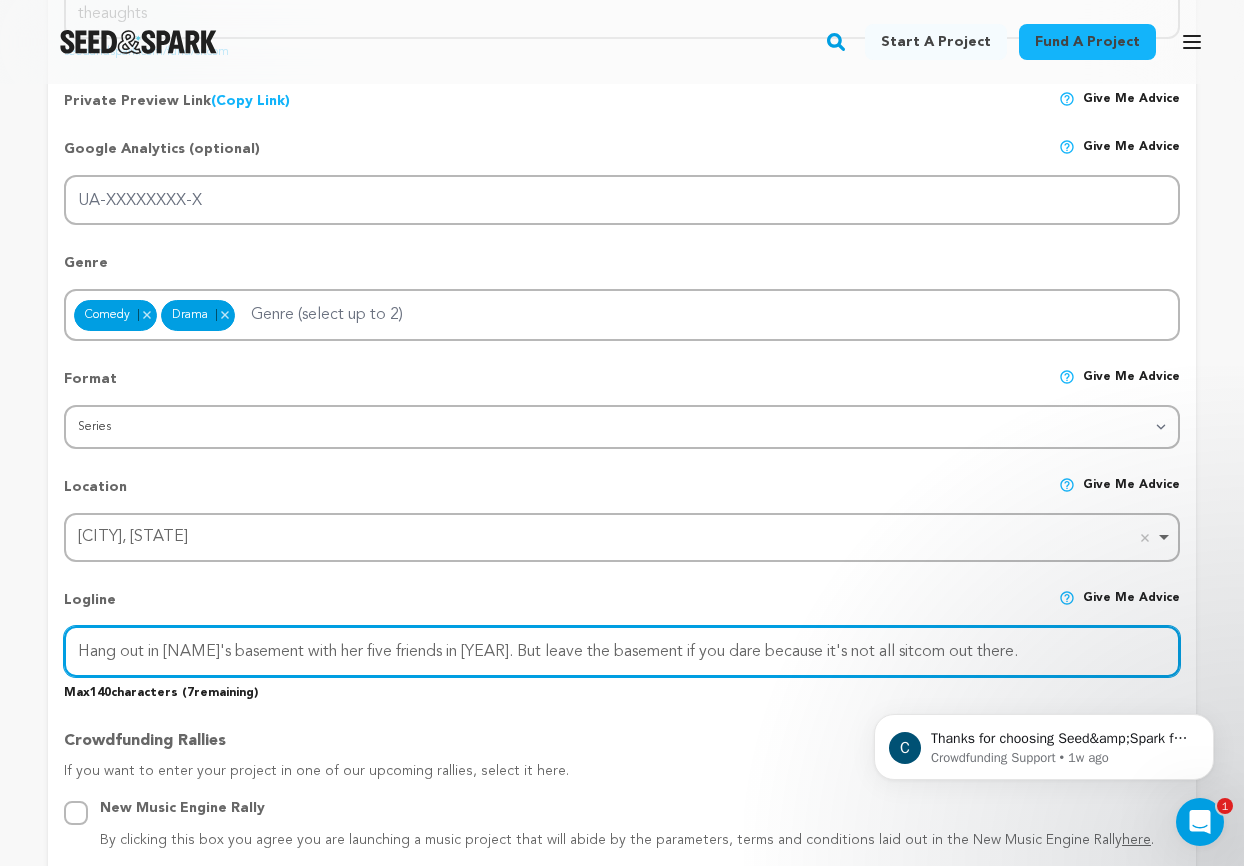scroll, scrollTop: 0, scrollLeft: 0, axis: both 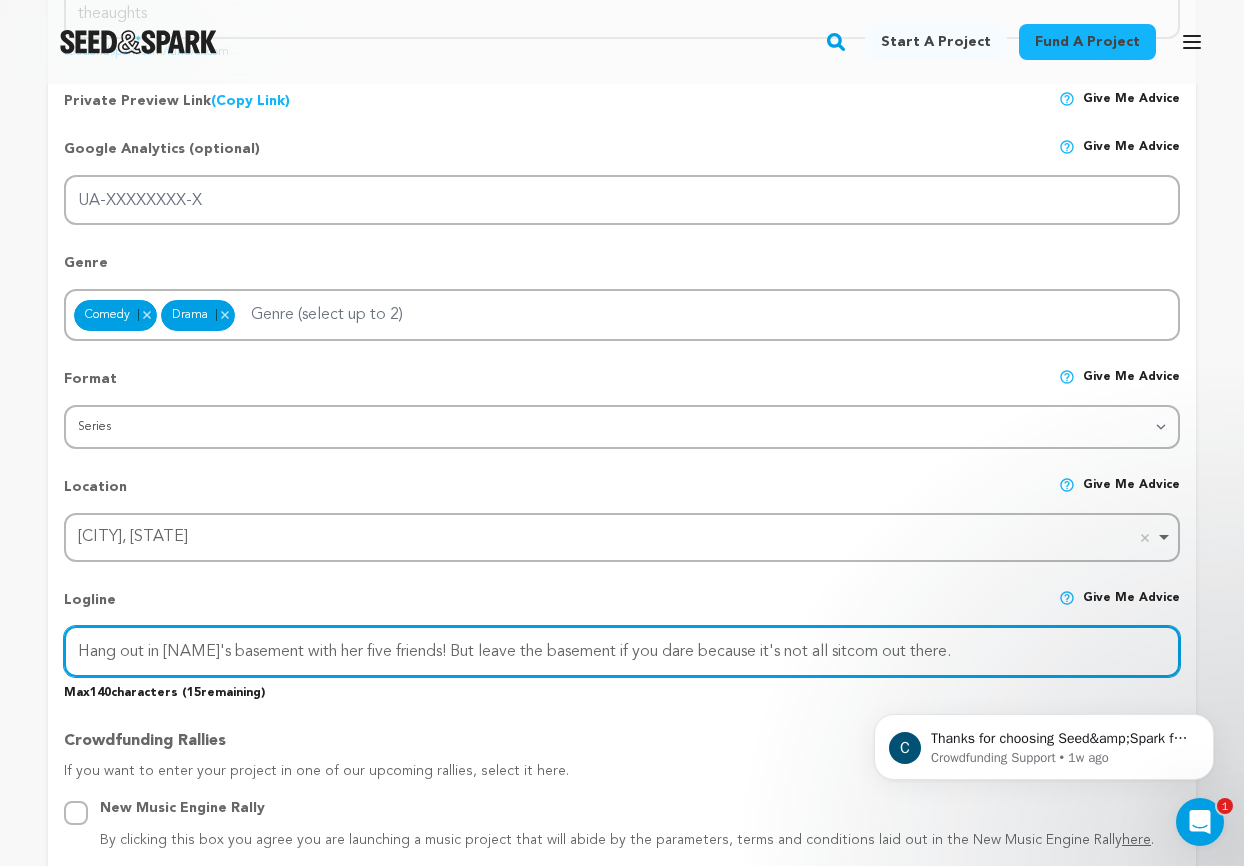 click on "Hang out in Rowan's basement with her five friends! But leave the basement if you dare because it's not all sitcom out there." at bounding box center [622, 651] 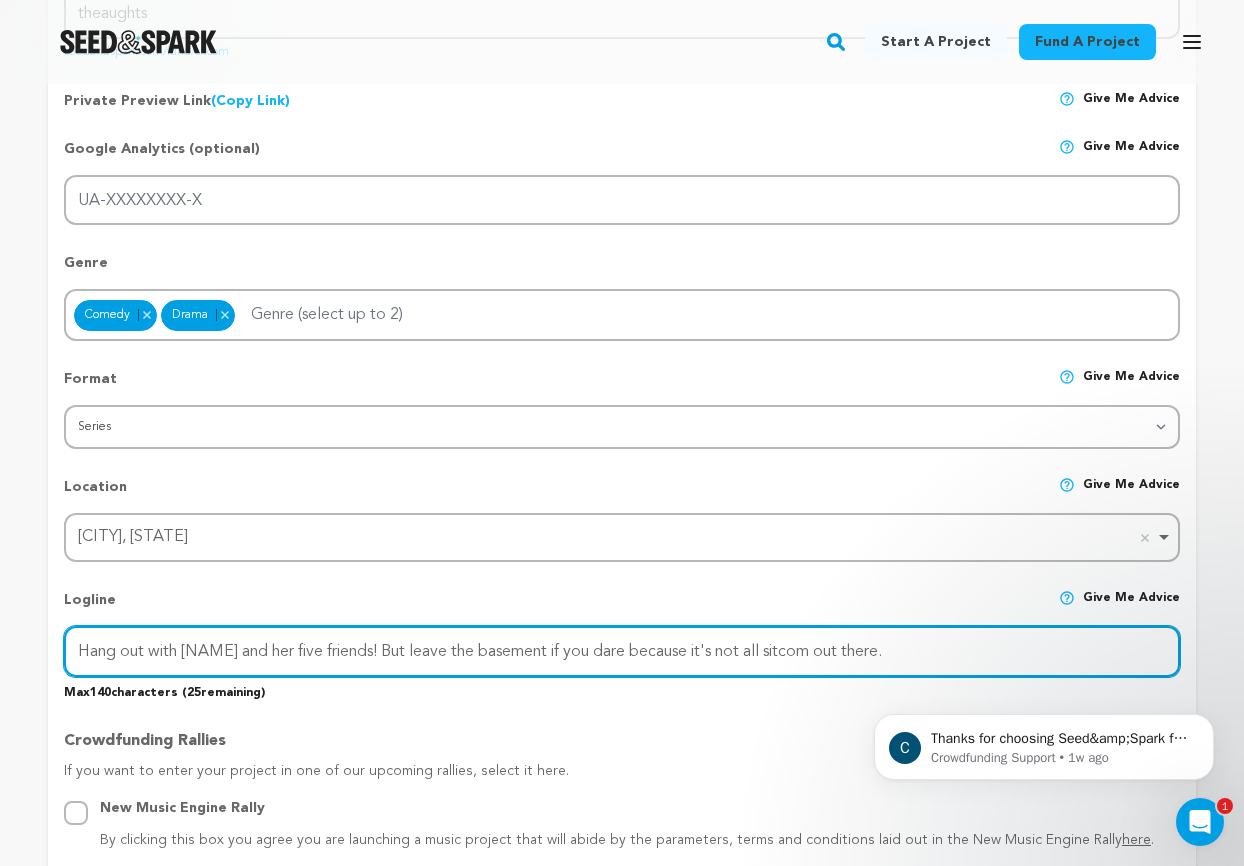 click on "Hang out with Rowan and her five friends! But leave the basement if you dare because it's not all sitcom out there." at bounding box center (622, 651) 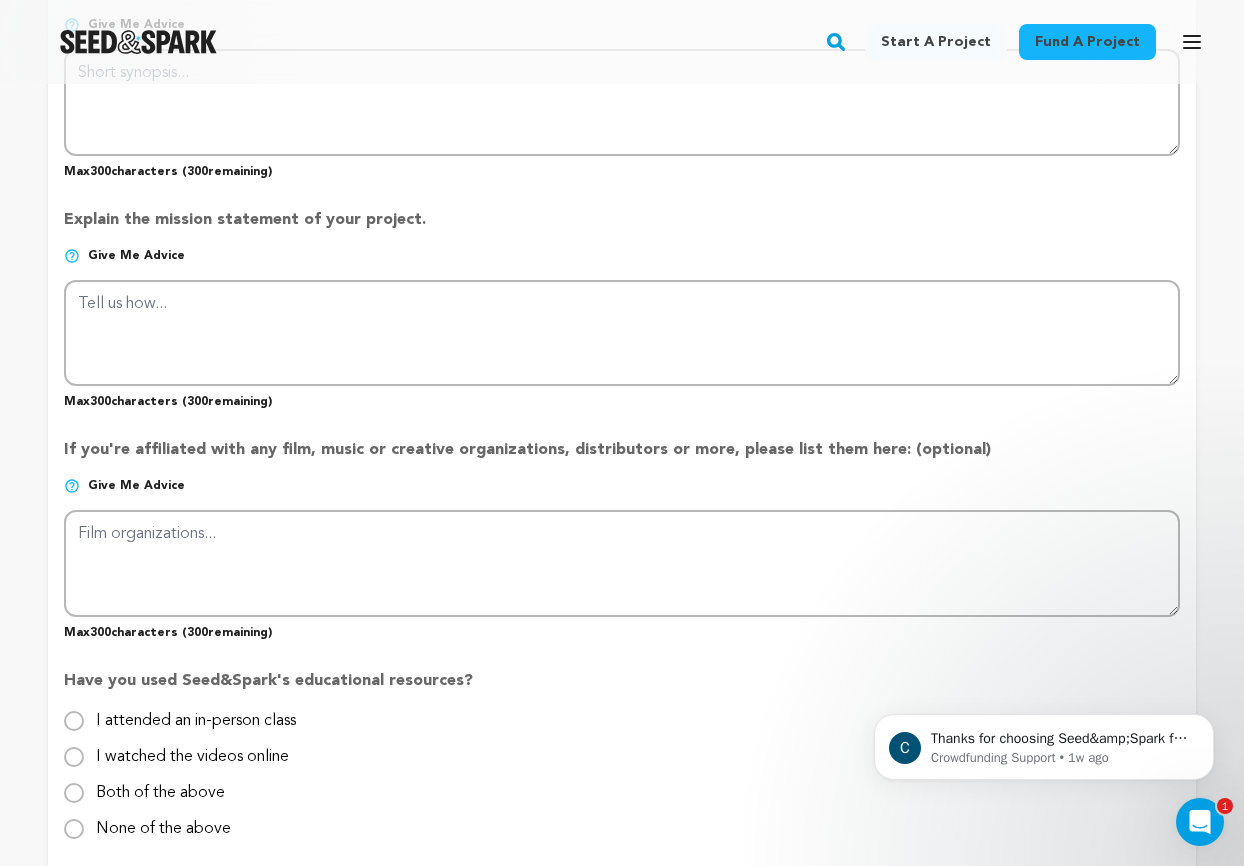 scroll, scrollTop: 1537, scrollLeft: 0, axis: vertical 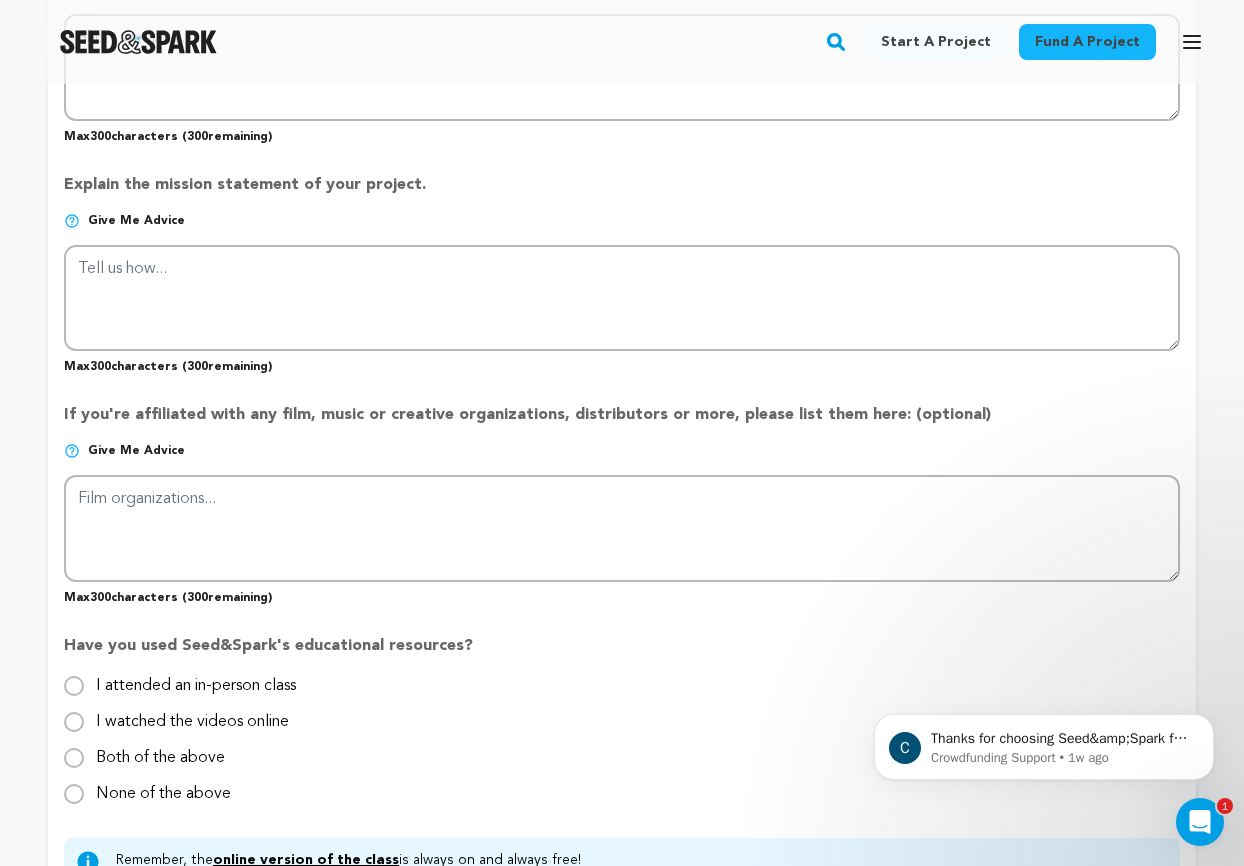 type on "Hang out with [PERSON] and her five friends in [YEAR]! But leave the basement if you dare because it's not all sitcom out there." 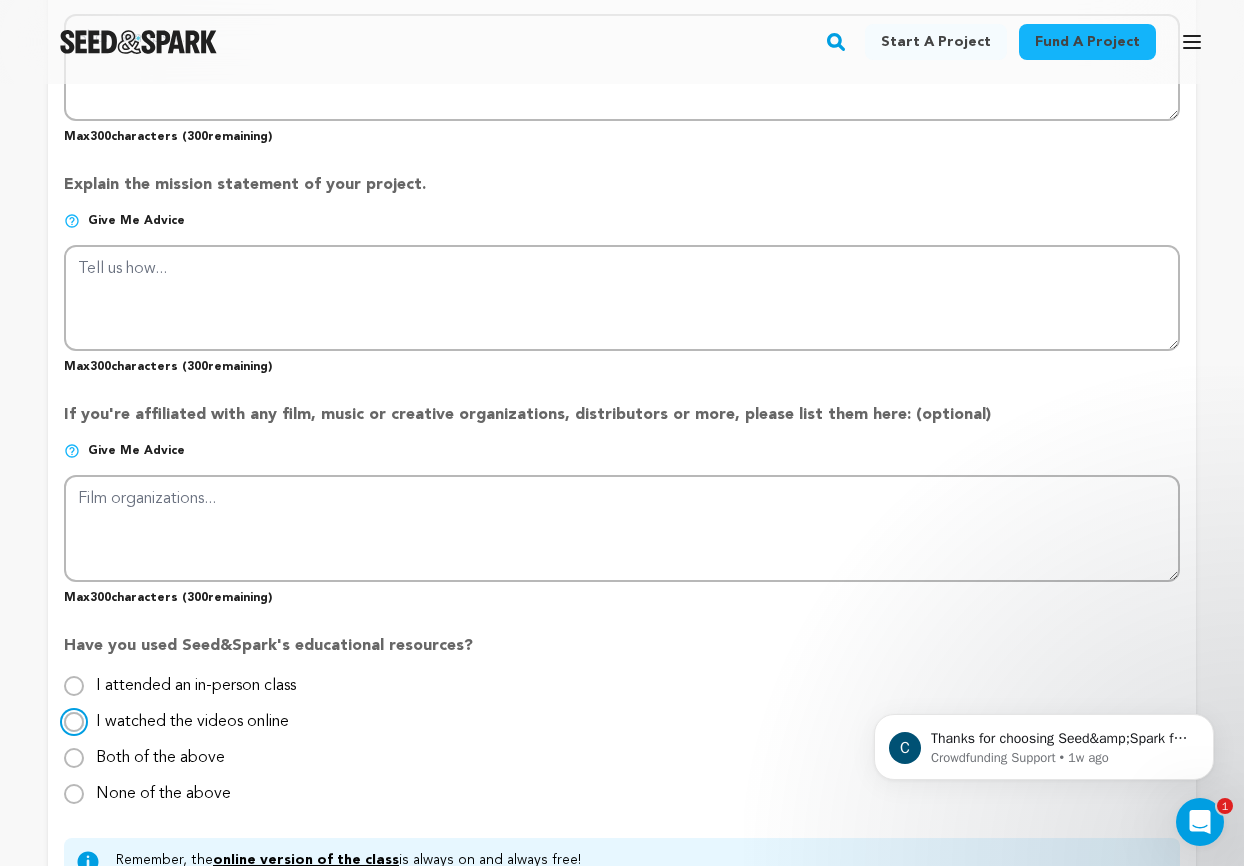 radio on "true" 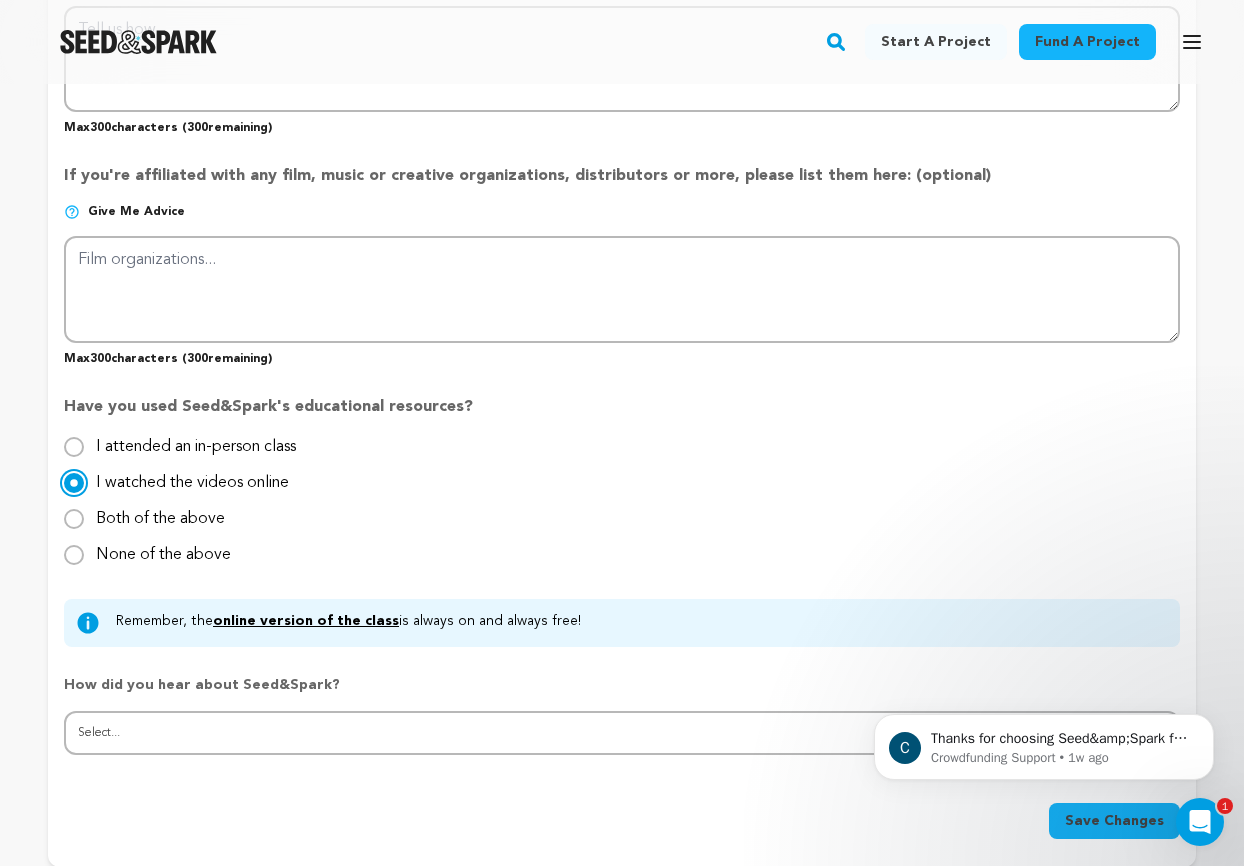 scroll, scrollTop: 1806, scrollLeft: 0, axis: vertical 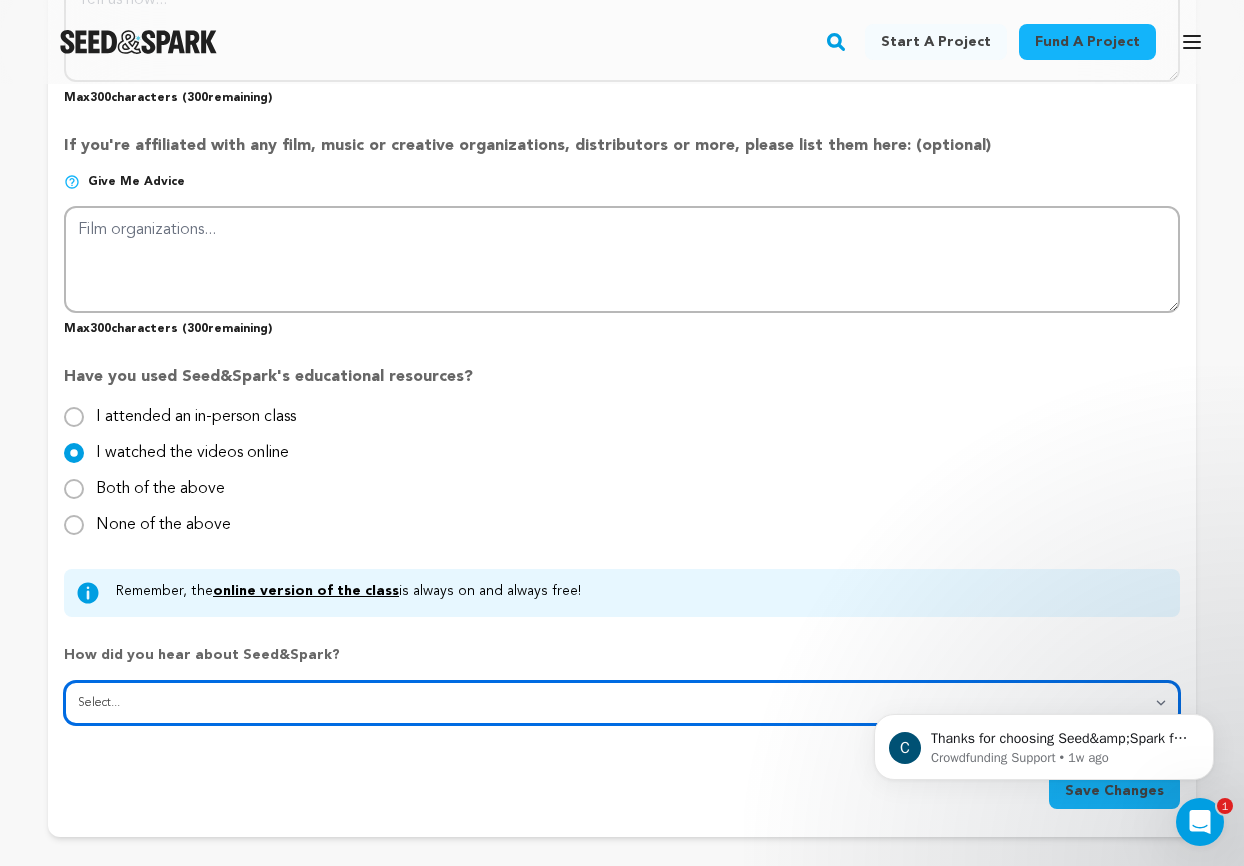 click on "Select...
From a friend Social media Film festival or film organization Took an in-person class Online search Article or podcast Email Other" at bounding box center [622, 703] 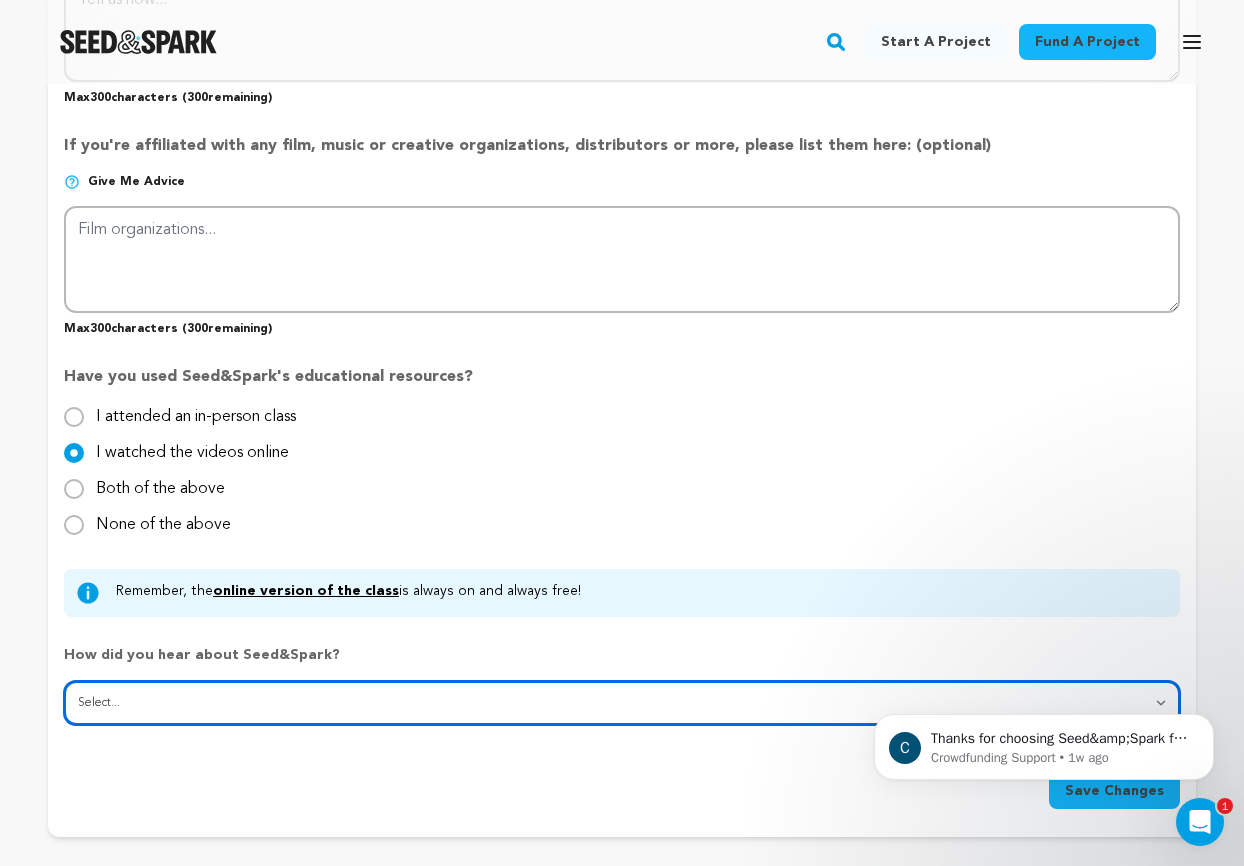 select on "1" 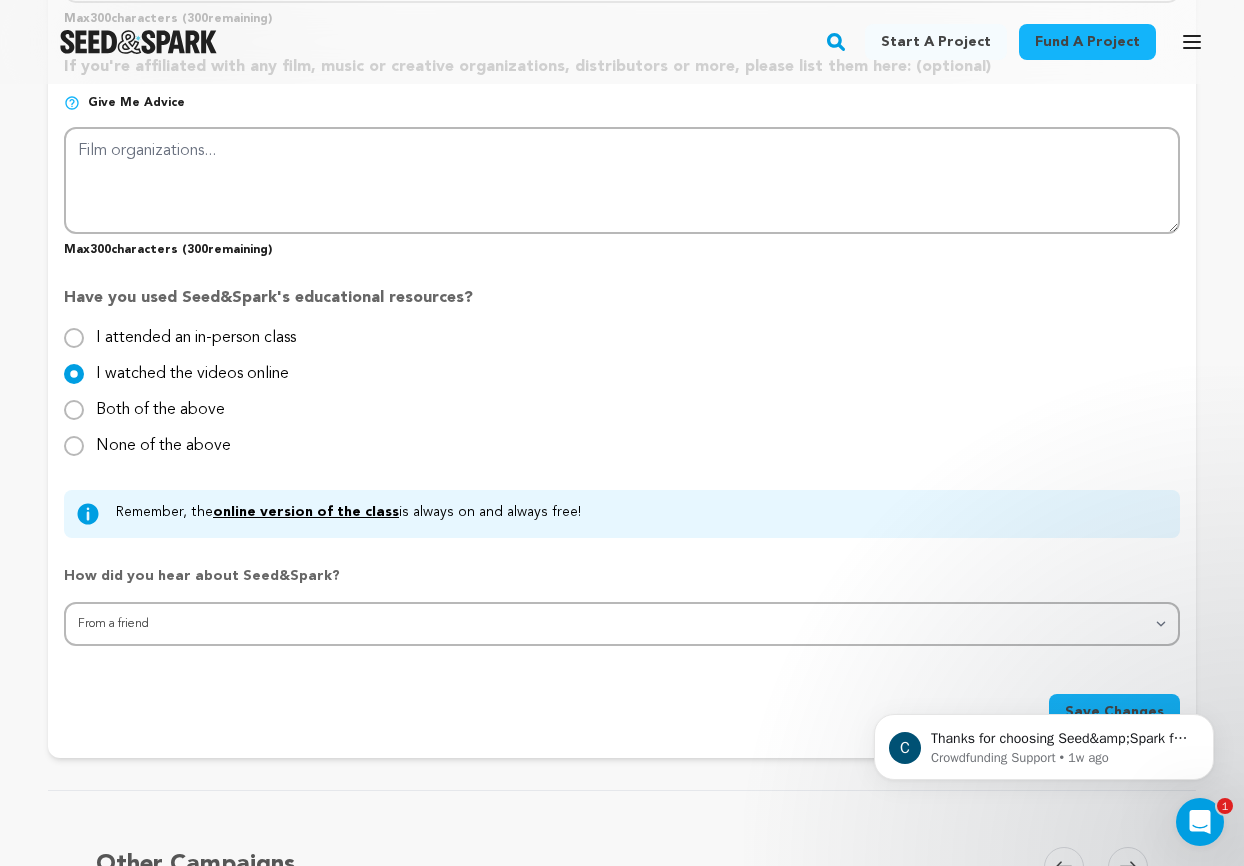 click on "Save Changes" at bounding box center (1114, 712) 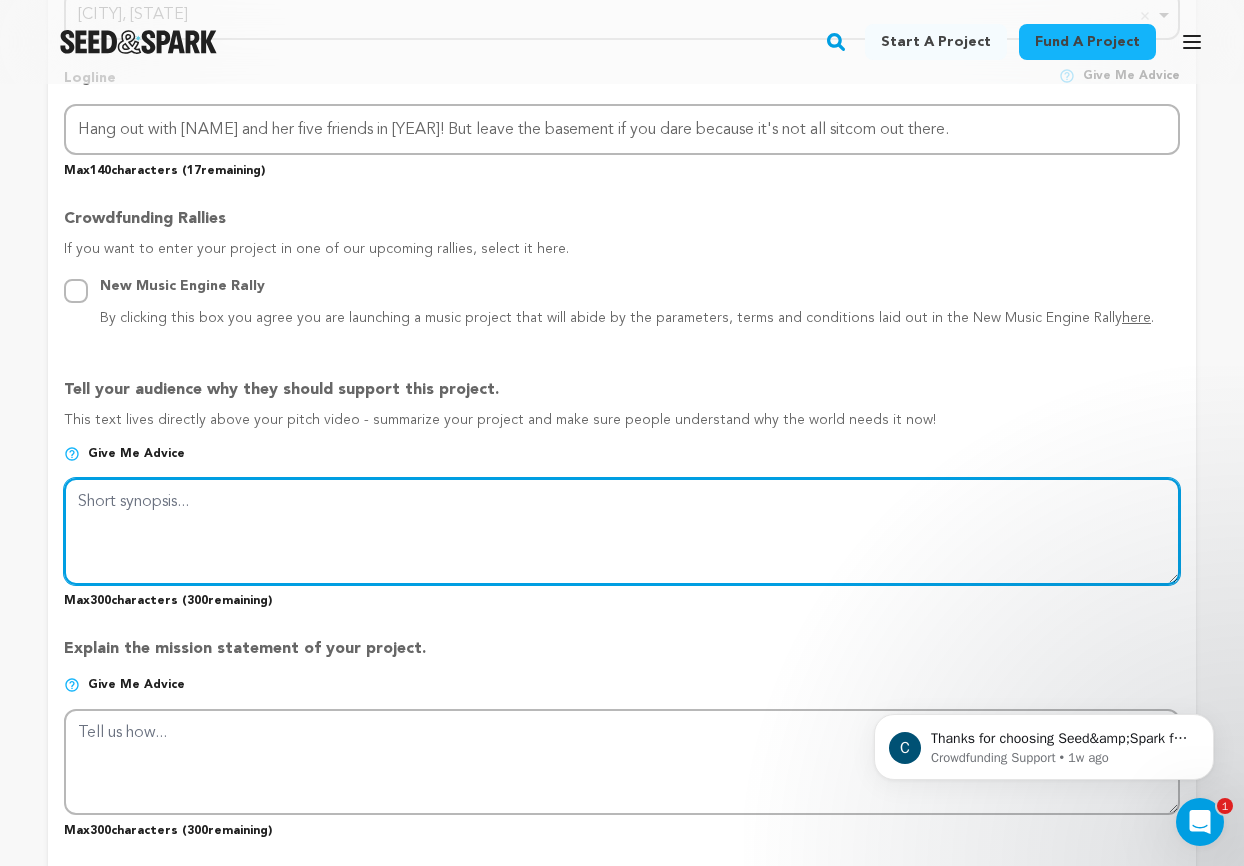 scroll, scrollTop: 1081, scrollLeft: 0, axis: vertical 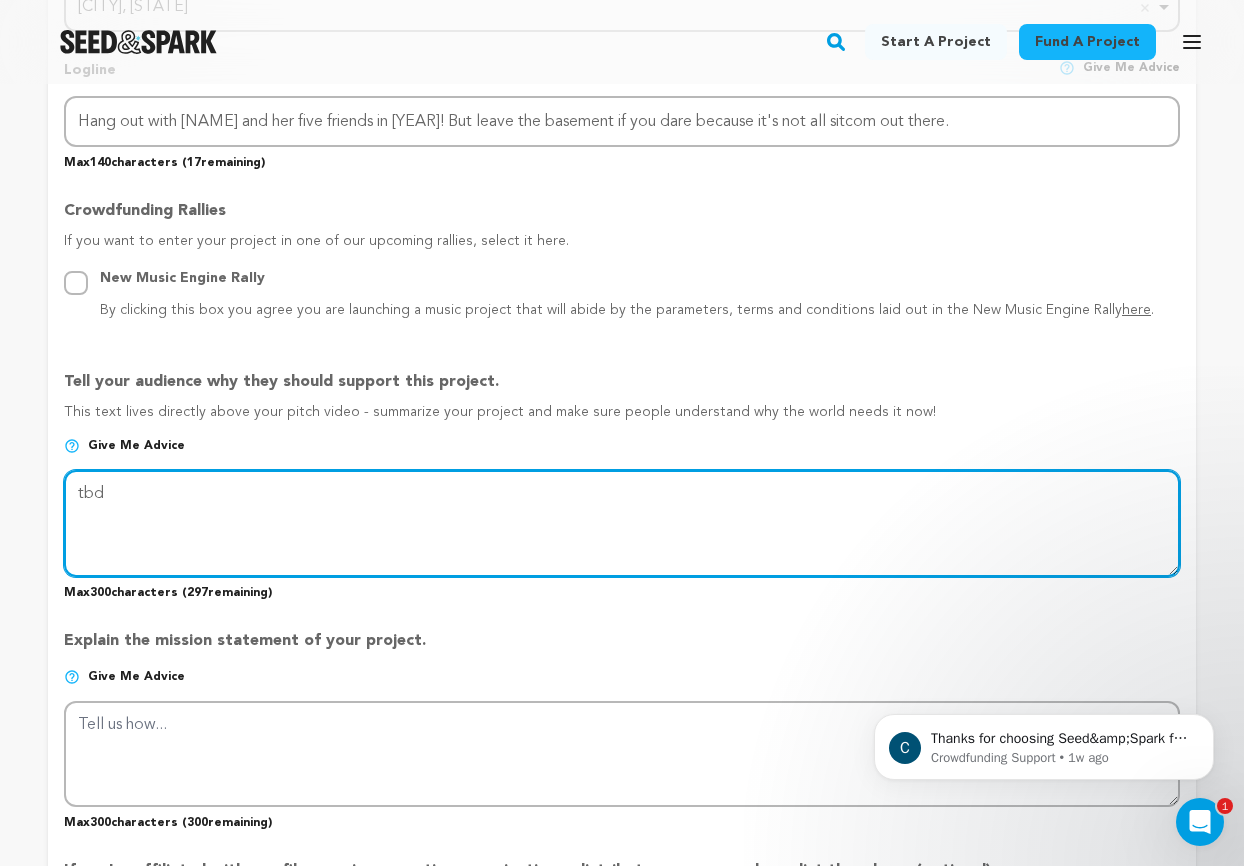 click at bounding box center (622, 523) 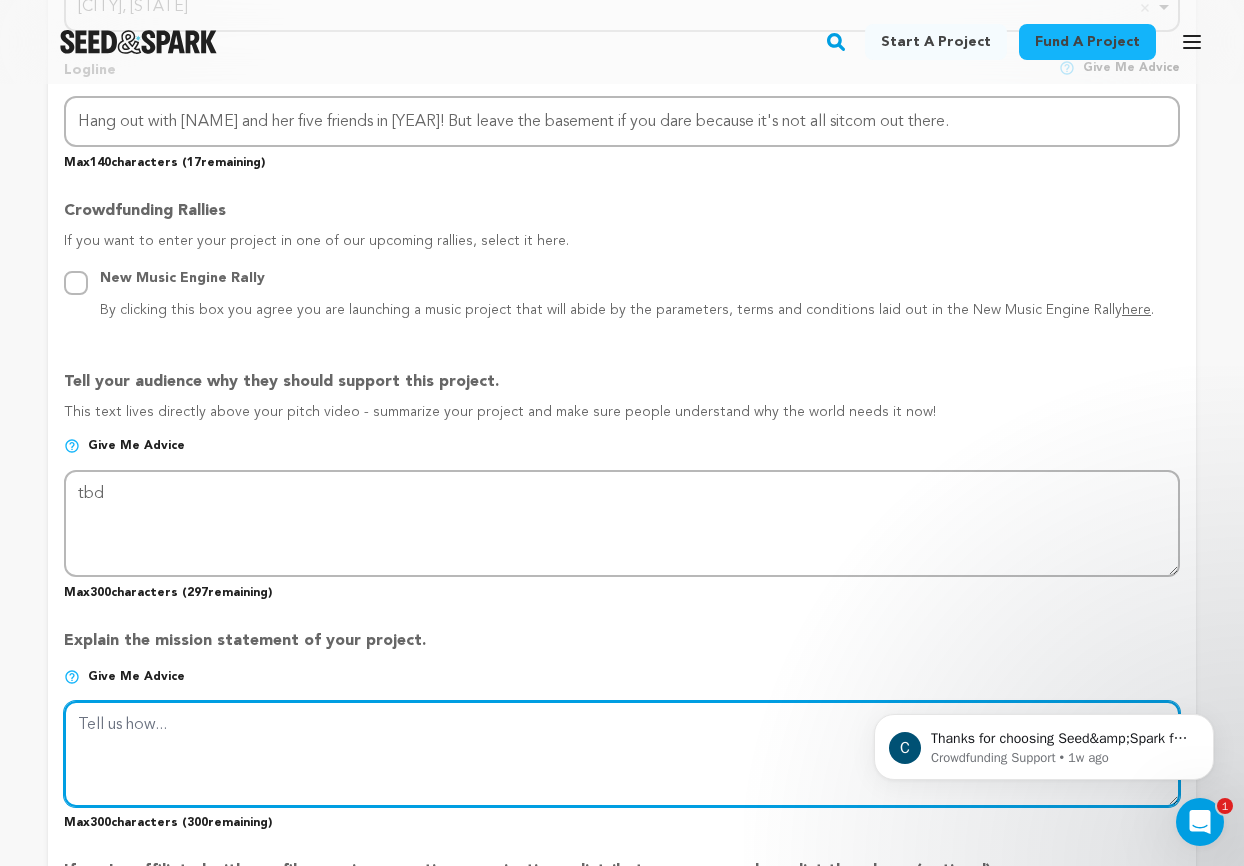 click at bounding box center (622, 754) 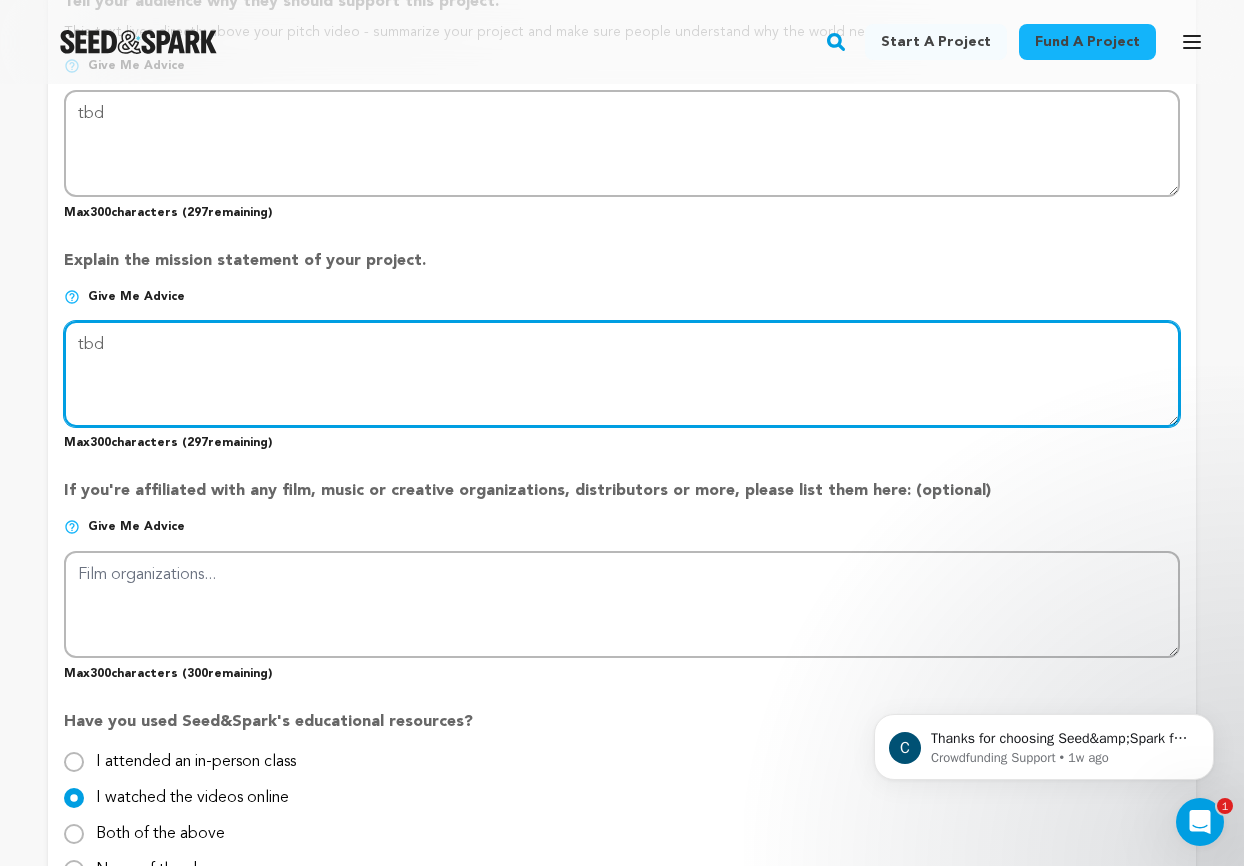 scroll, scrollTop: 1462, scrollLeft: 0, axis: vertical 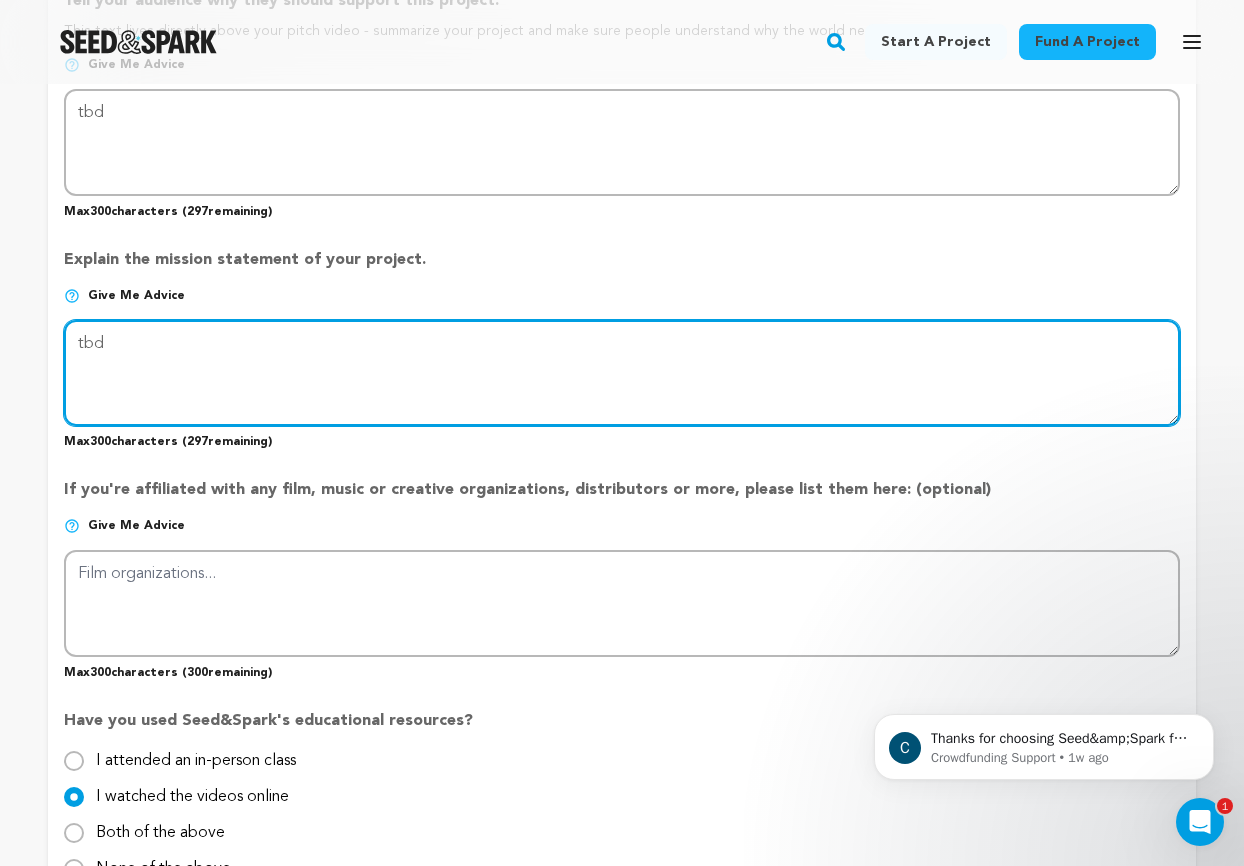 type on "tbd" 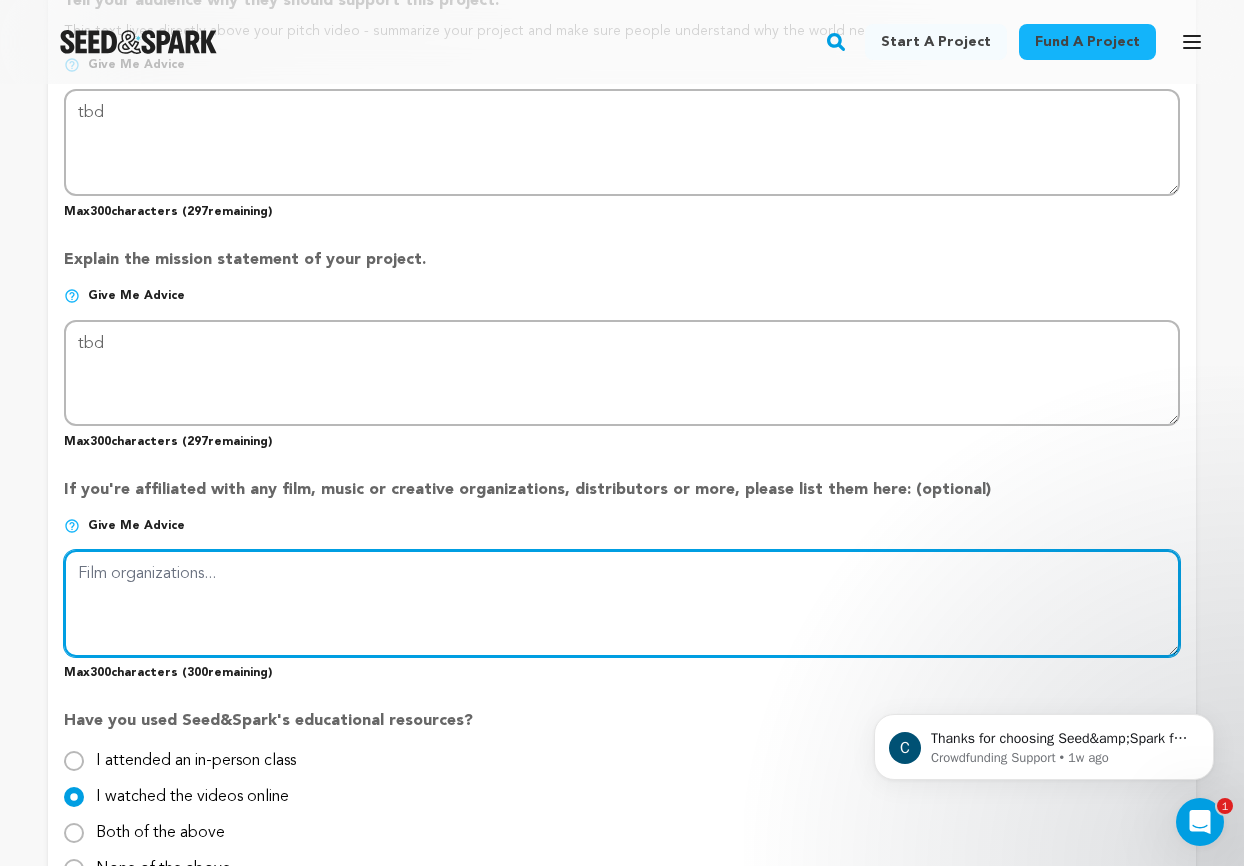 click at bounding box center (622, 603) 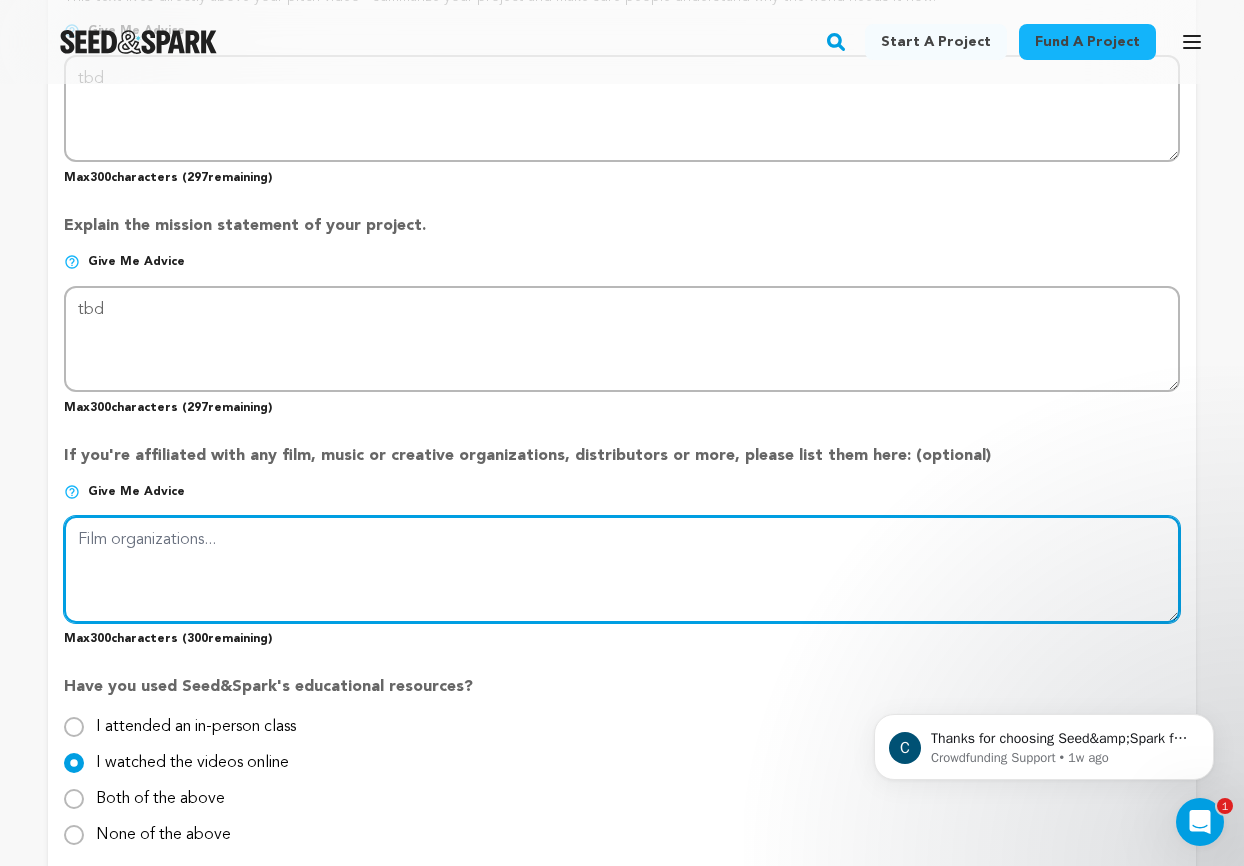 scroll, scrollTop: 1911, scrollLeft: 0, axis: vertical 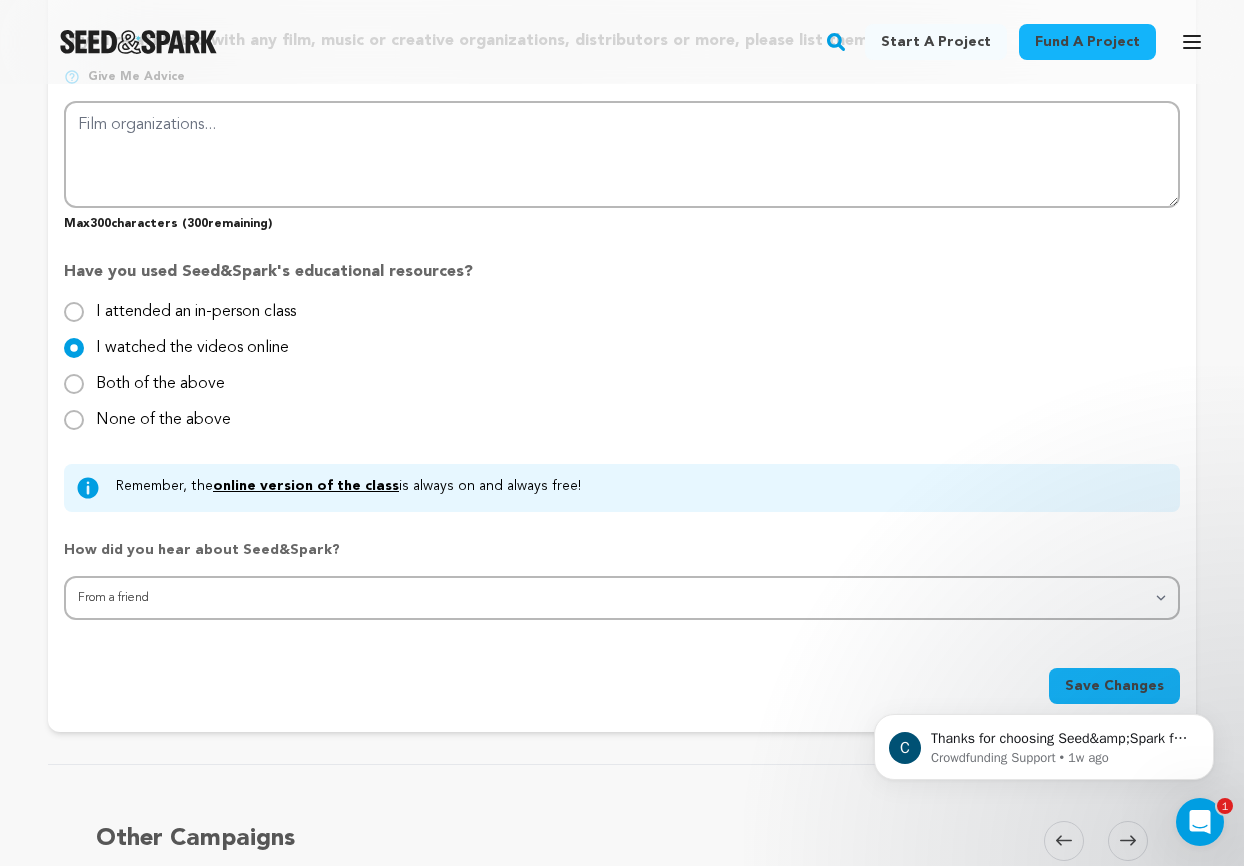click on "Save Changes" at bounding box center (1114, 686) 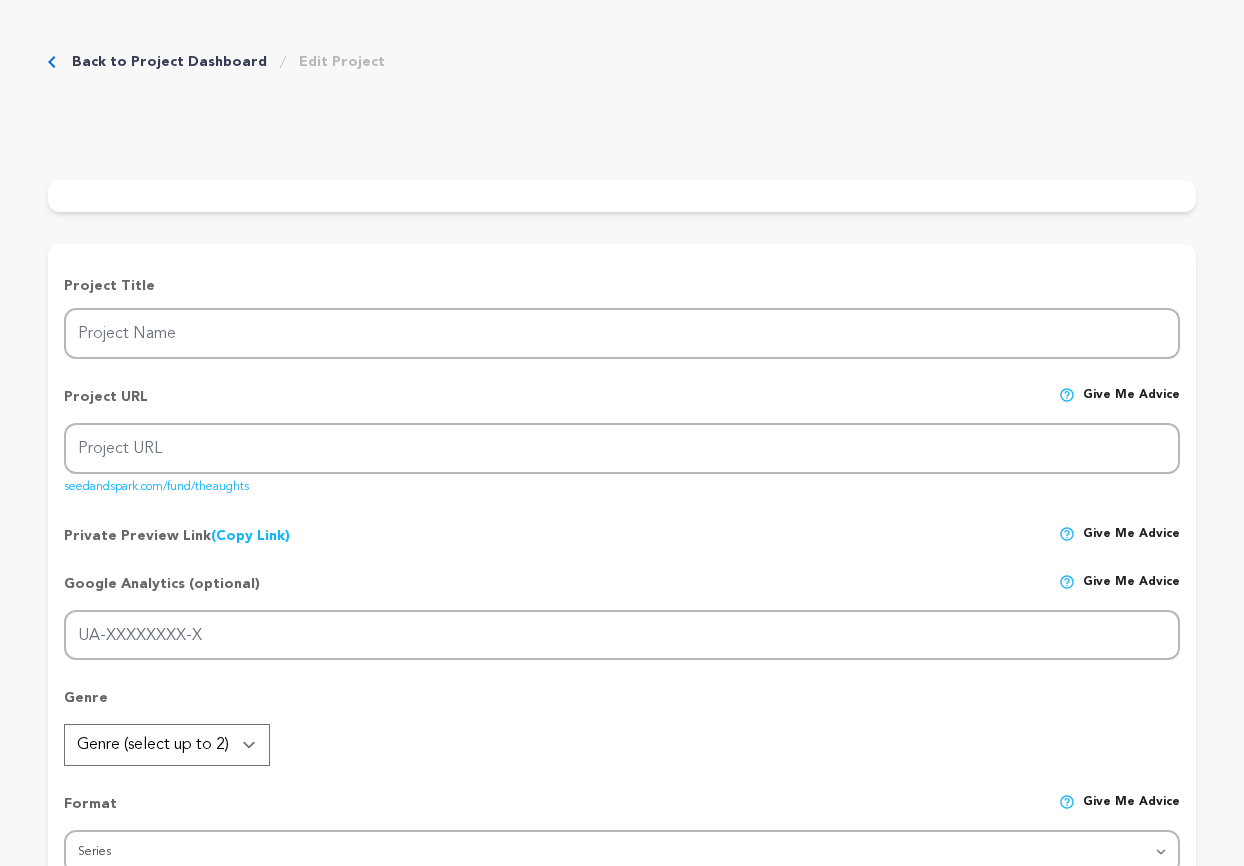 scroll, scrollTop: 0, scrollLeft: 0, axis: both 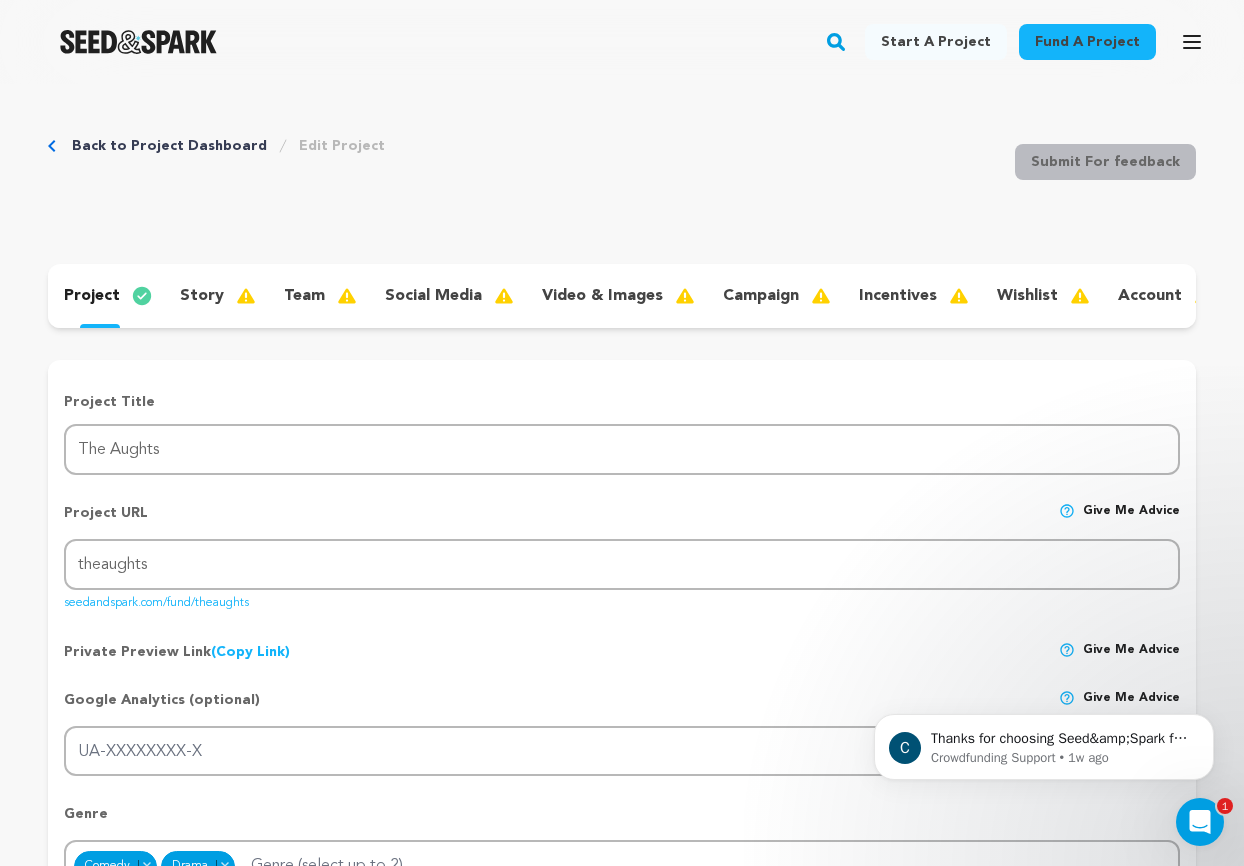 click on "story" at bounding box center [216, 296] 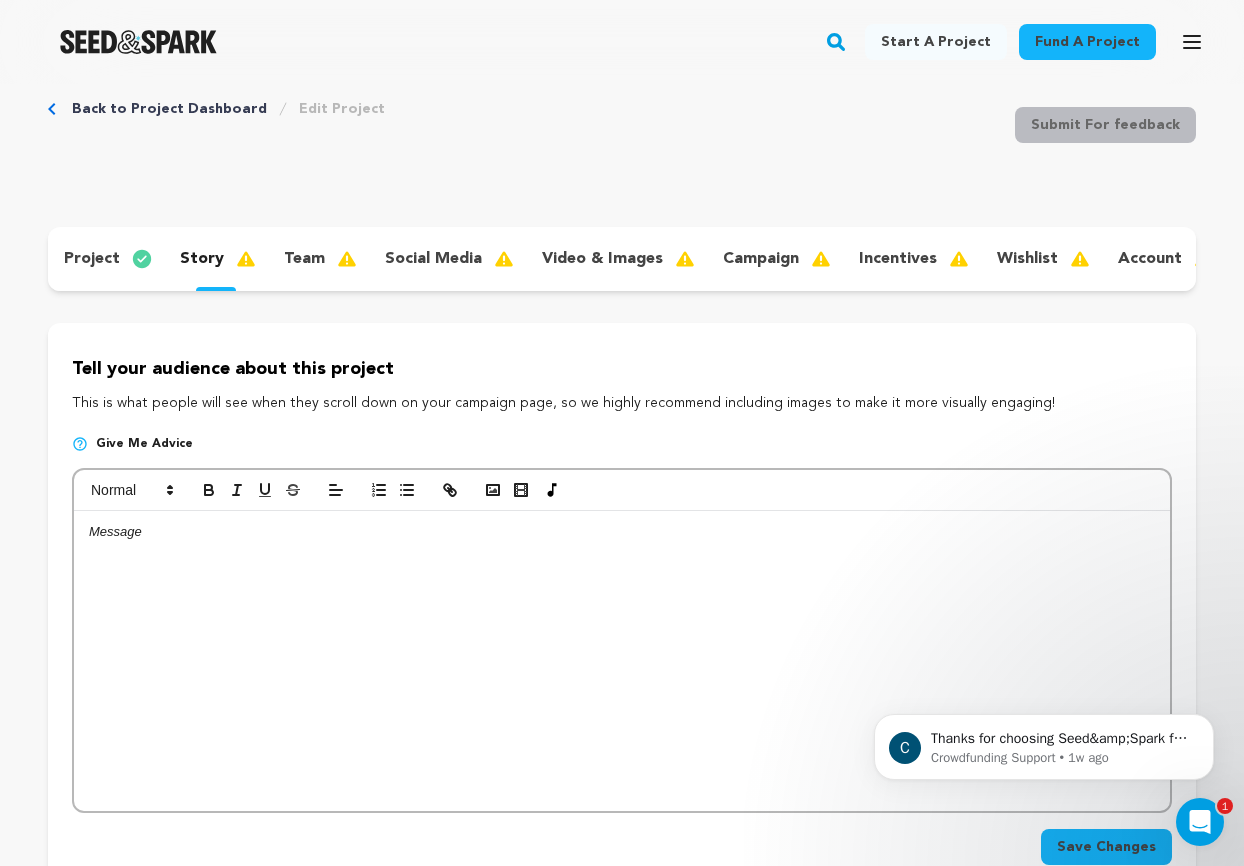 scroll, scrollTop: 98, scrollLeft: 0, axis: vertical 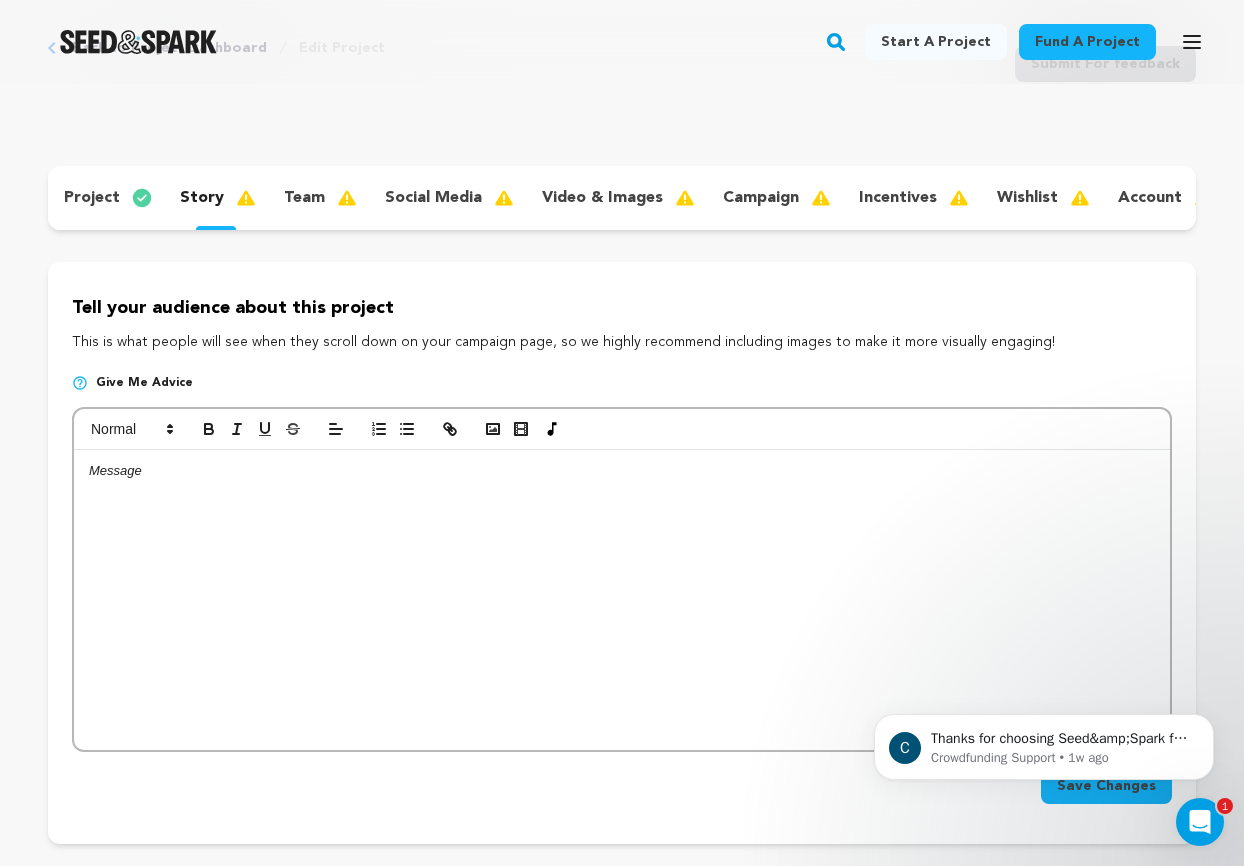 click on "team" at bounding box center (318, 198) 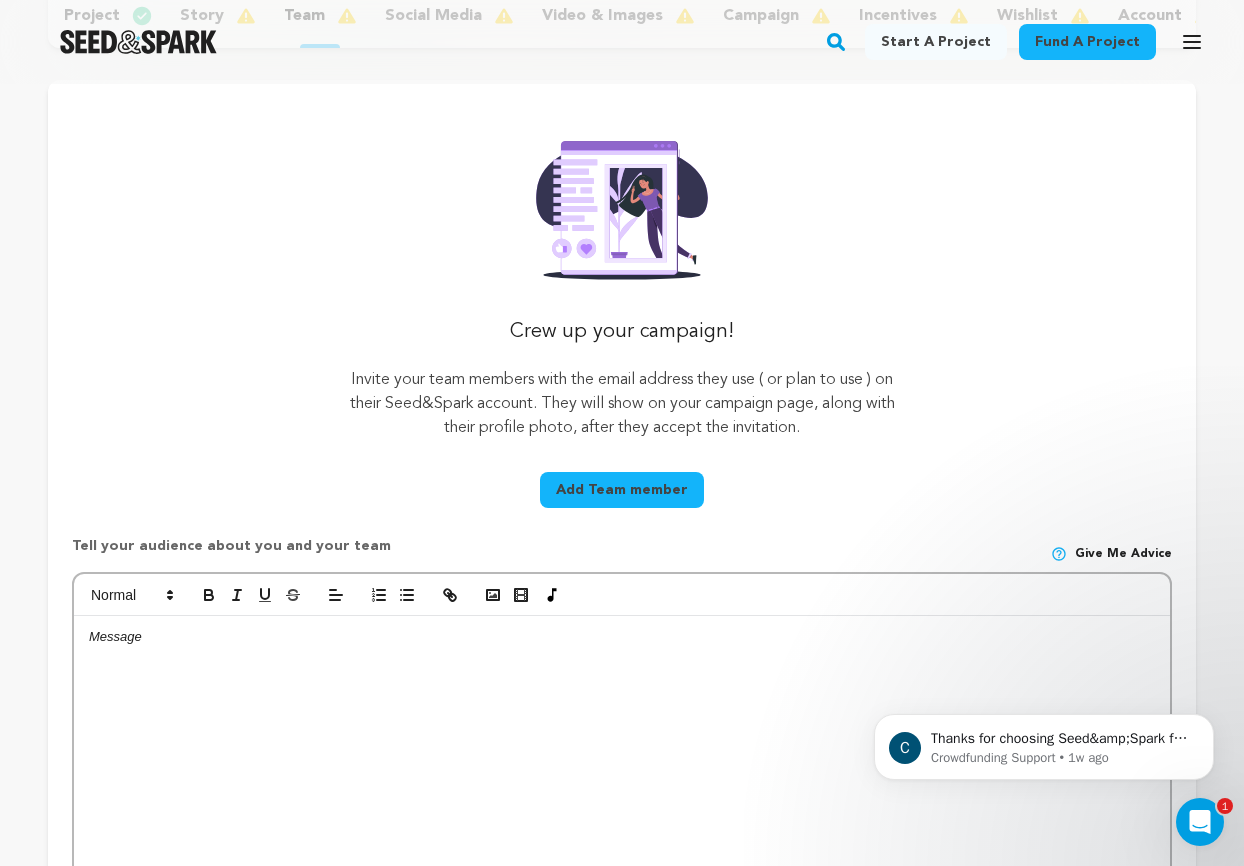 scroll, scrollTop: 288, scrollLeft: 0, axis: vertical 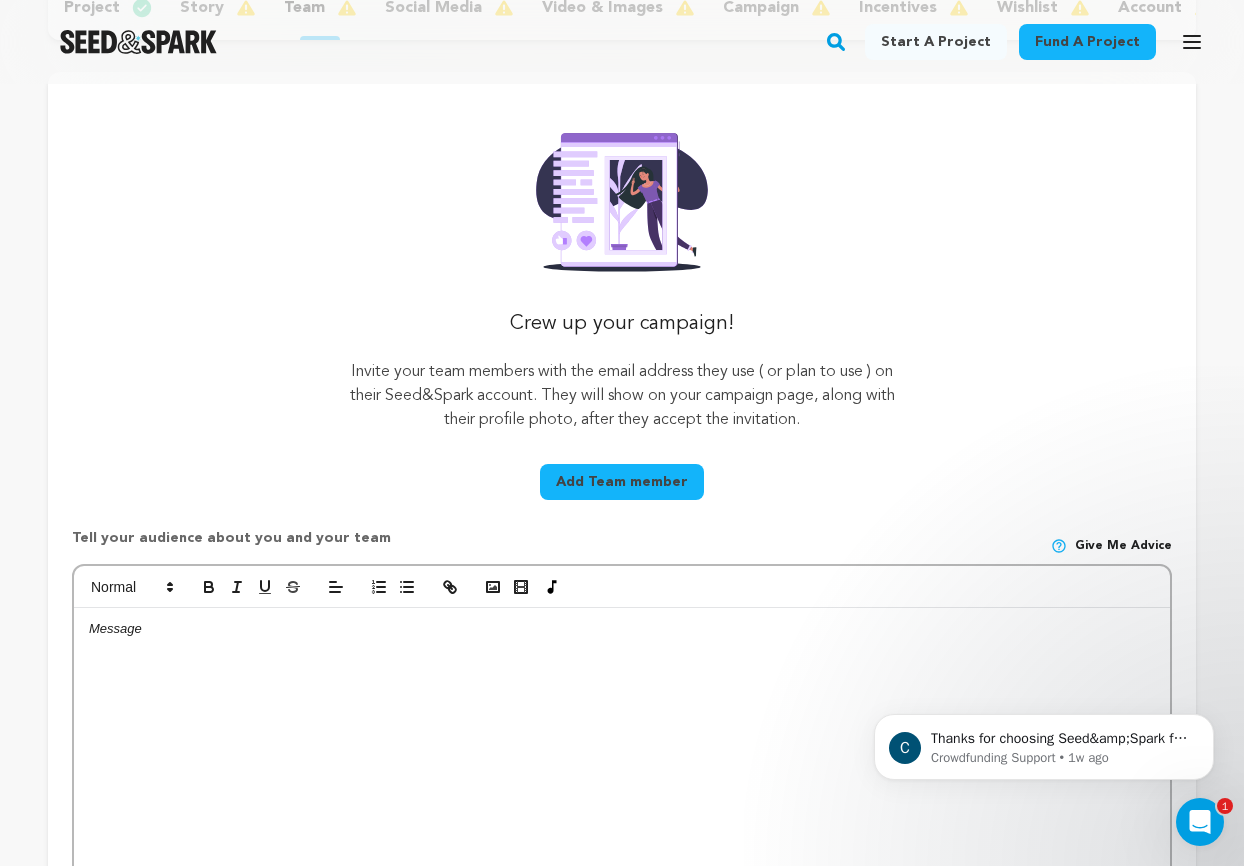 click on "Add Team member" at bounding box center [622, 482] 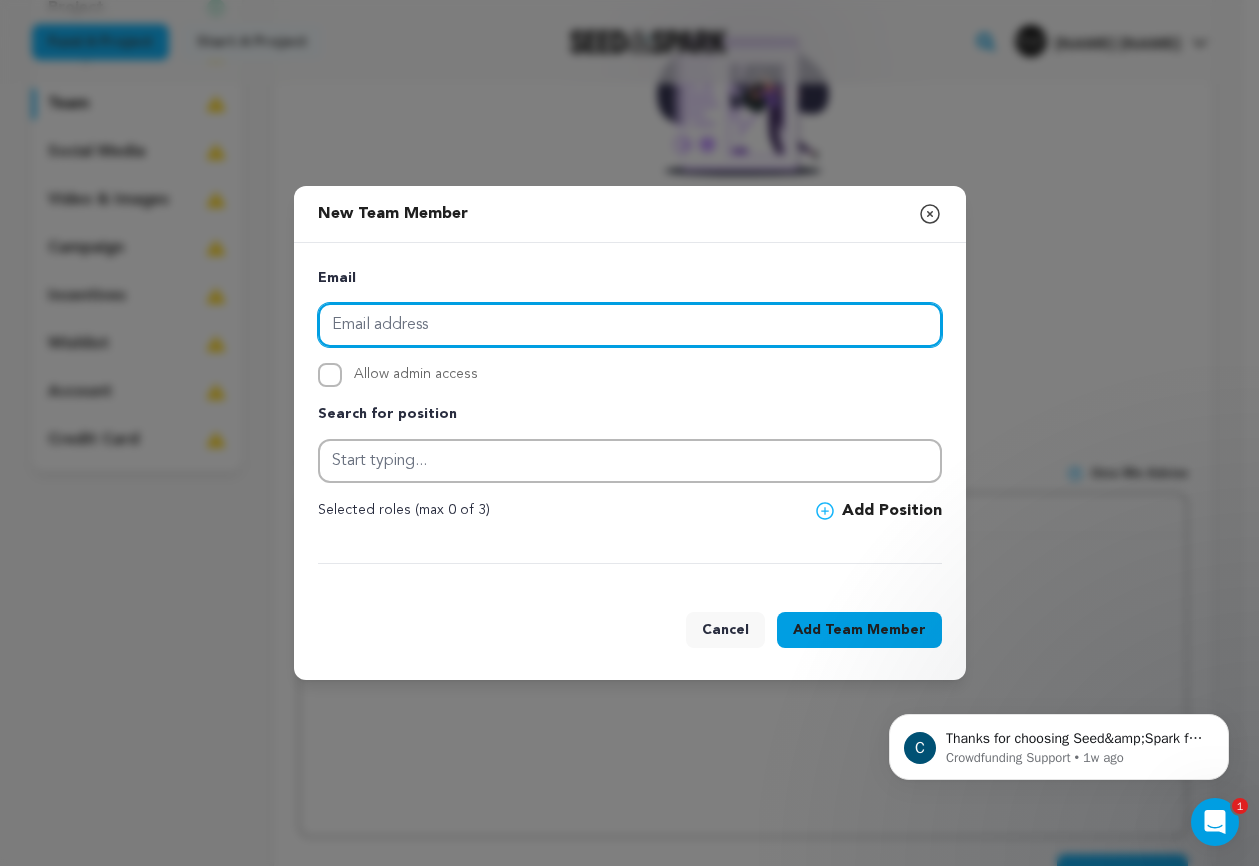click at bounding box center (630, 325) 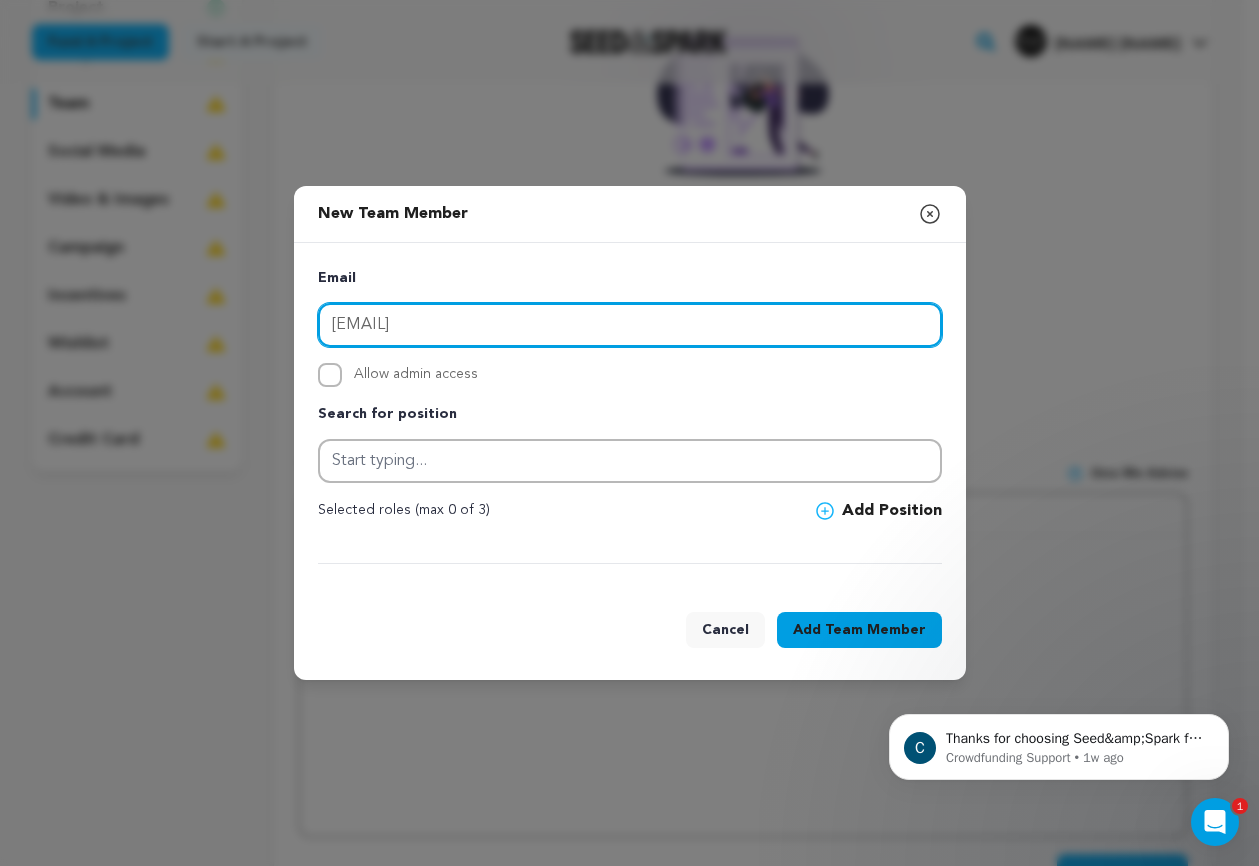 type on "[EMAIL]" 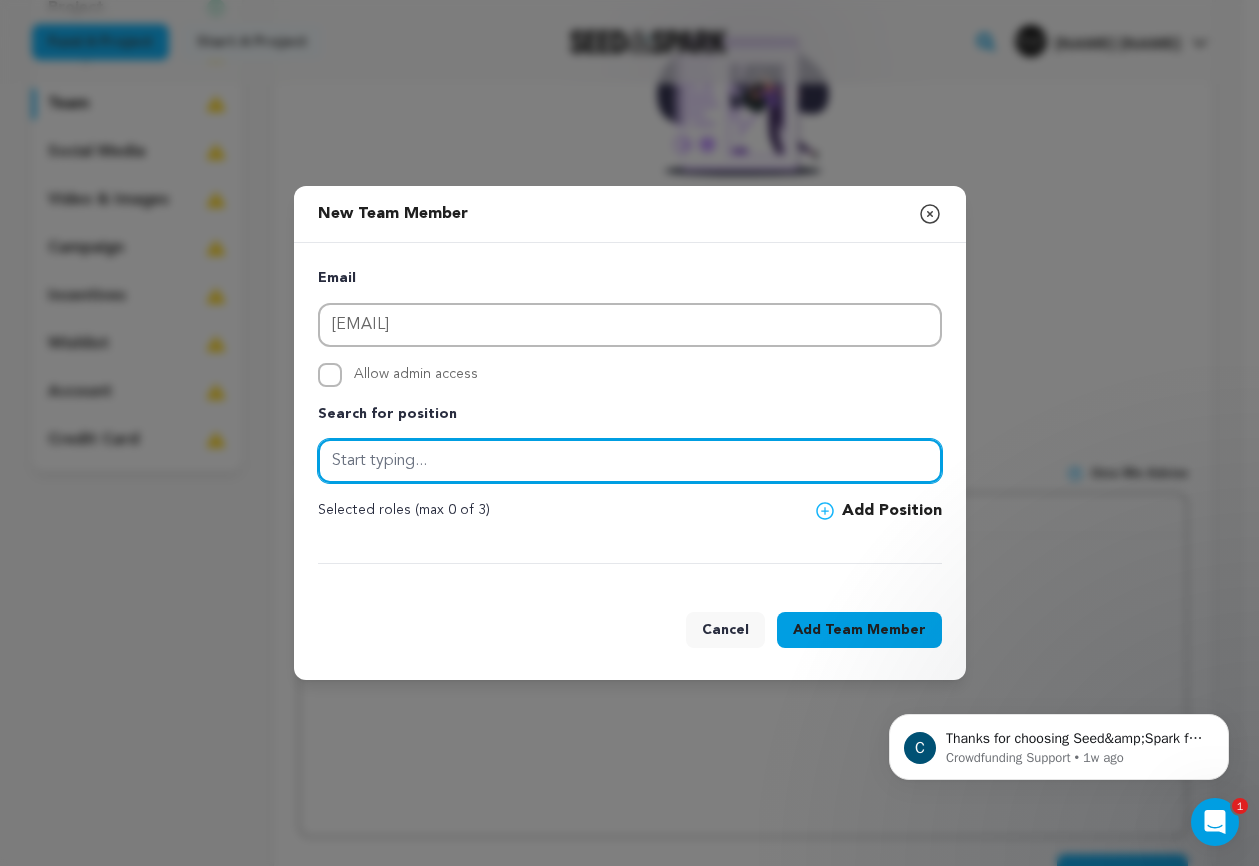 click at bounding box center [630, 461] 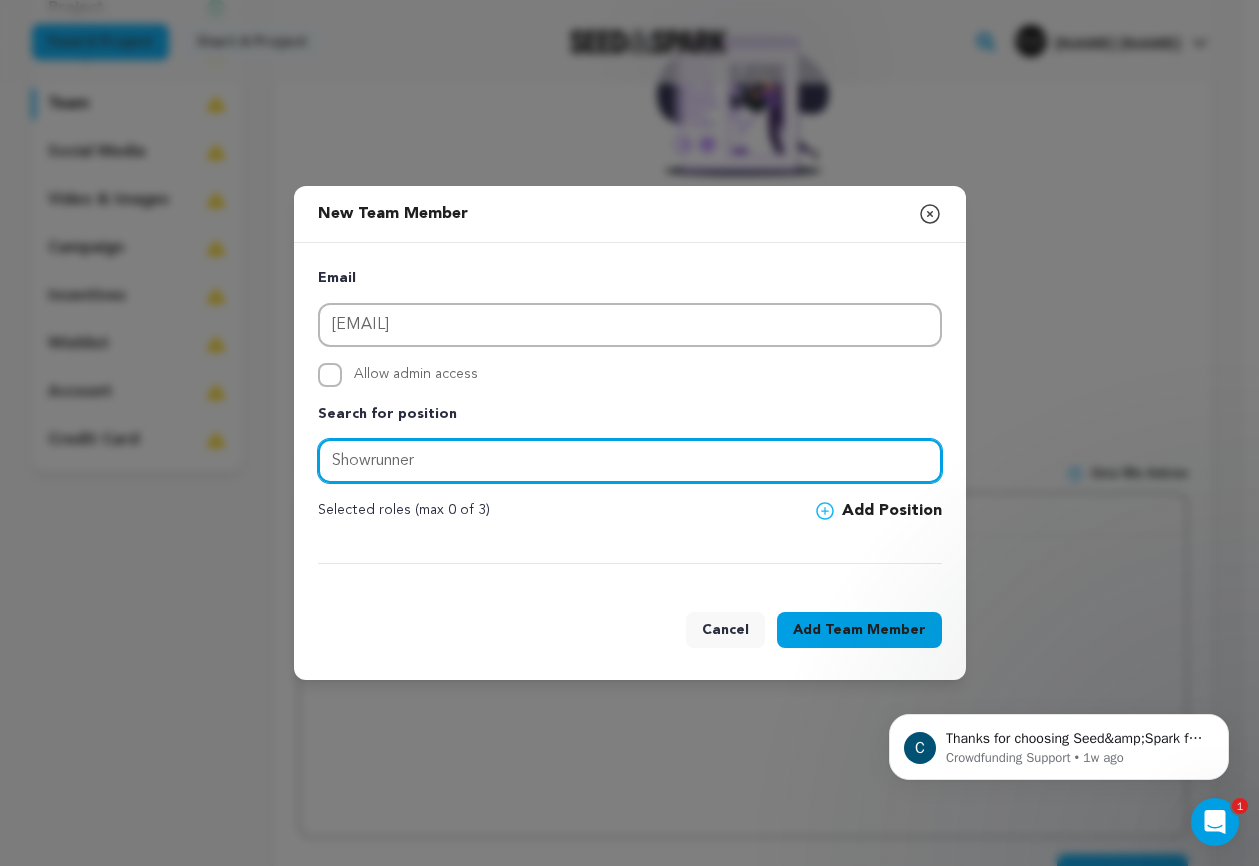 type on "Showrunner" 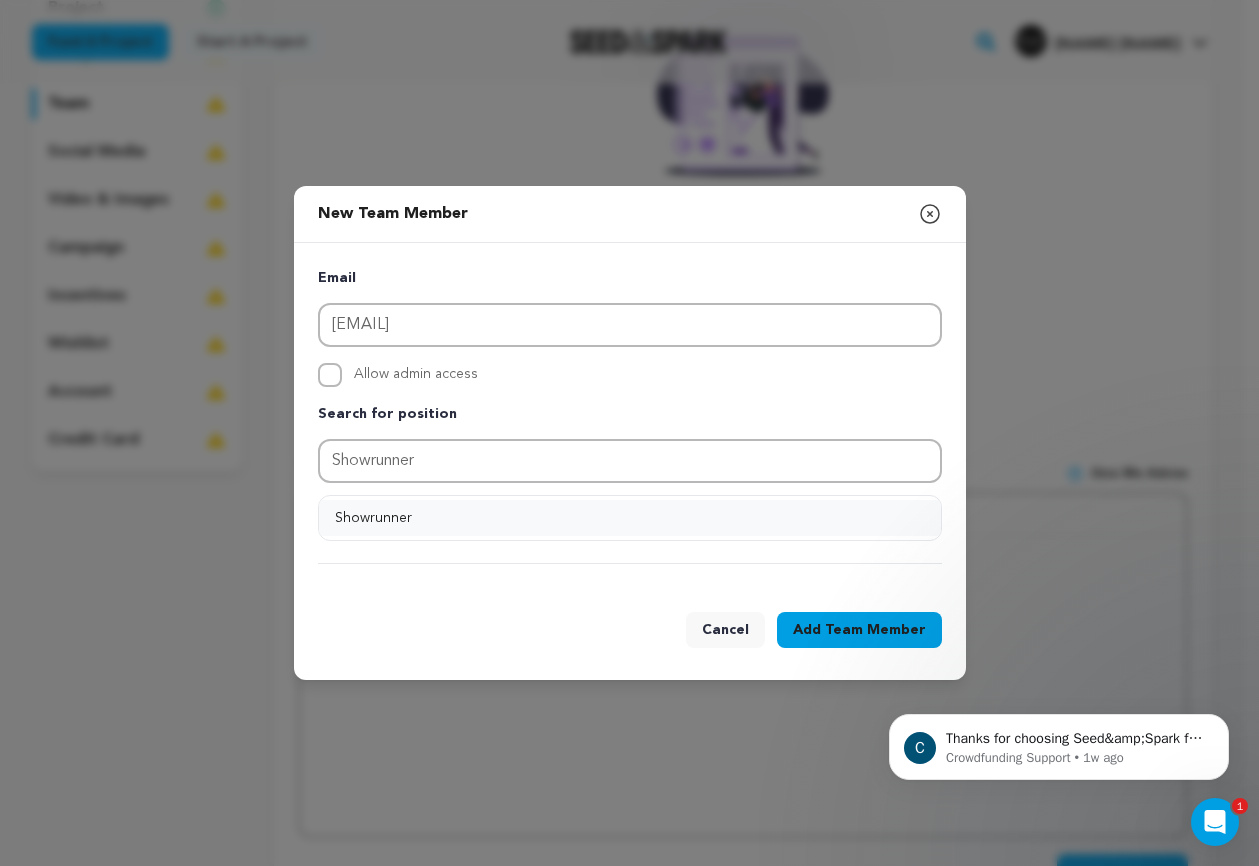 click on "Showrunner" at bounding box center (630, 518) 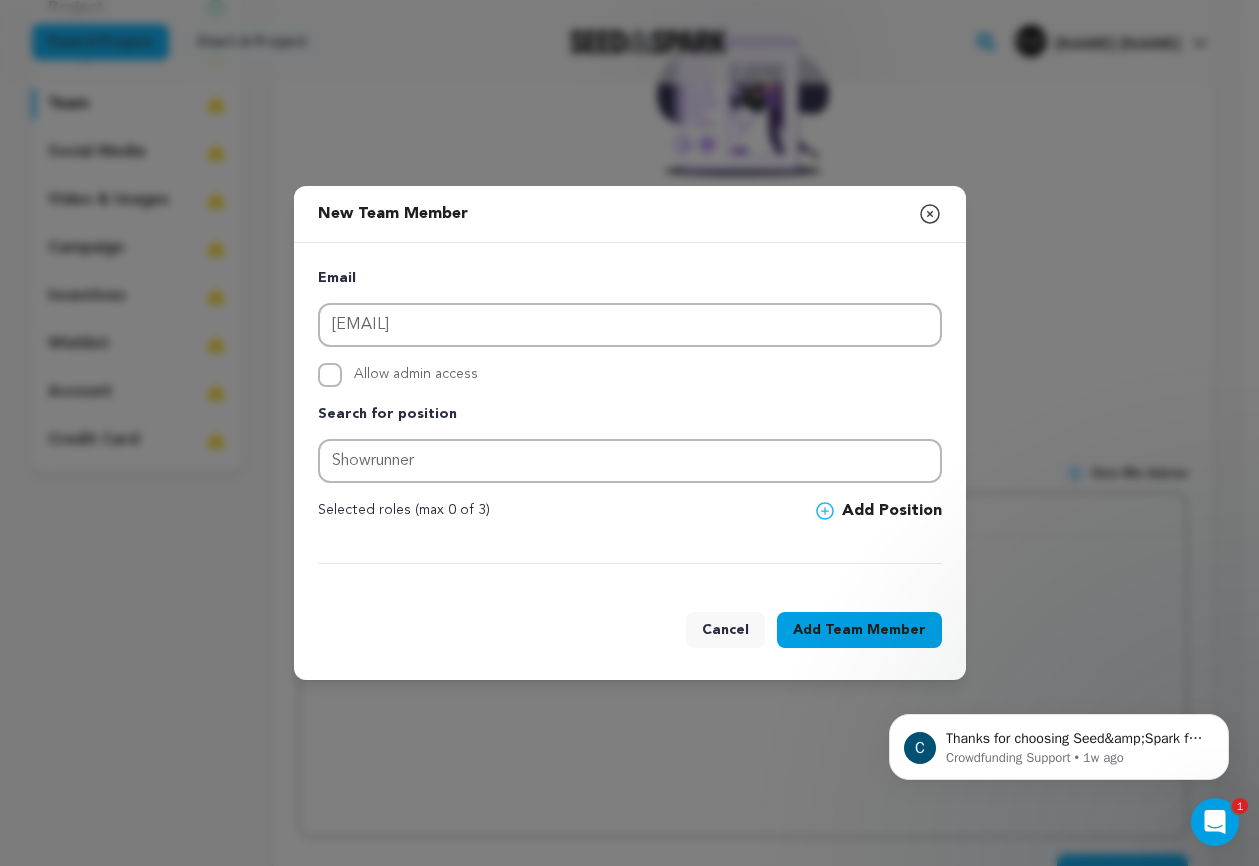 click 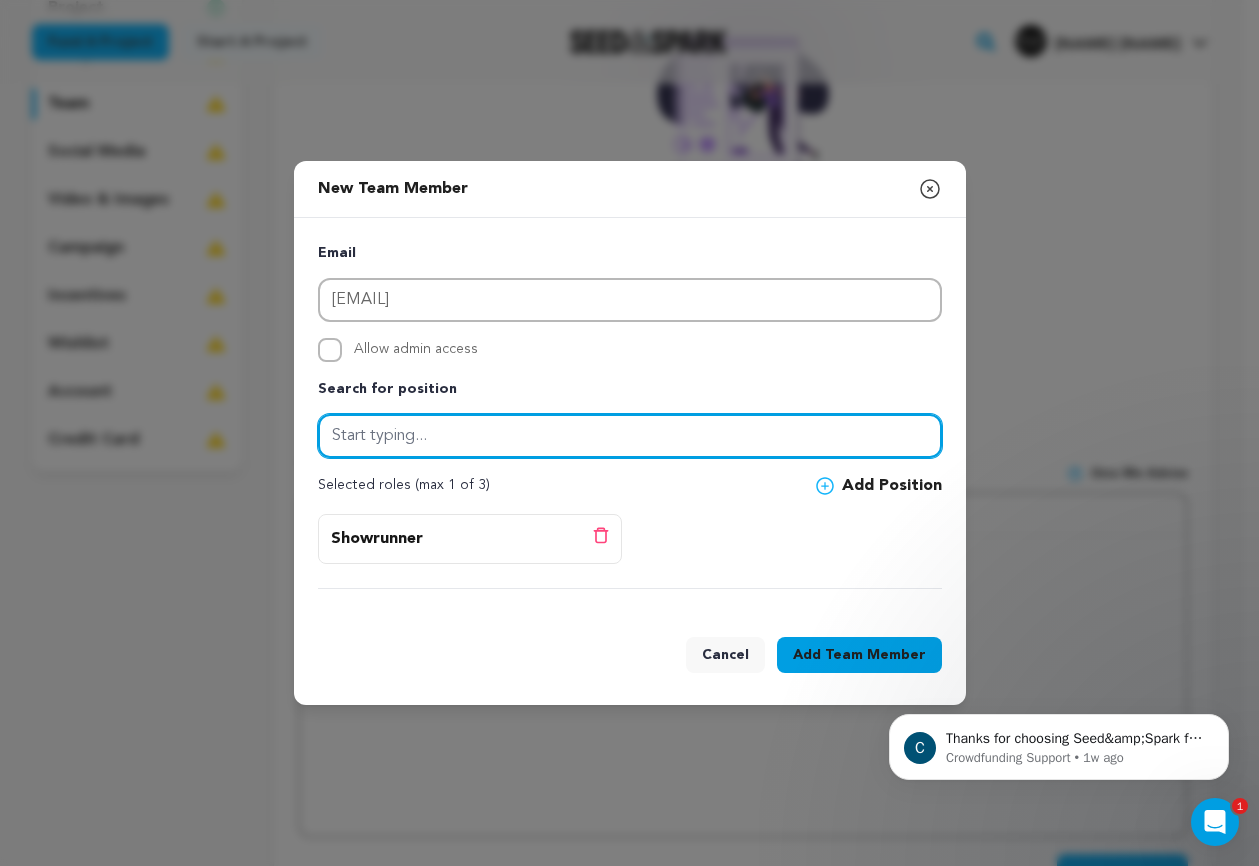 click at bounding box center (630, 436) 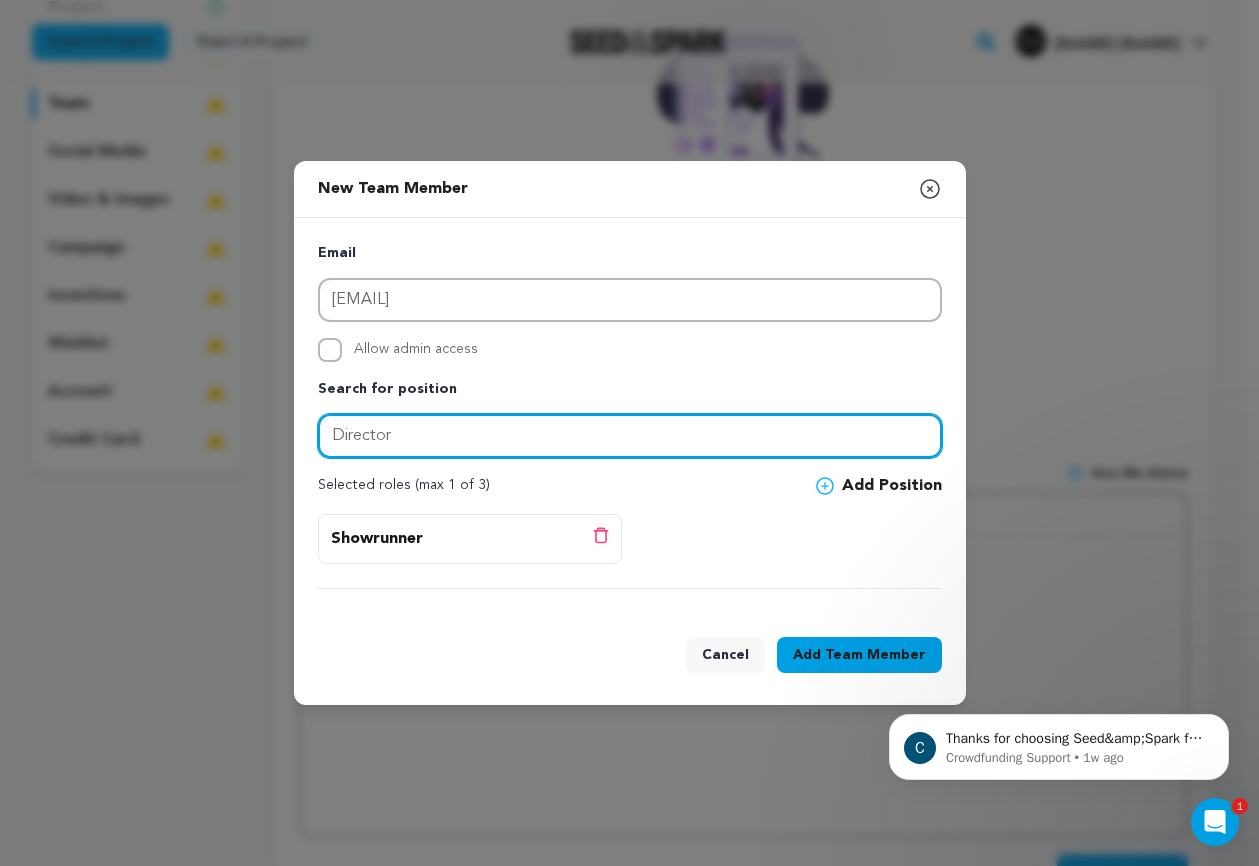 type on "Director" 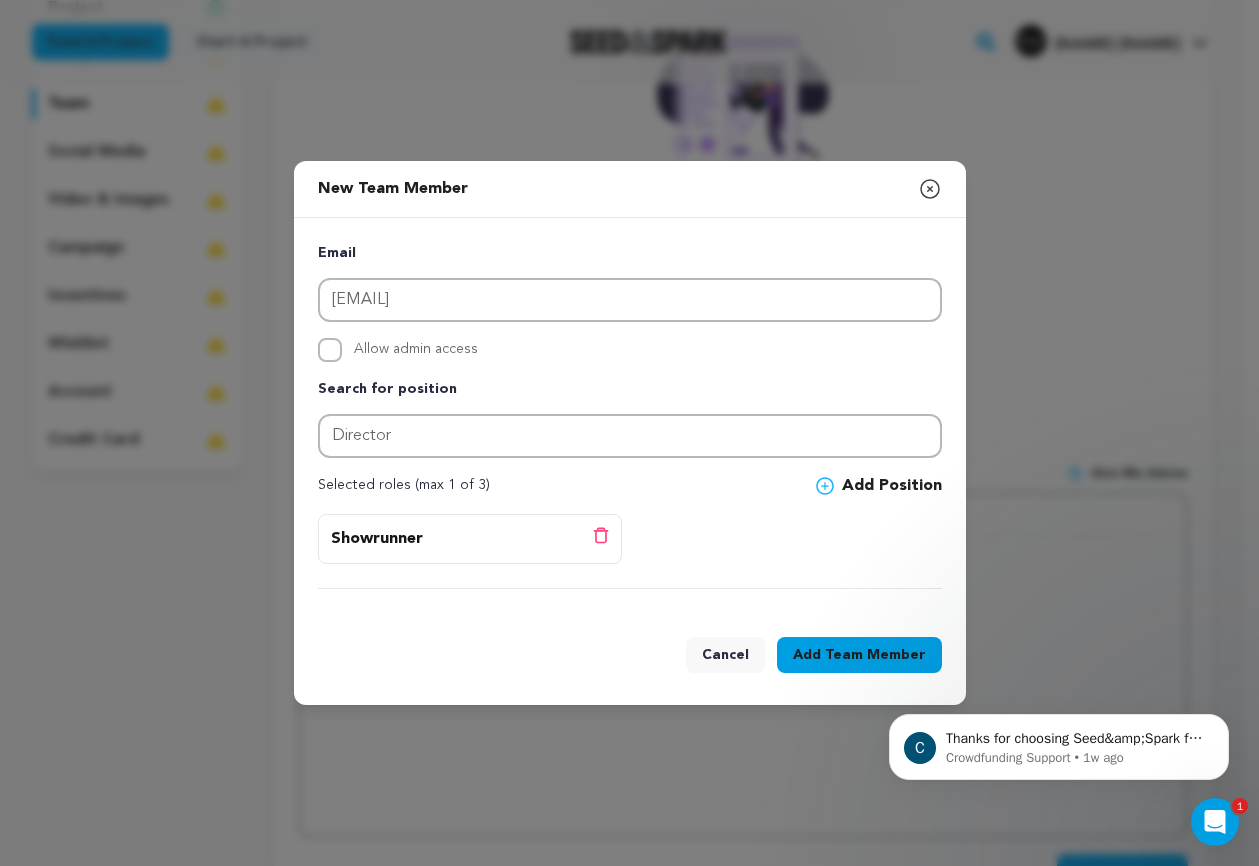 click on "Email
[EMAIL]
Allow admin access
Search for position
Director
Selected roles (max 1 of 3)" at bounding box center [630, 415] 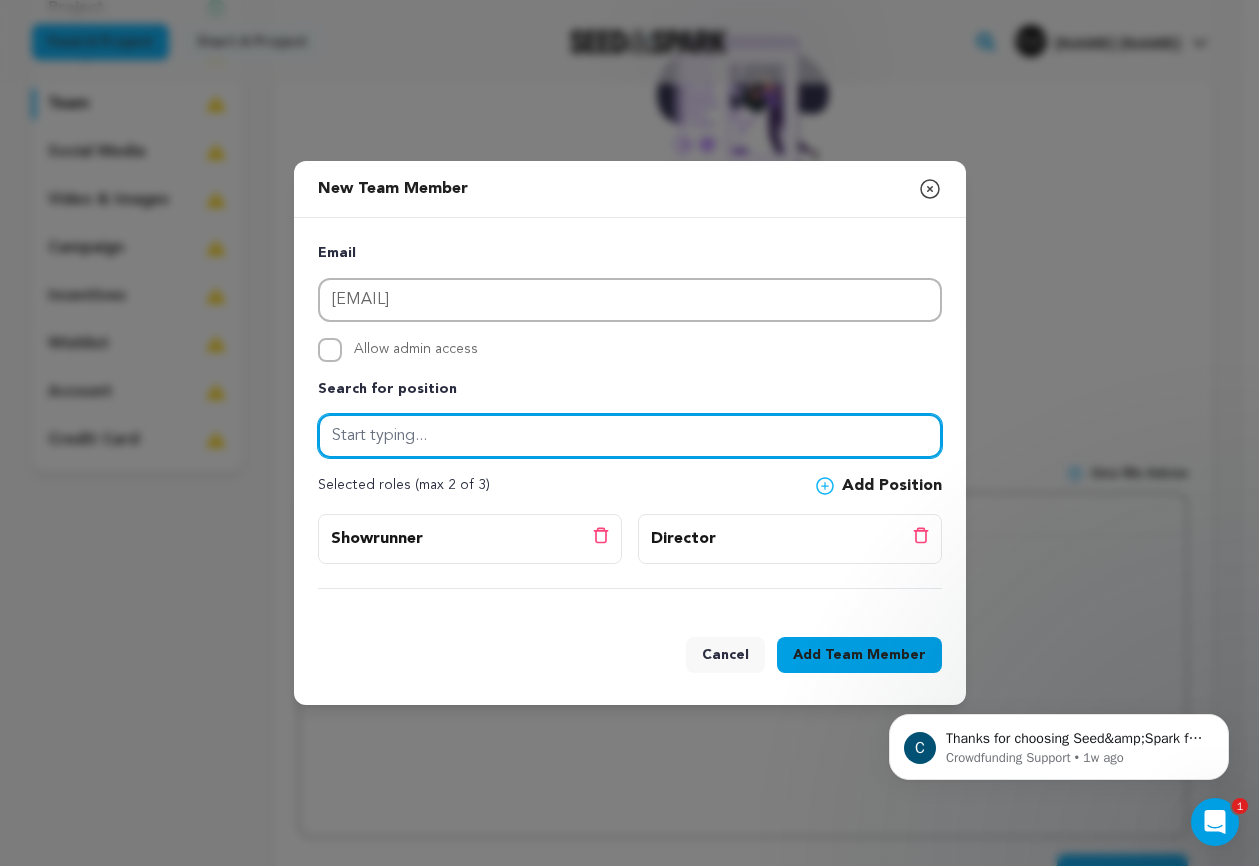 click at bounding box center [630, 436] 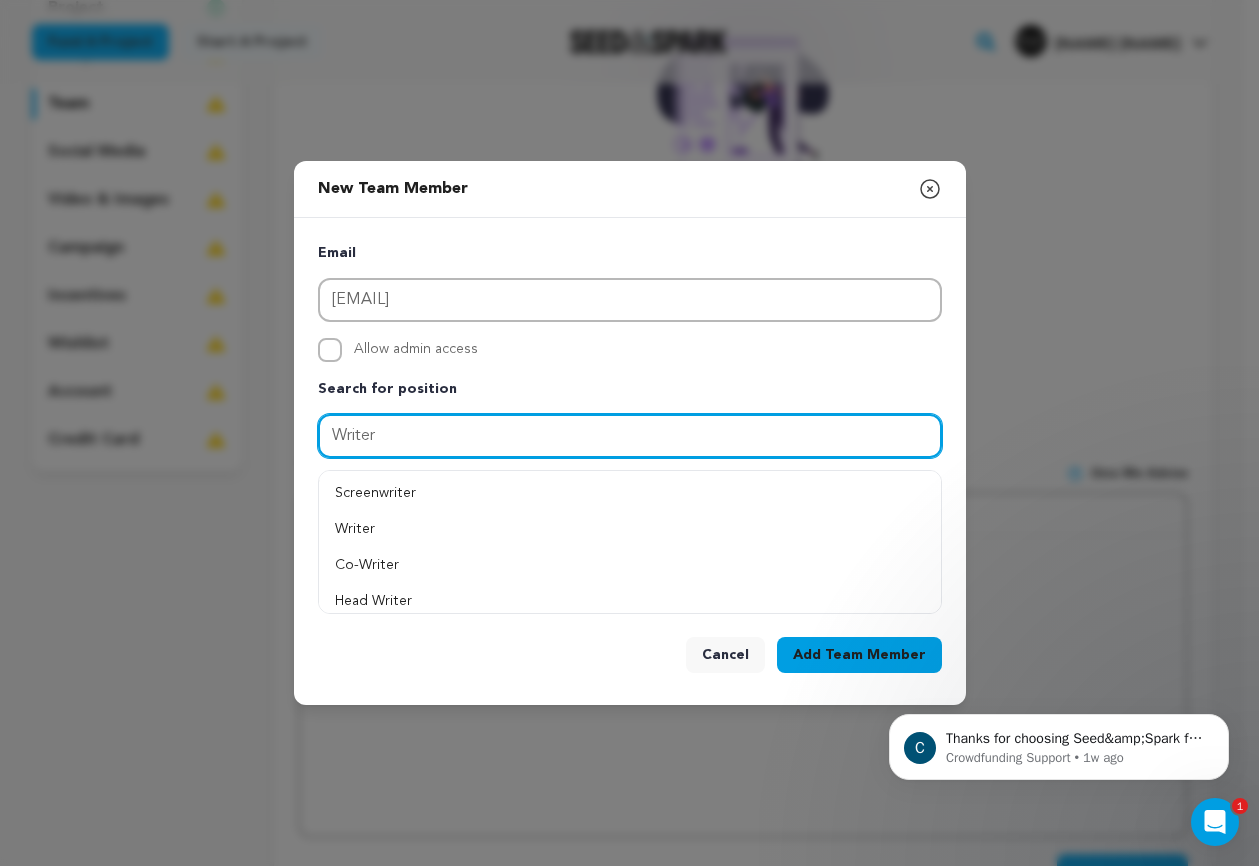 type on "Writer" 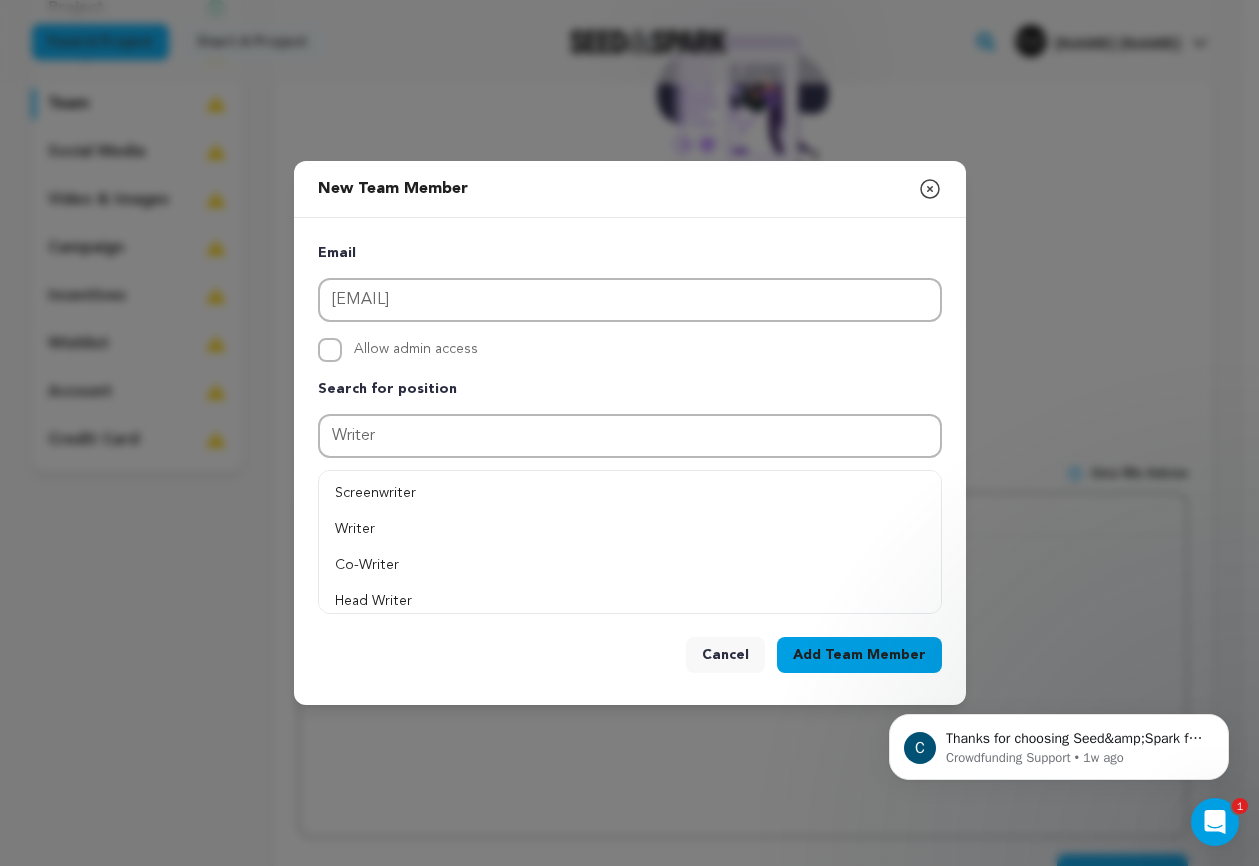 click on "Add  Team Member" at bounding box center [859, 655] 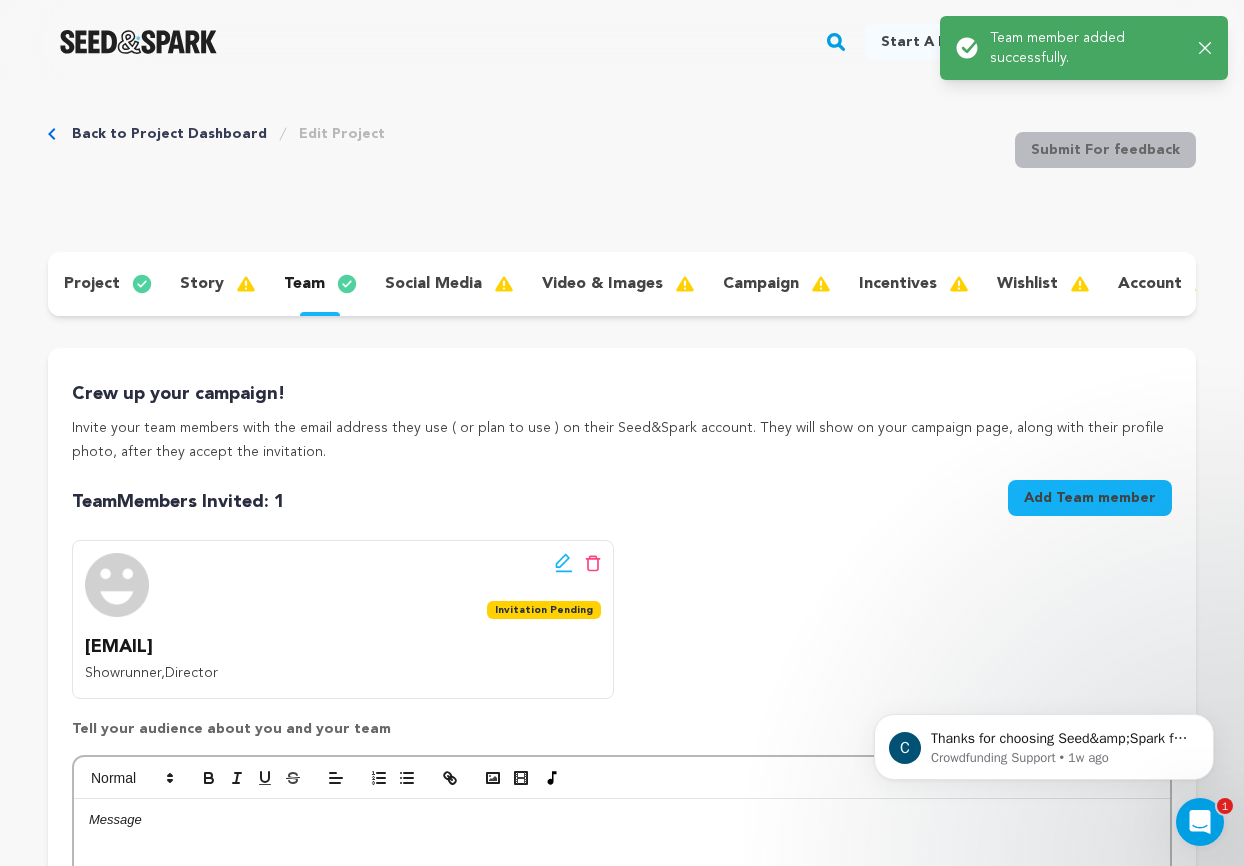 scroll, scrollTop: 0, scrollLeft: 0, axis: both 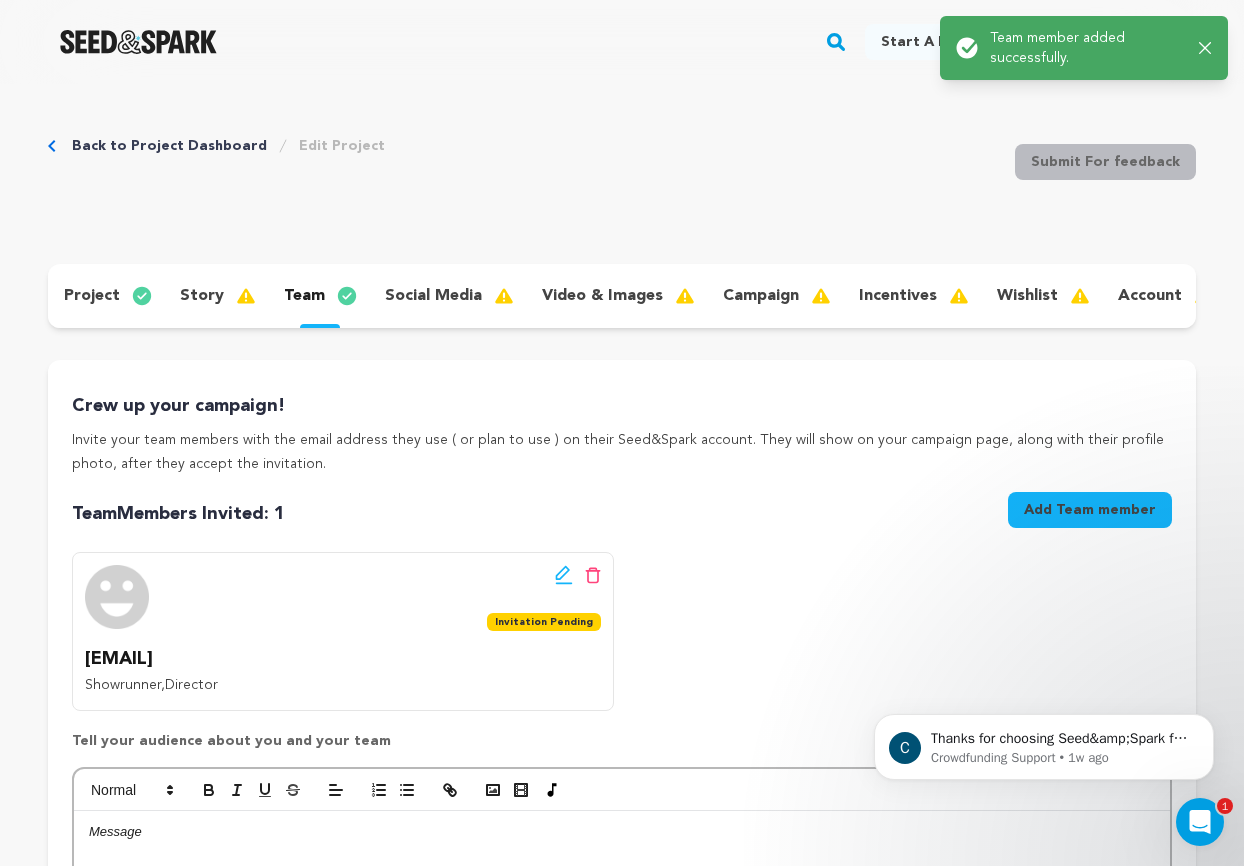 click 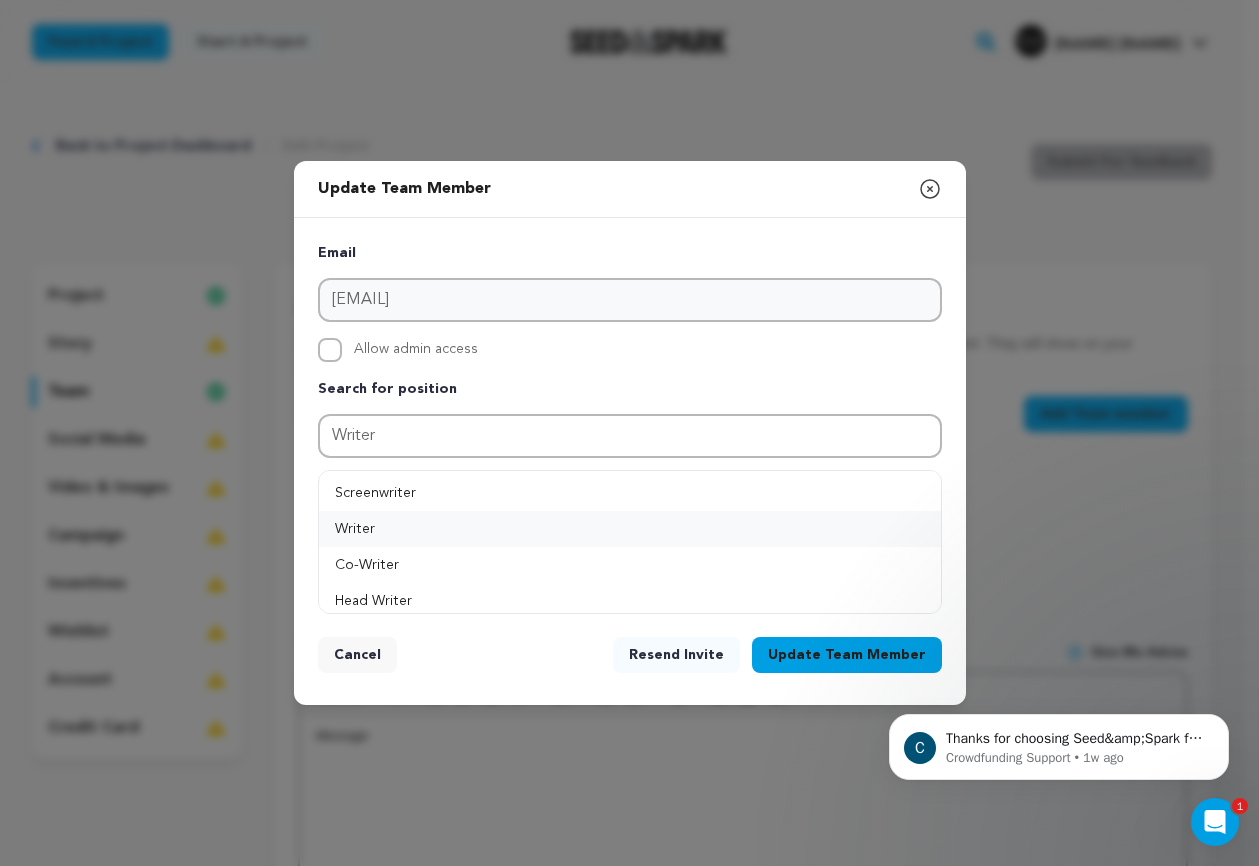 click on "Writer" at bounding box center (630, 529) 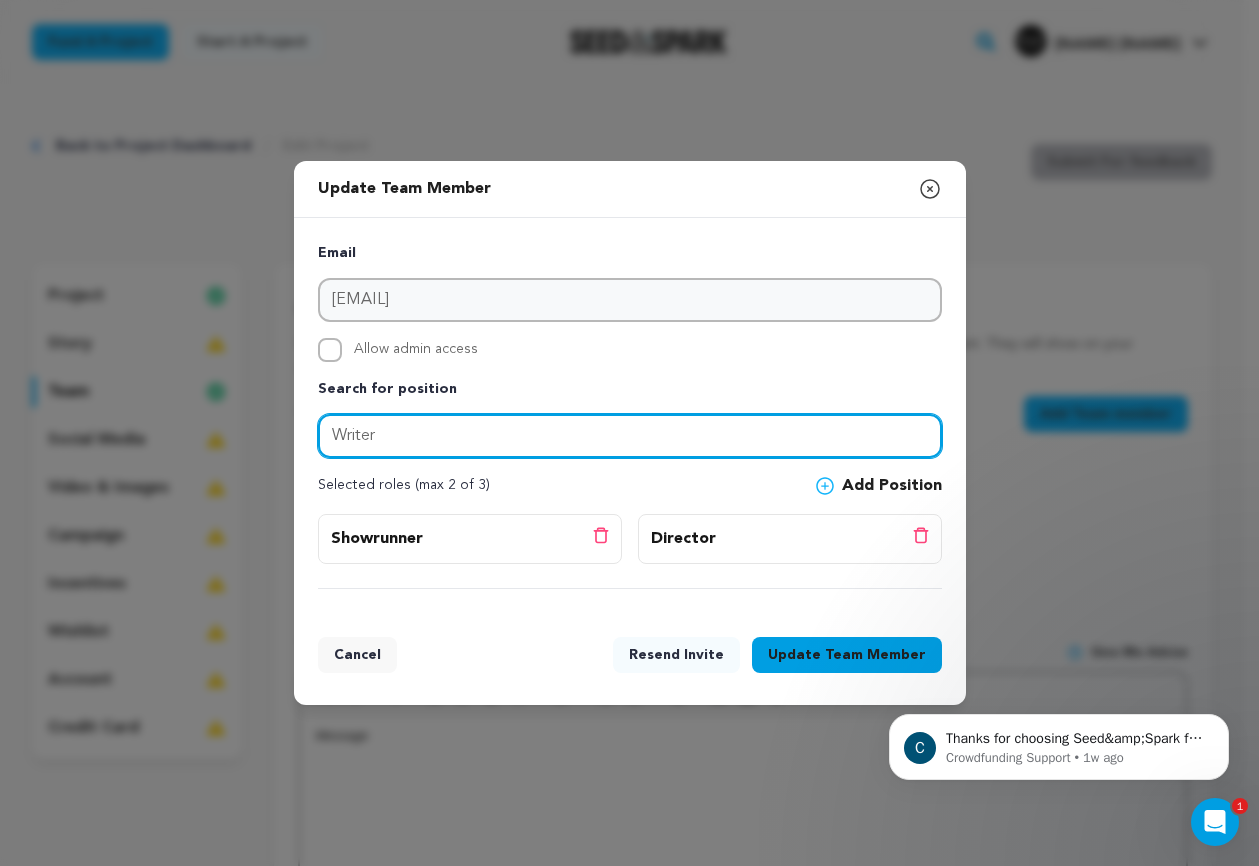 click on "Writer" at bounding box center (630, 436) 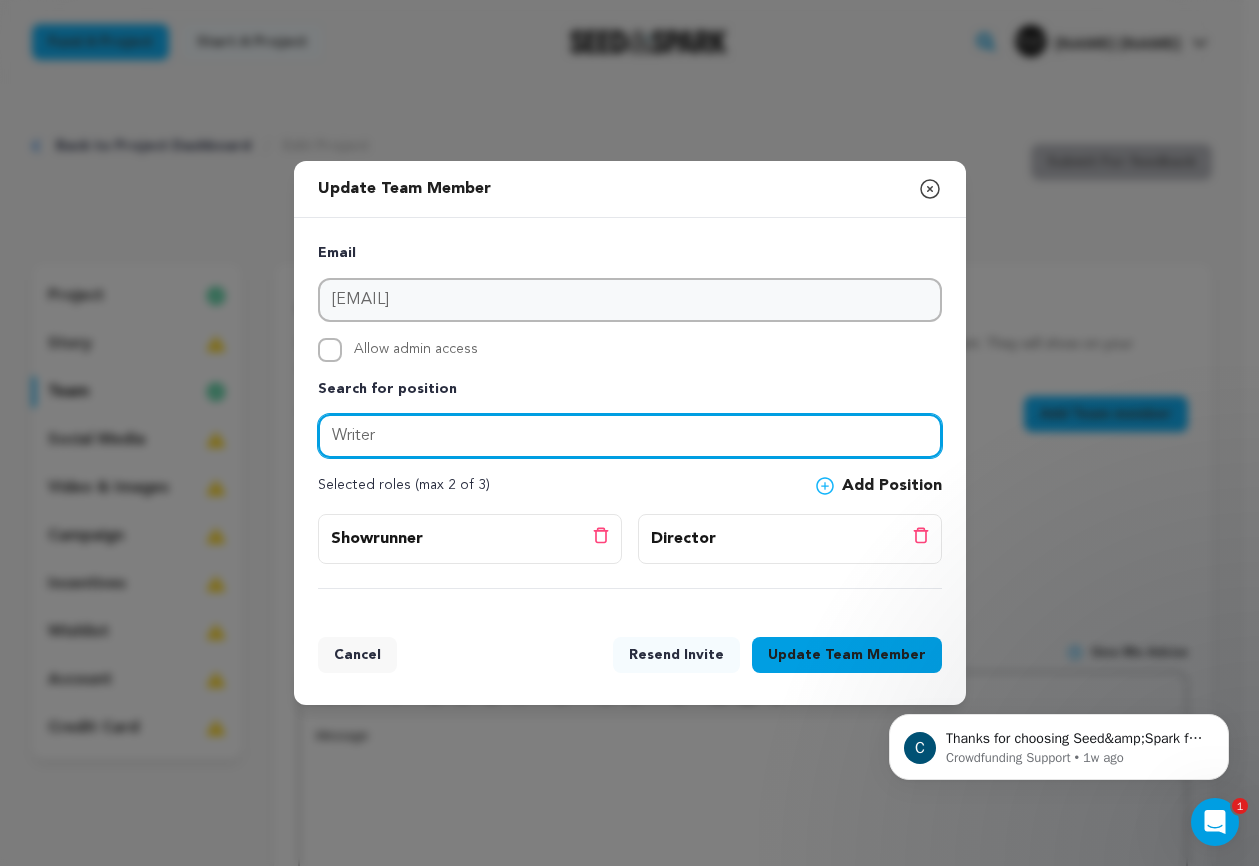 click on "Writer" at bounding box center (630, 436) 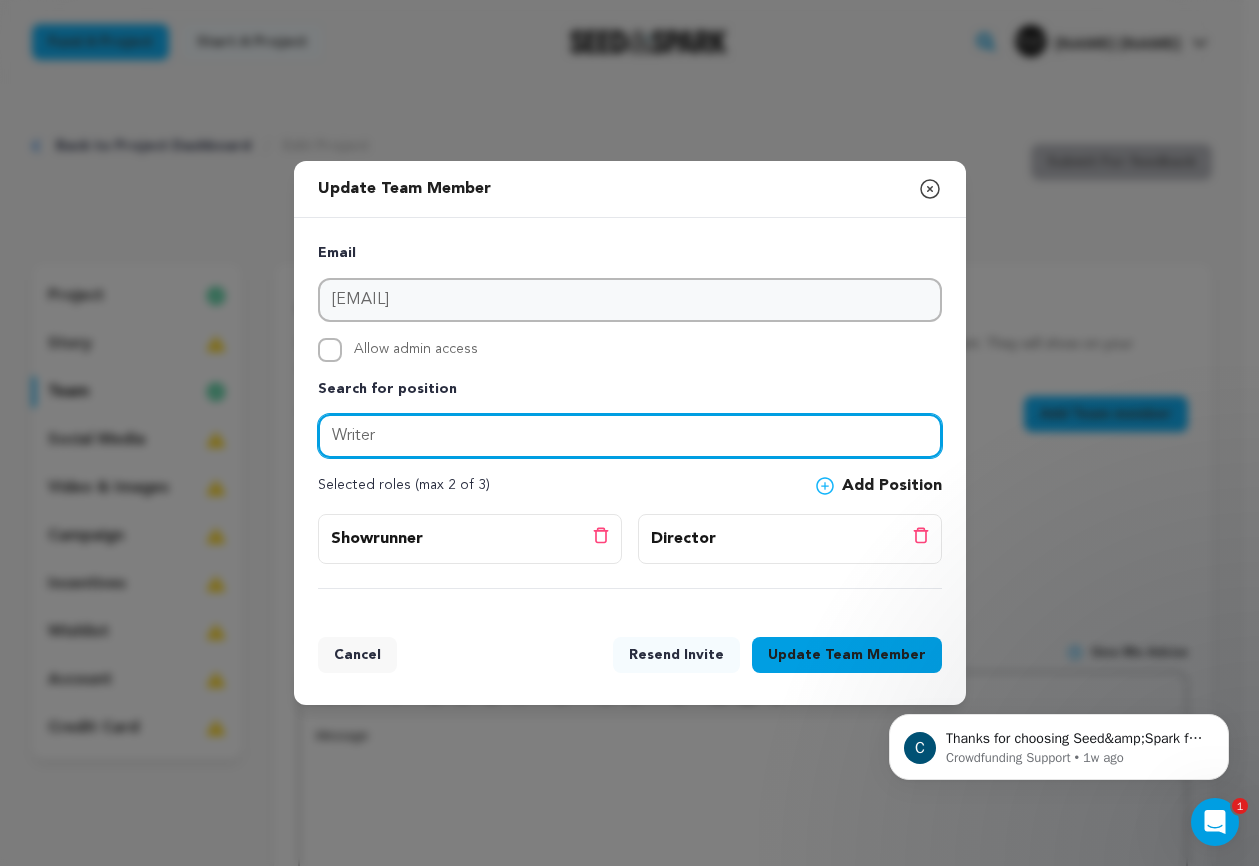 click on "Writer" at bounding box center [630, 436] 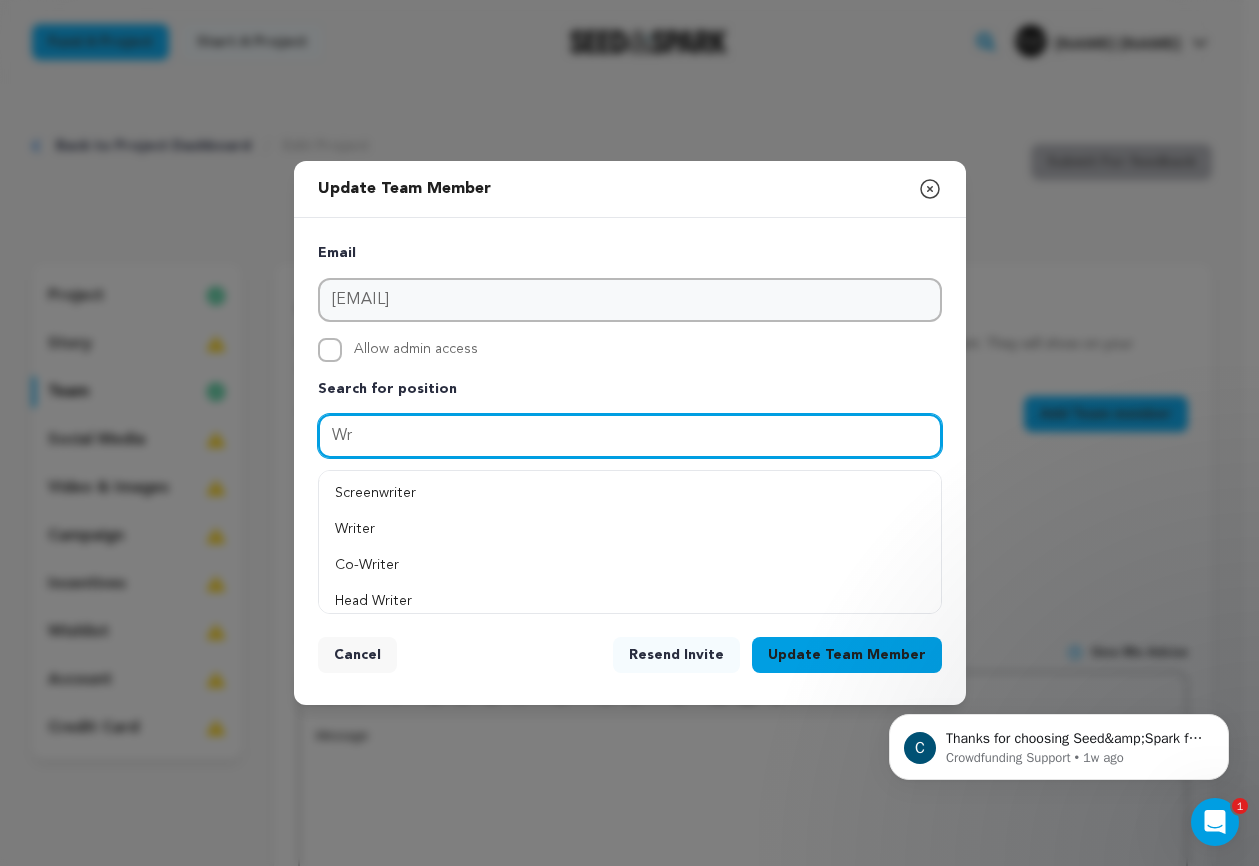 type on "W" 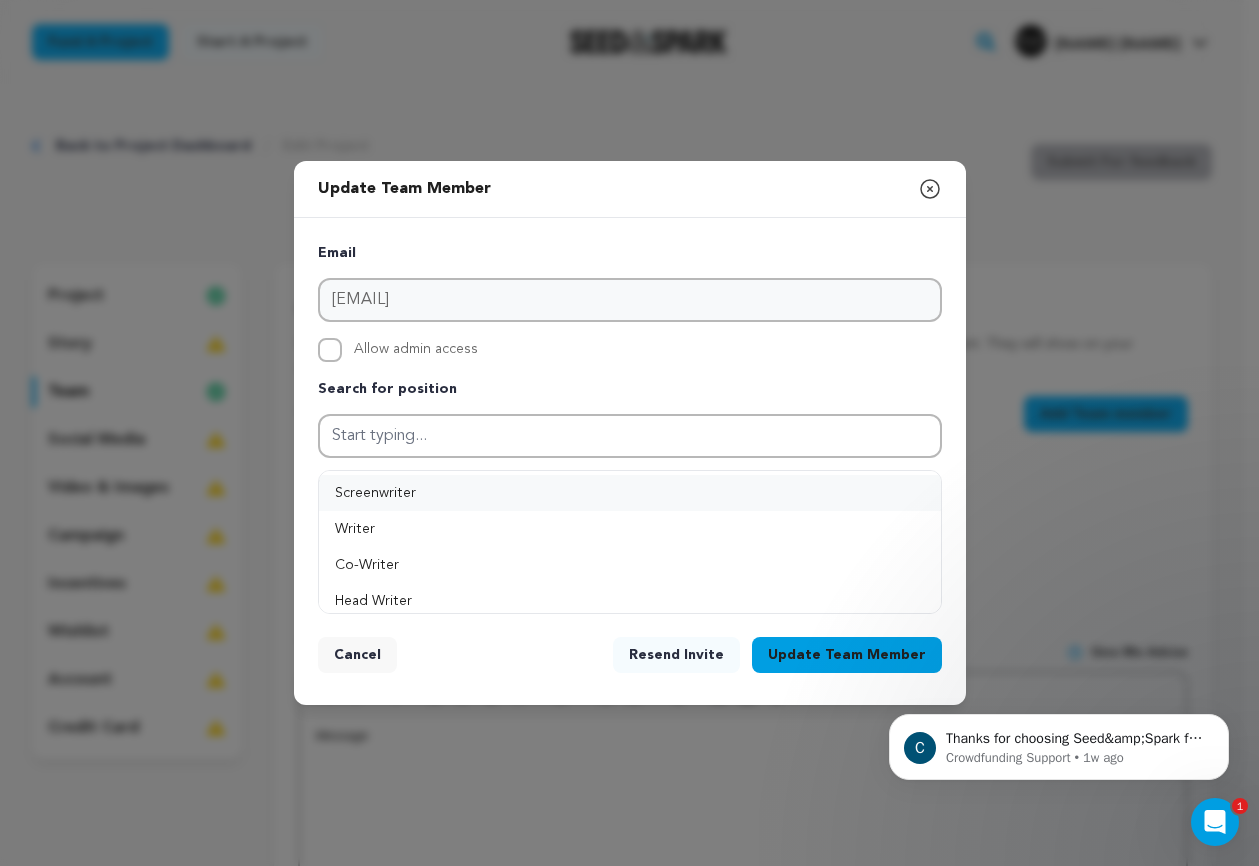 click on "Screenwriter" at bounding box center [630, 493] 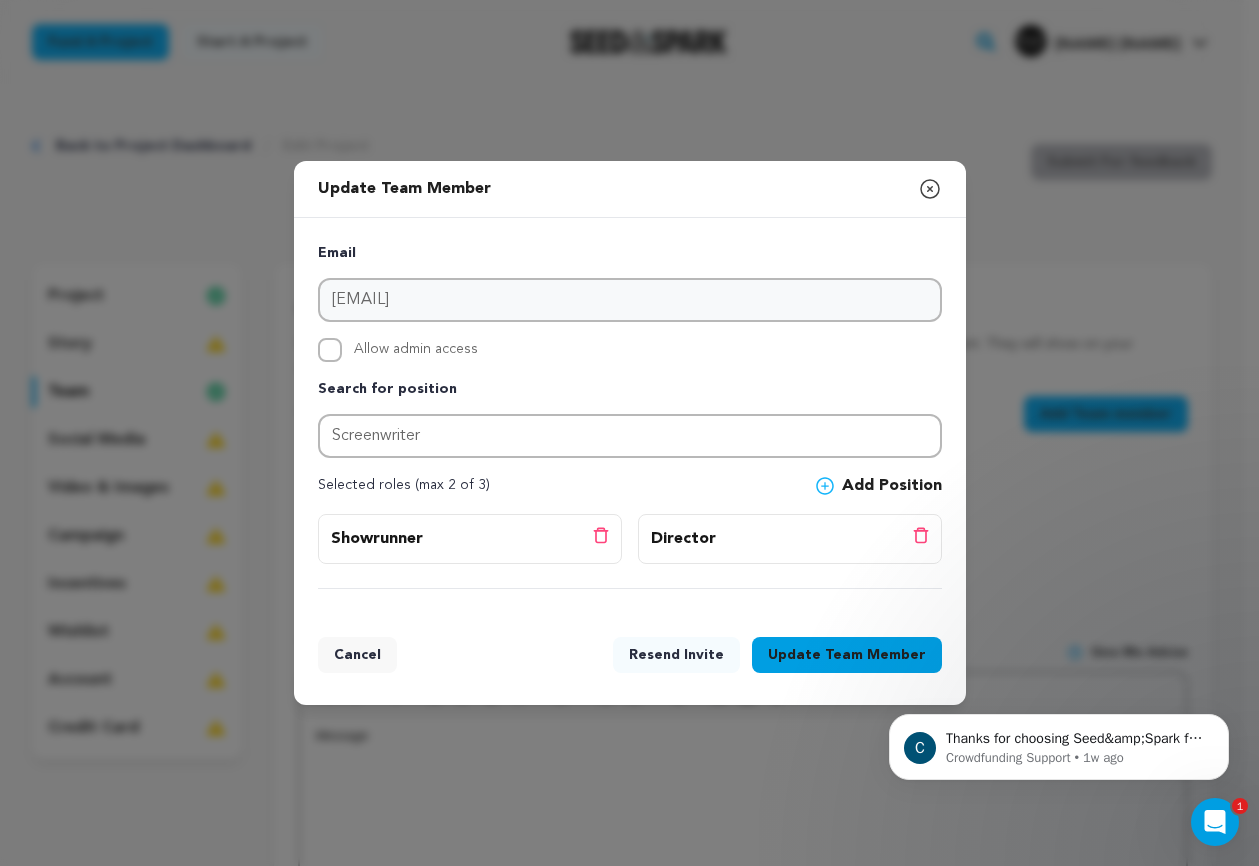 click 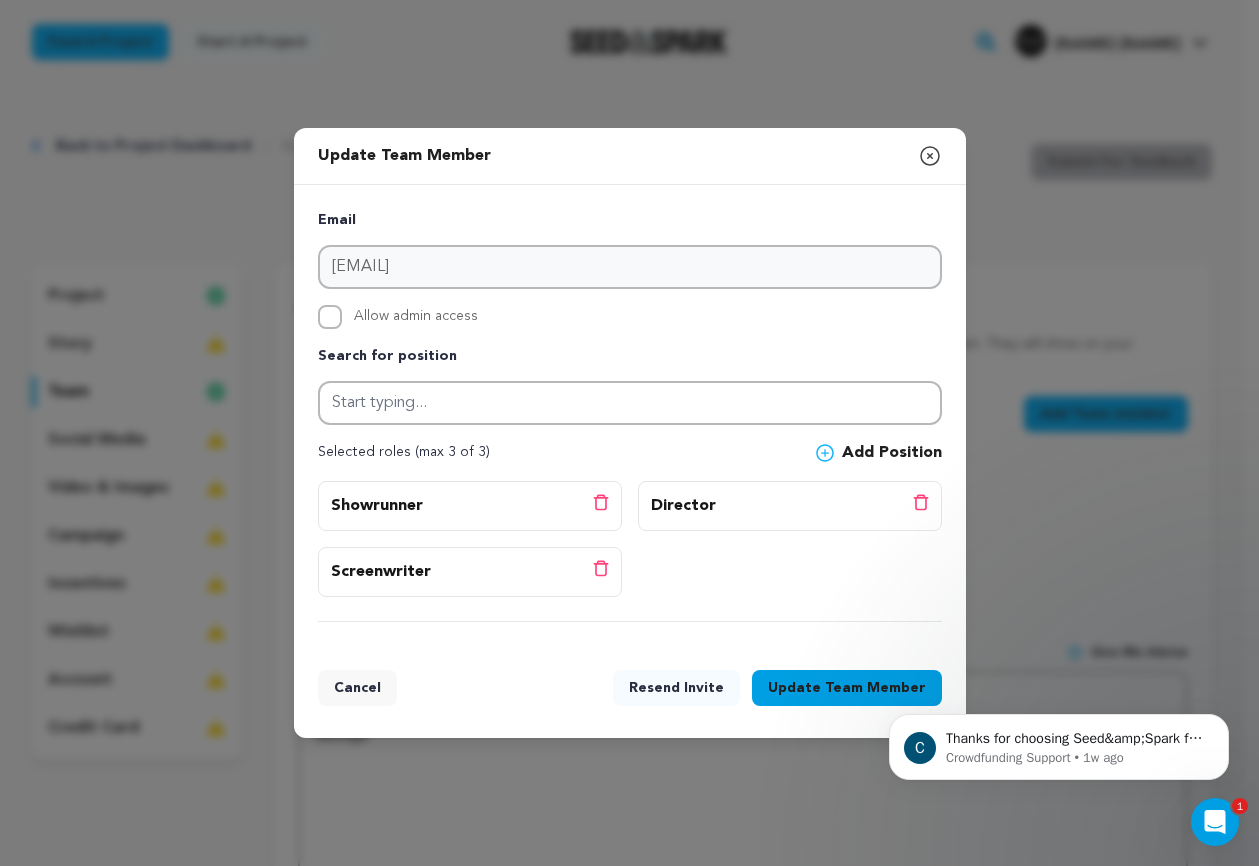 click on "Update  Team Member" at bounding box center [847, 688] 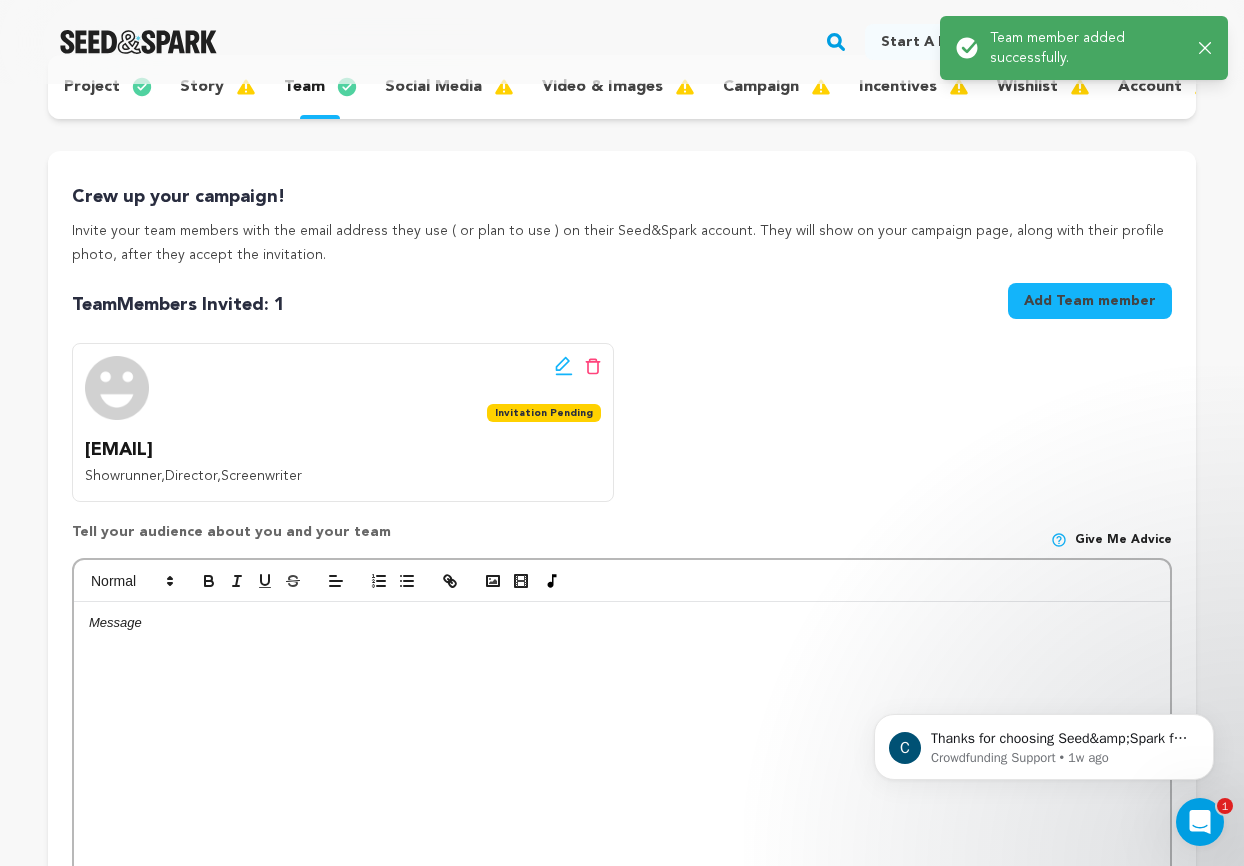 scroll, scrollTop: 201, scrollLeft: 0, axis: vertical 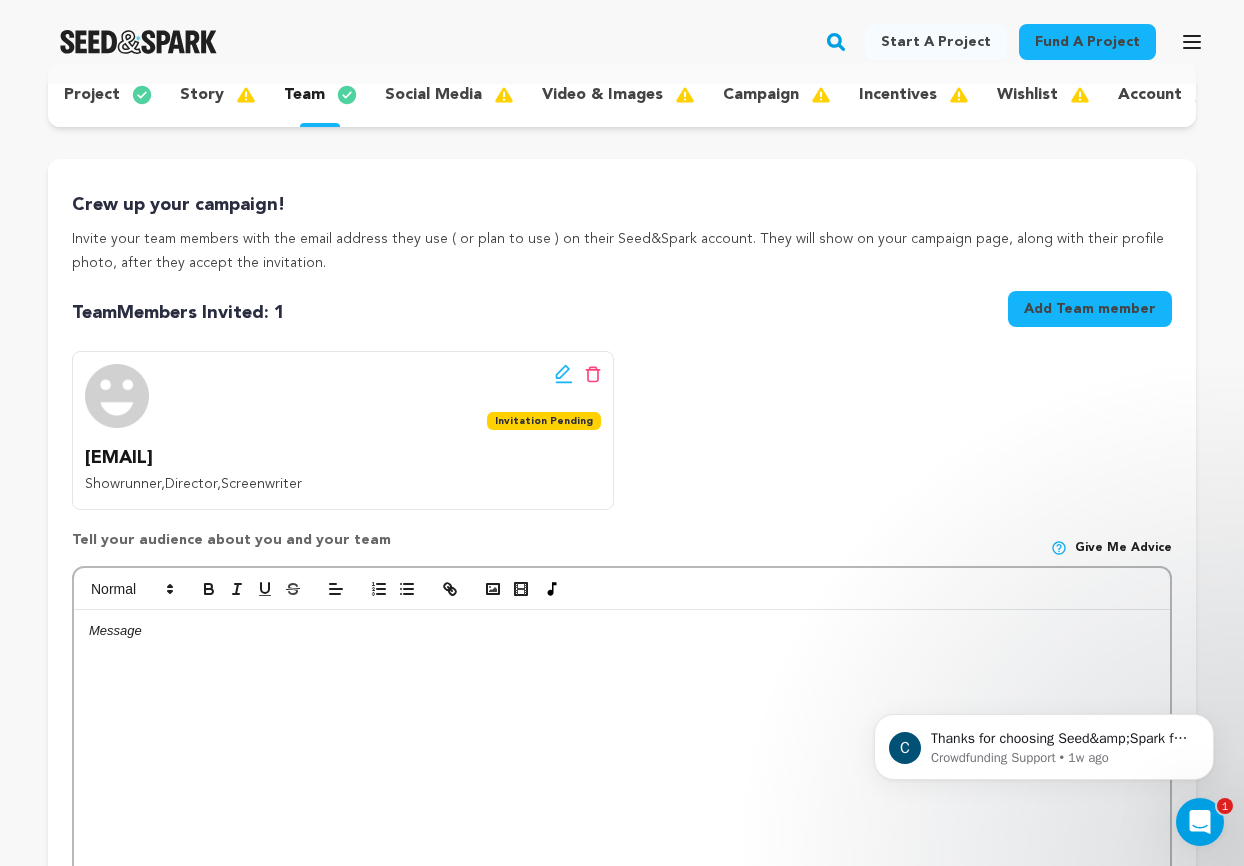 click on "Add Team member" at bounding box center [1090, 309] 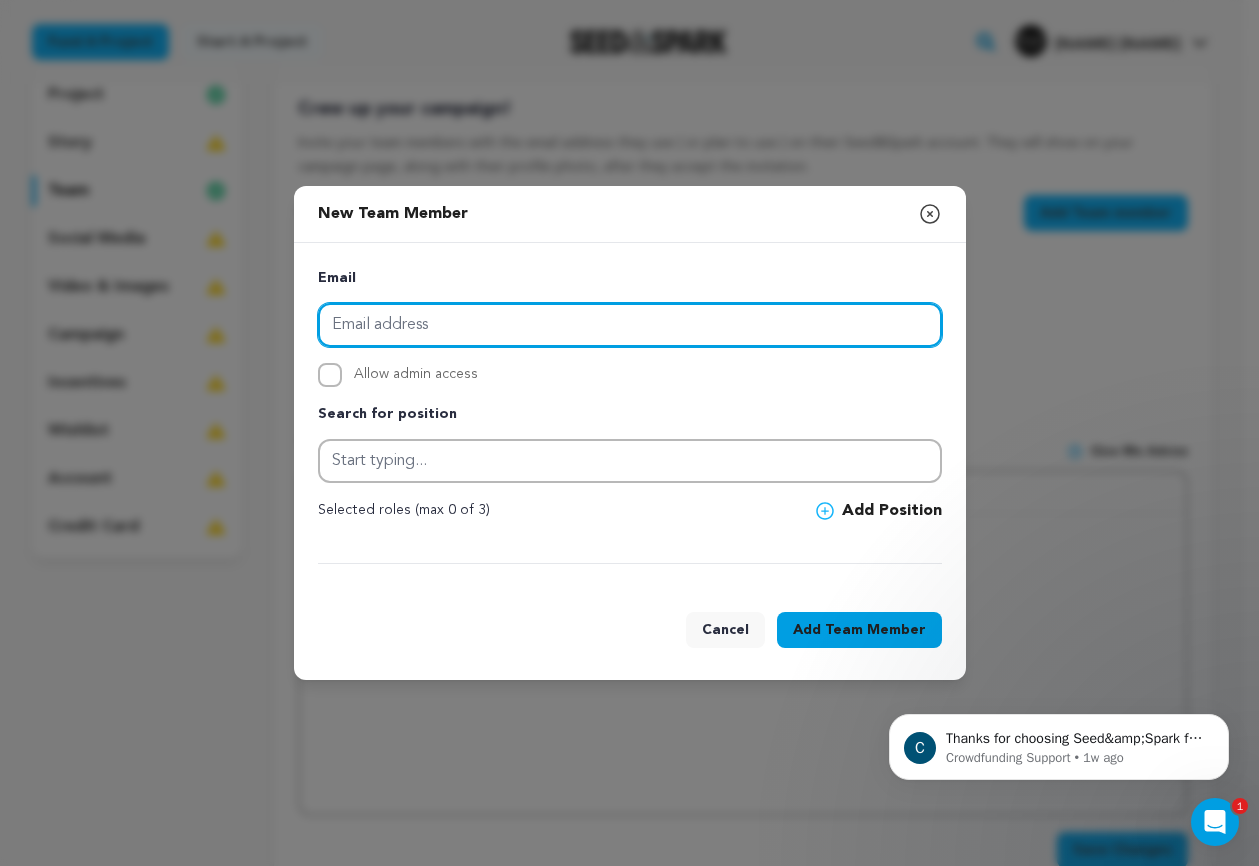 click at bounding box center [630, 325] 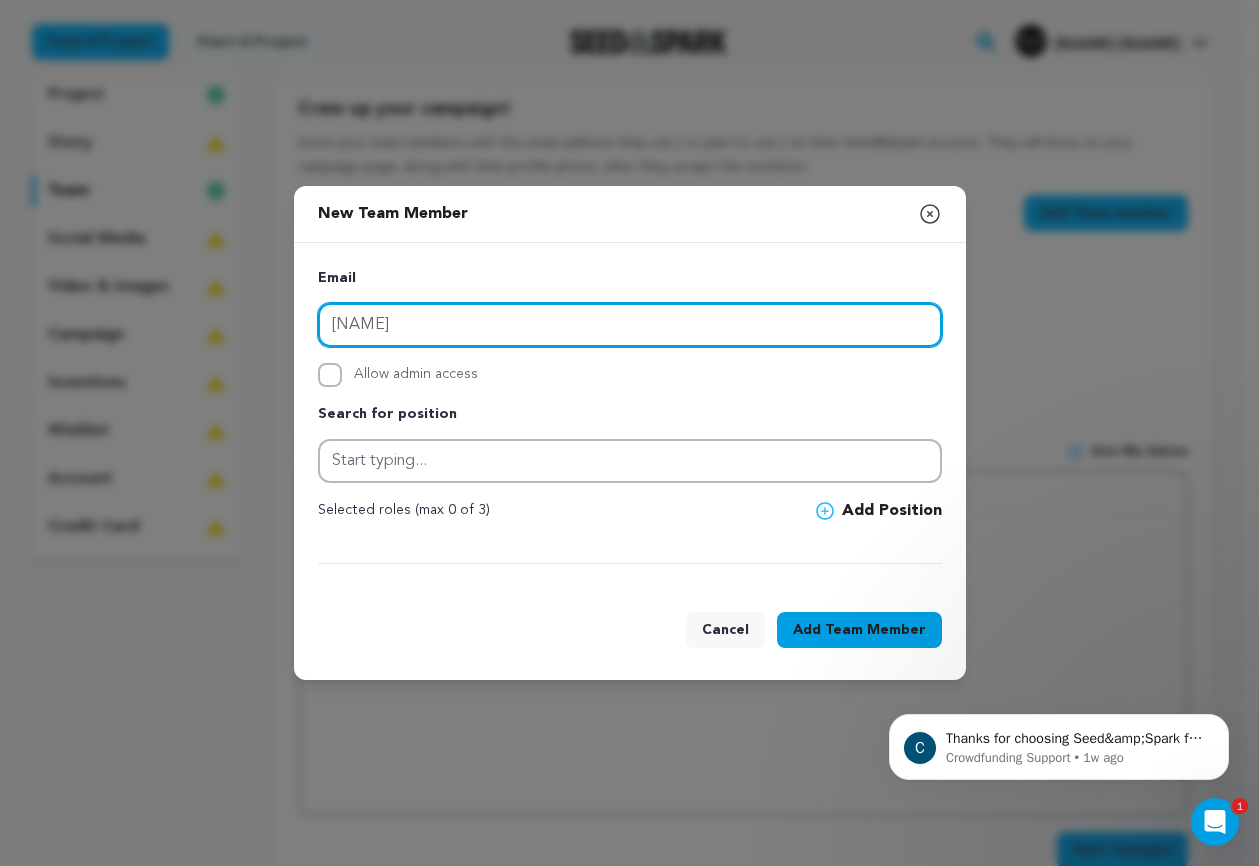 type on "[NAME]" 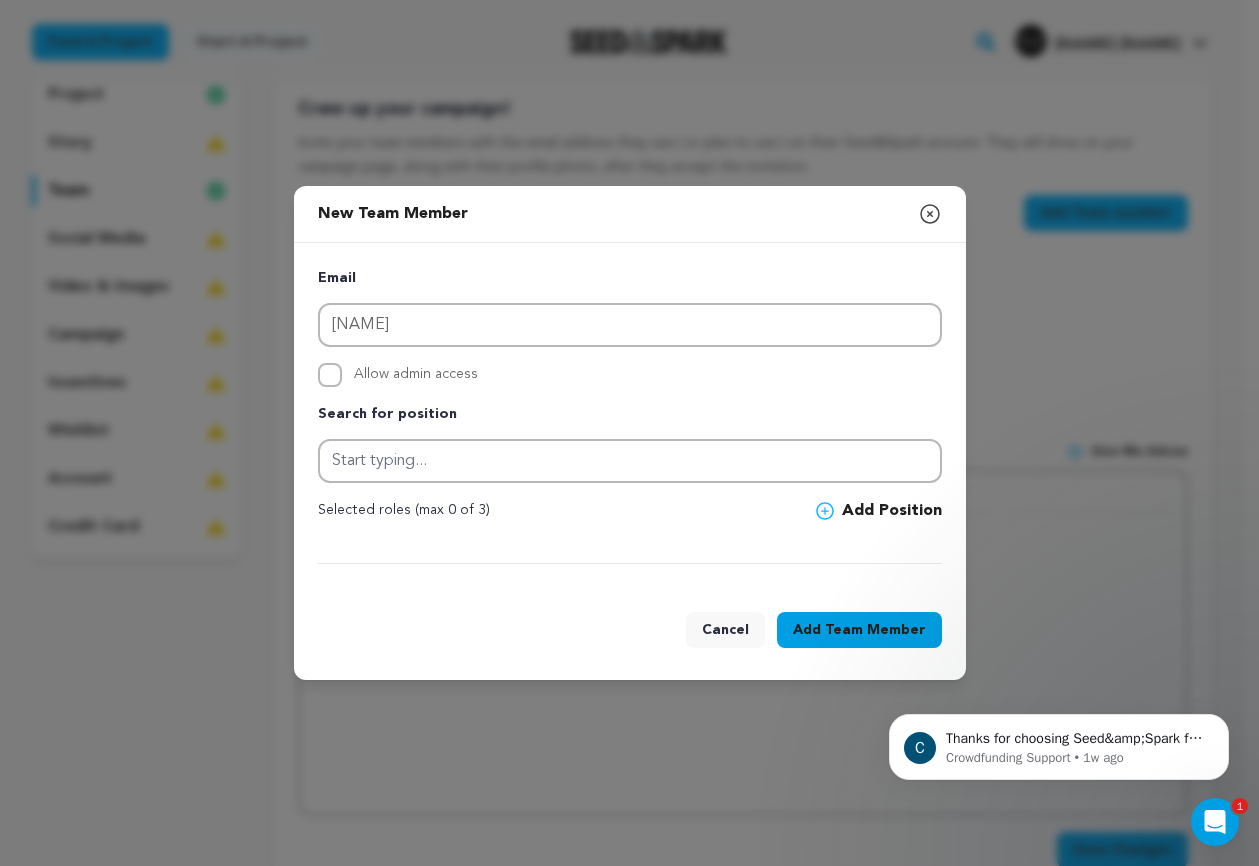 click on "Cancel" at bounding box center (725, 630) 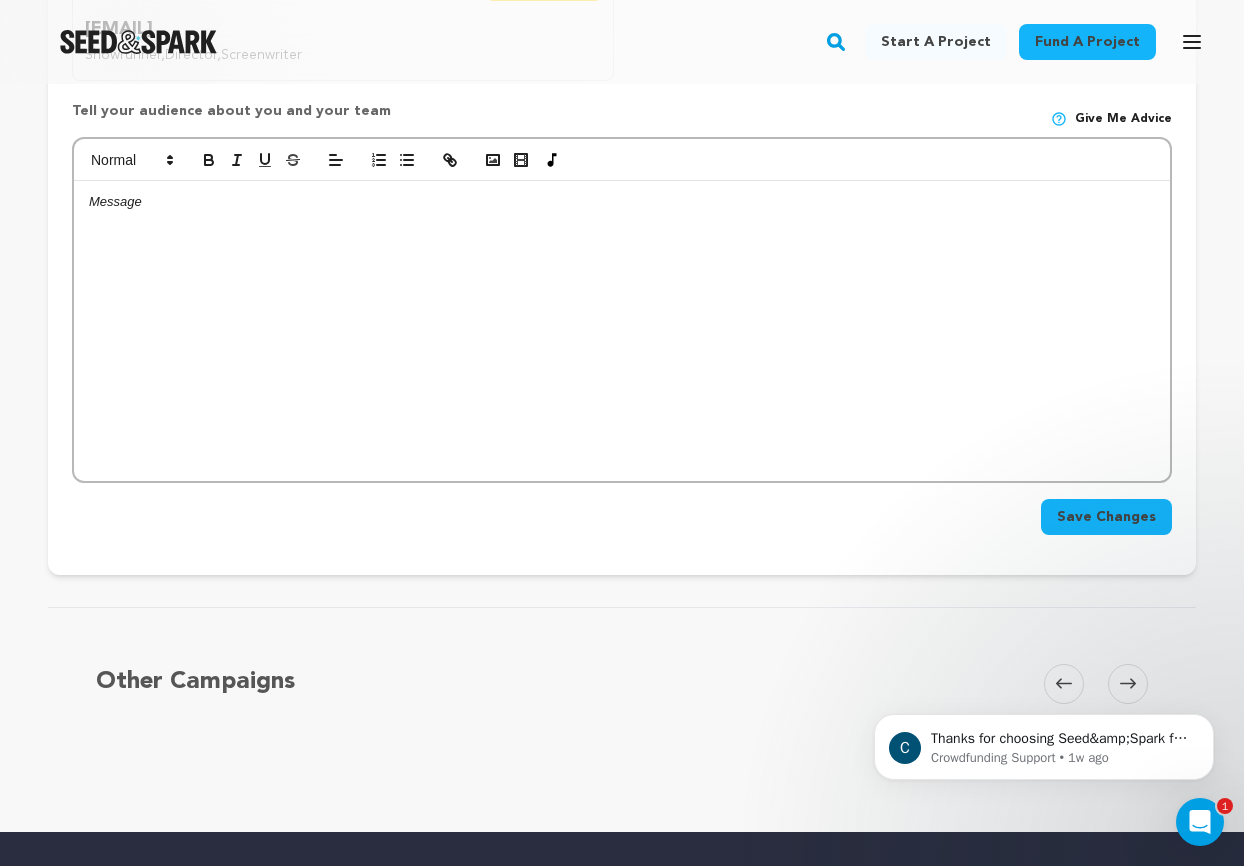 scroll, scrollTop: 809, scrollLeft: 0, axis: vertical 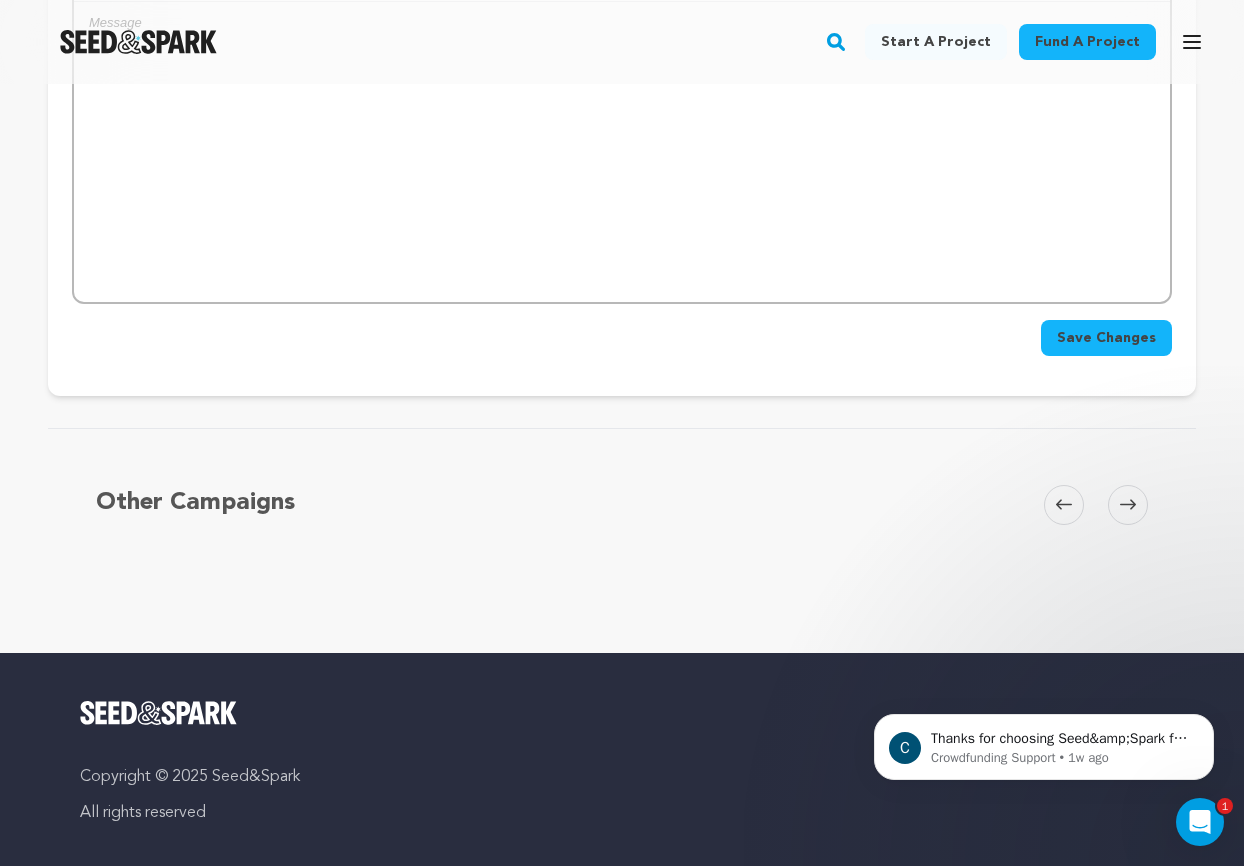 click on "Save Changes" at bounding box center (1106, 338) 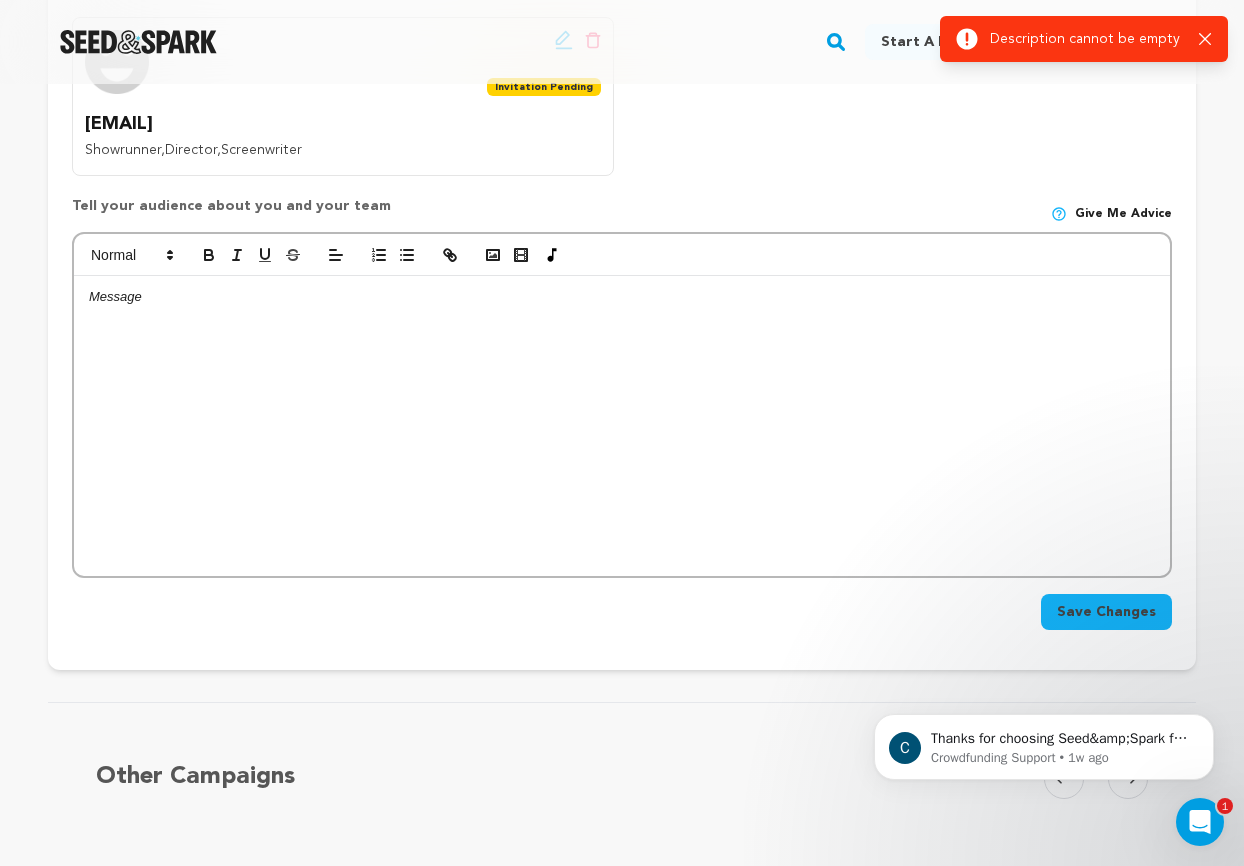 scroll, scrollTop: 509, scrollLeft: 0, axis: vertical 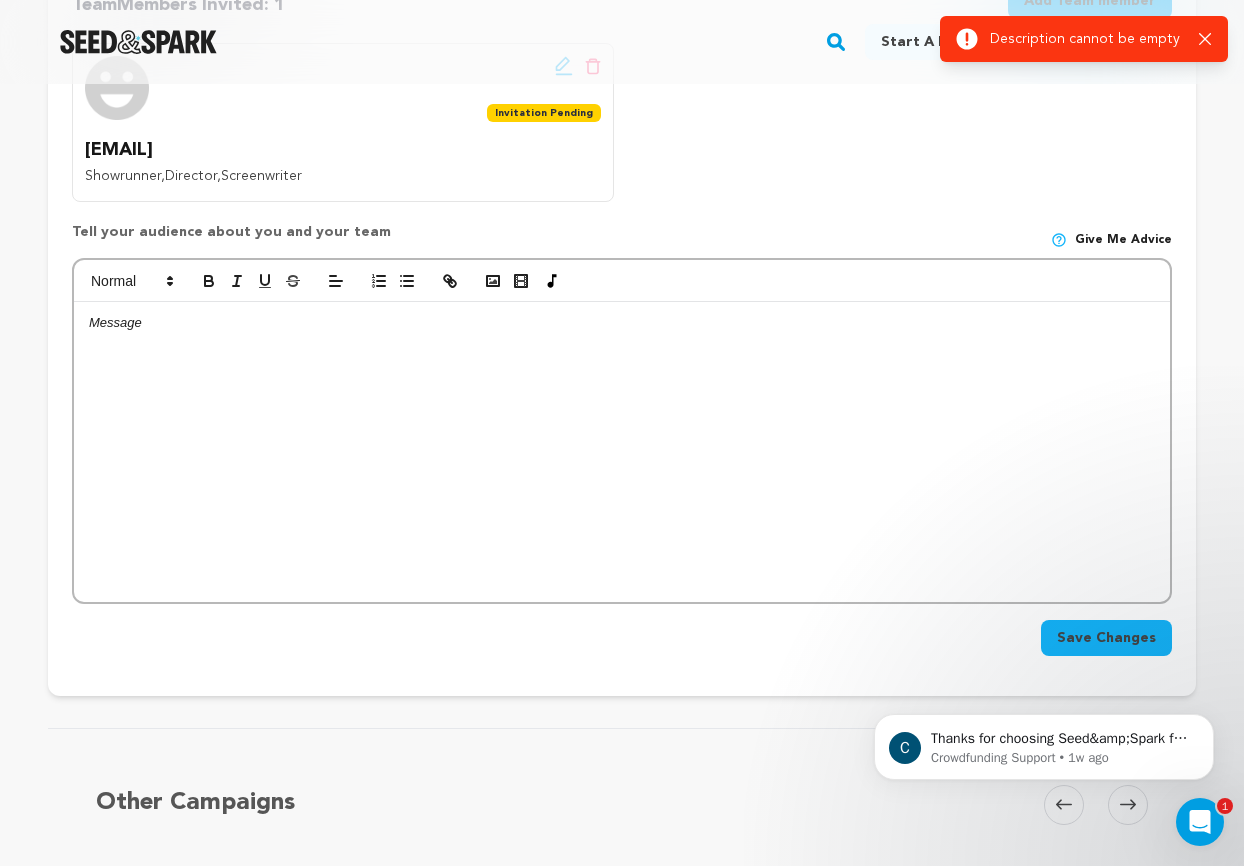 click at bounding box center (622, 452) 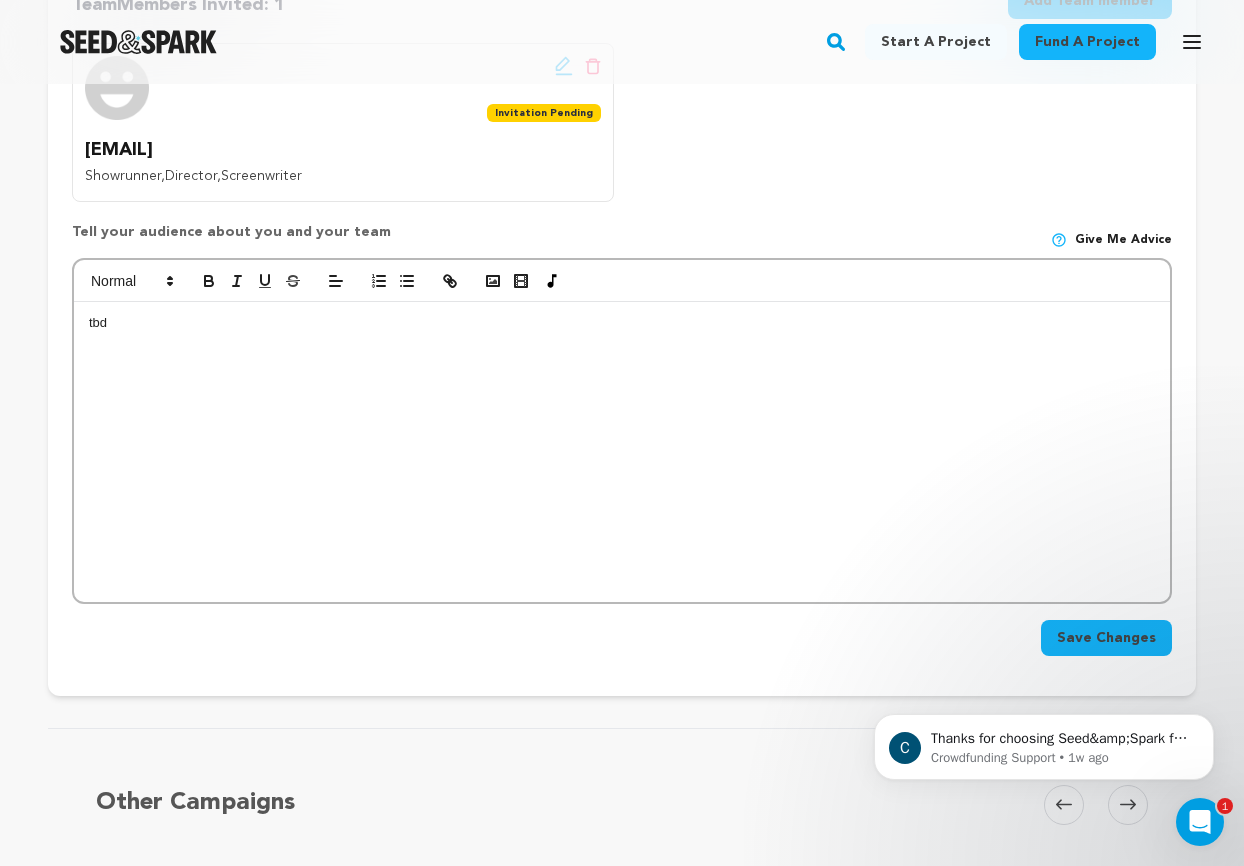 click on "Save Changes" at bounding box center (1106, 638) 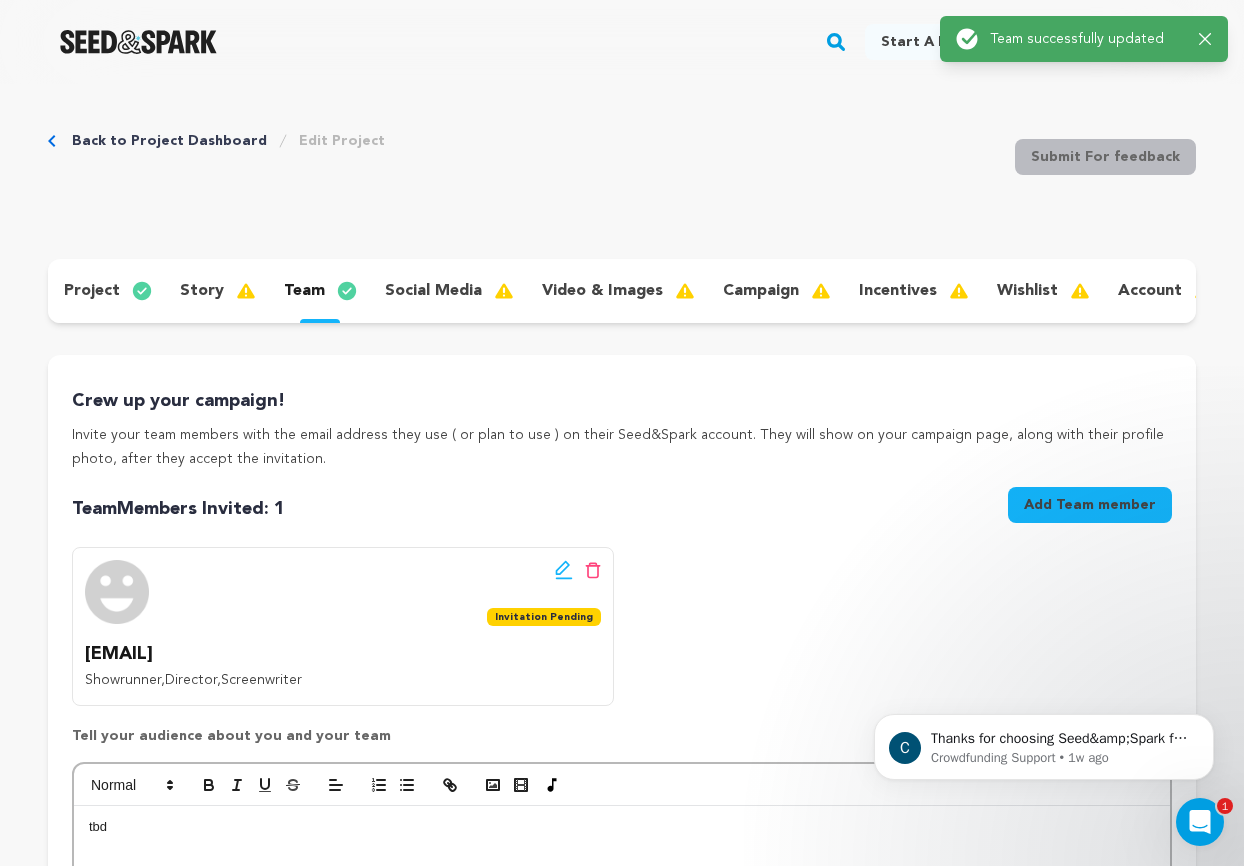 scroll, scrollTop: 0, scrollLeft: 0, axis: both 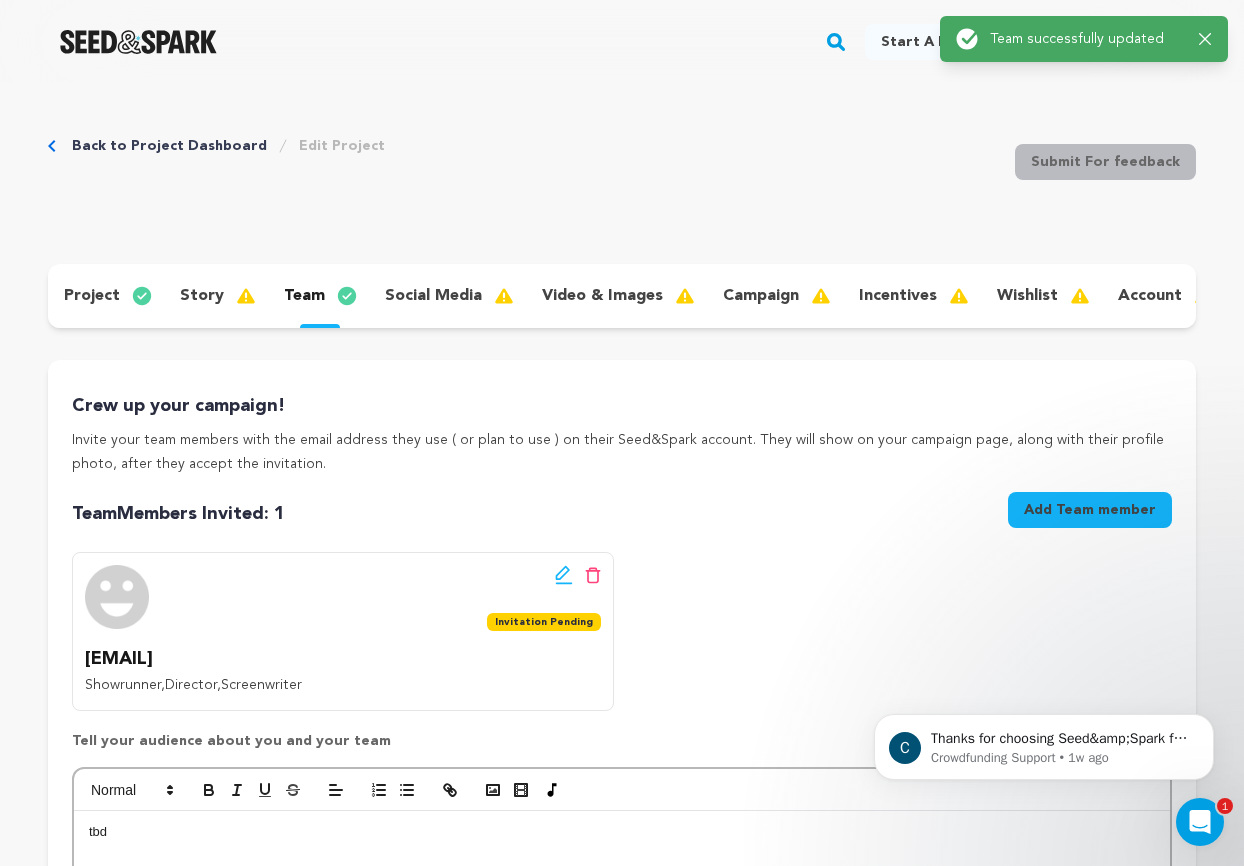 click on "social media" at bounding box center (447, 296) 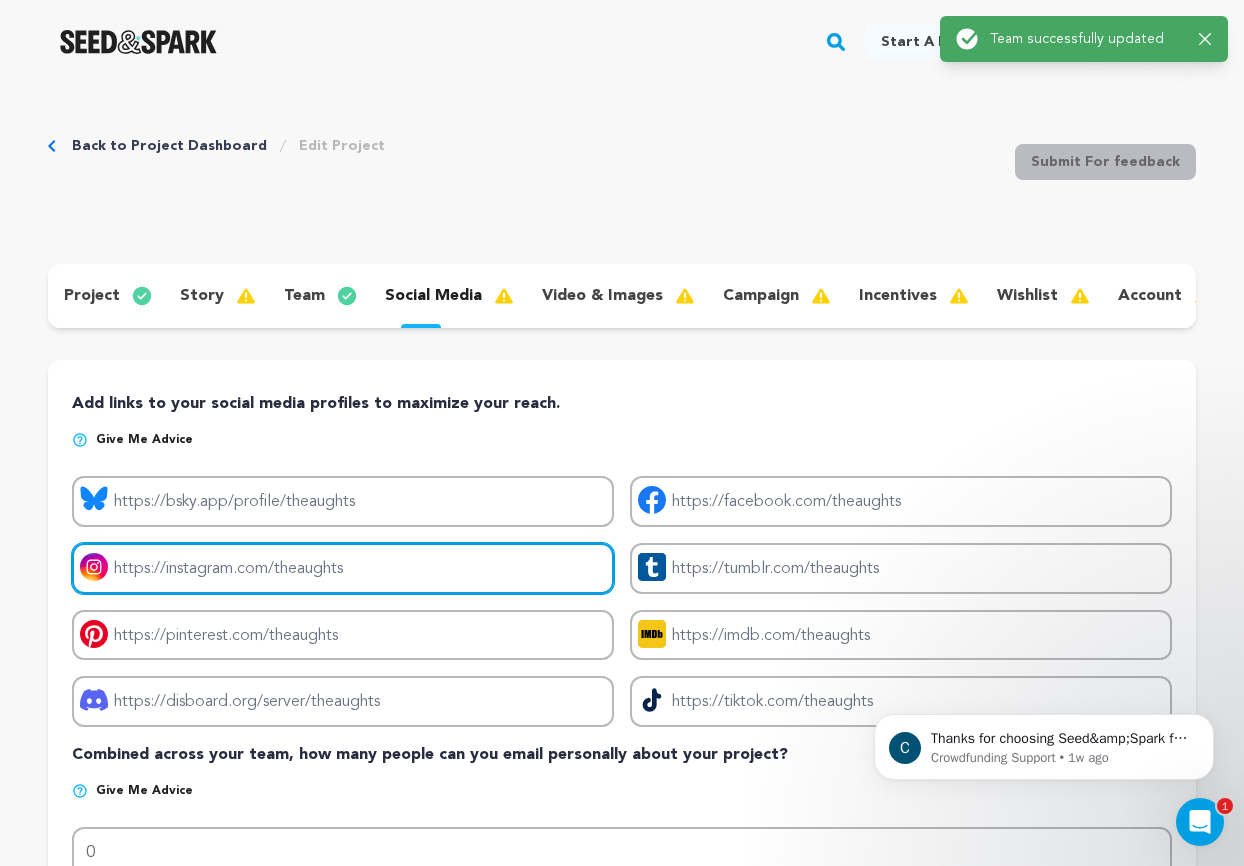 click on "Project instagram link" at bounding box center (343, 568) 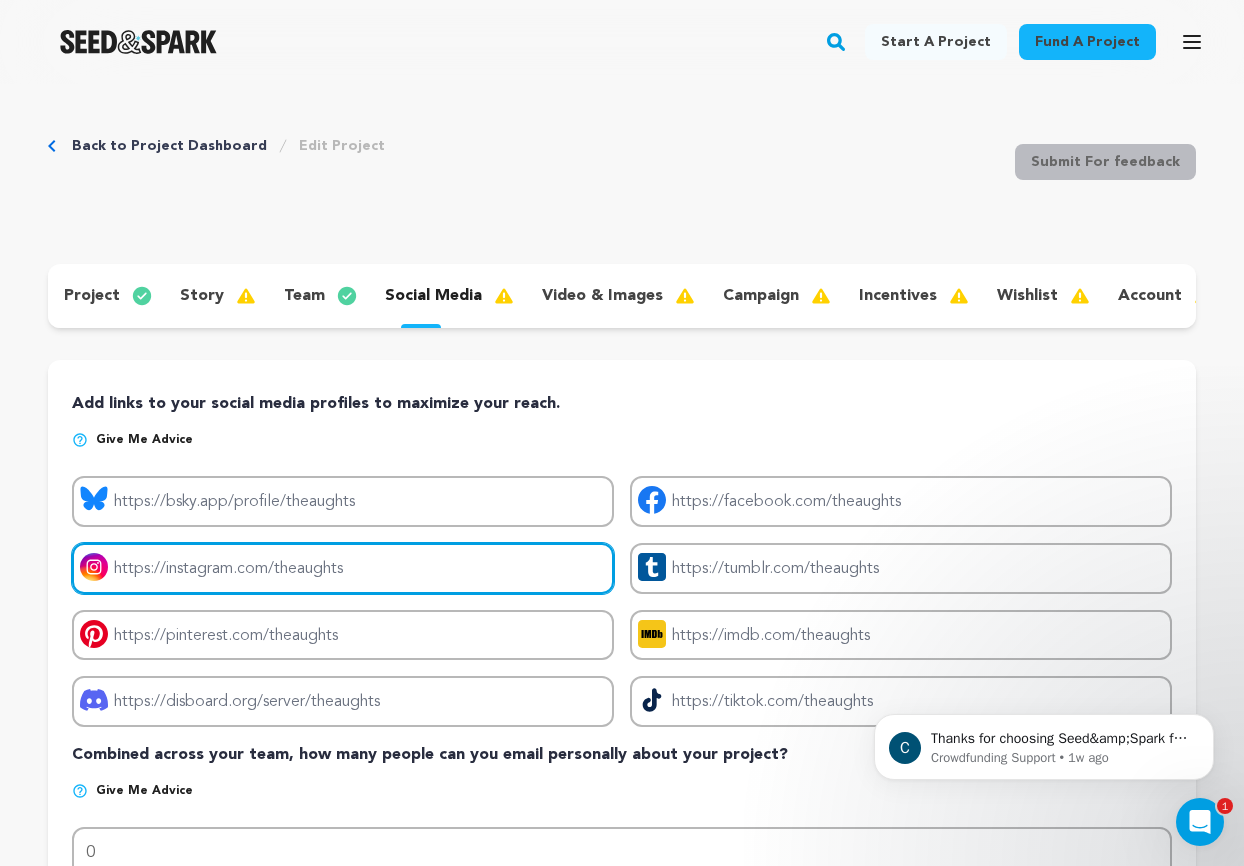 paste on "https://www.instagram.com/theaughtstv/" 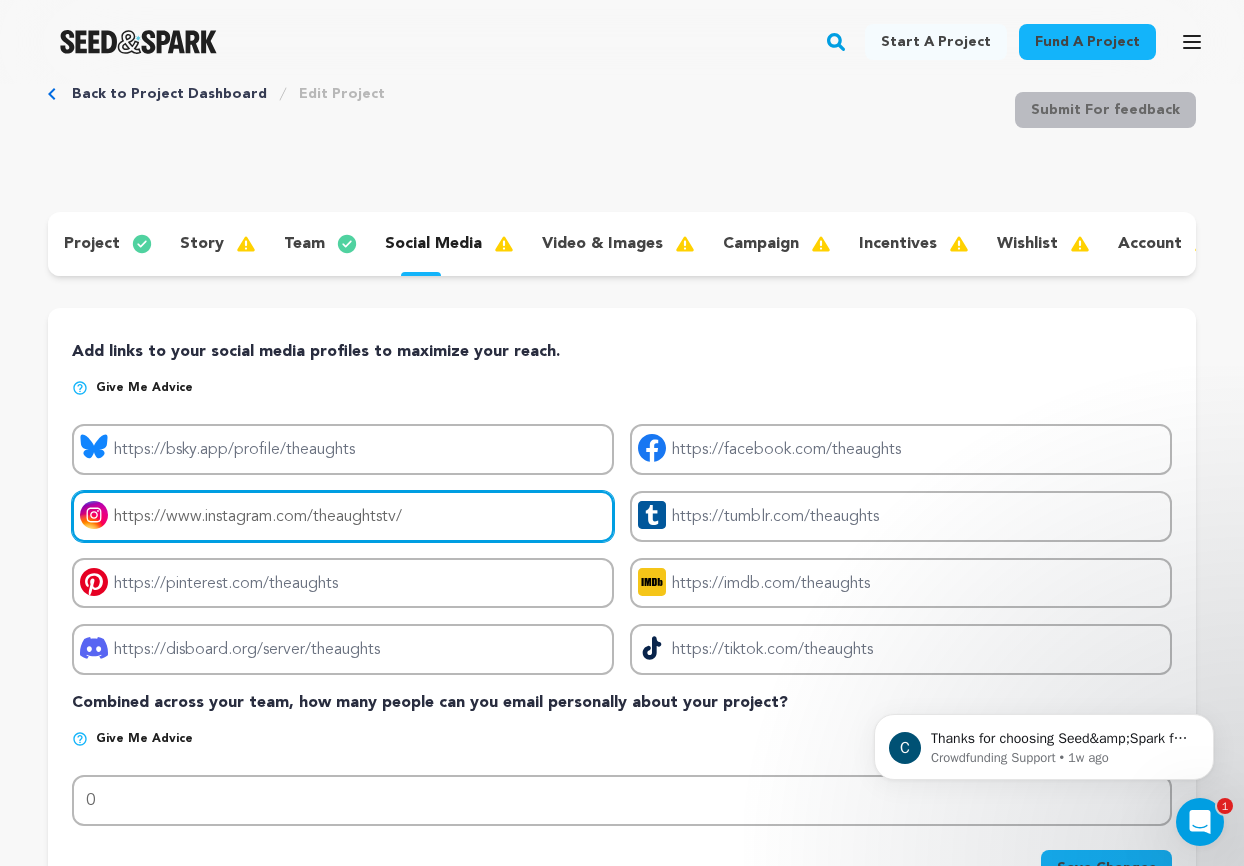 scroll, scrollTop: 71, scrollLeft: 0, axis: vertical 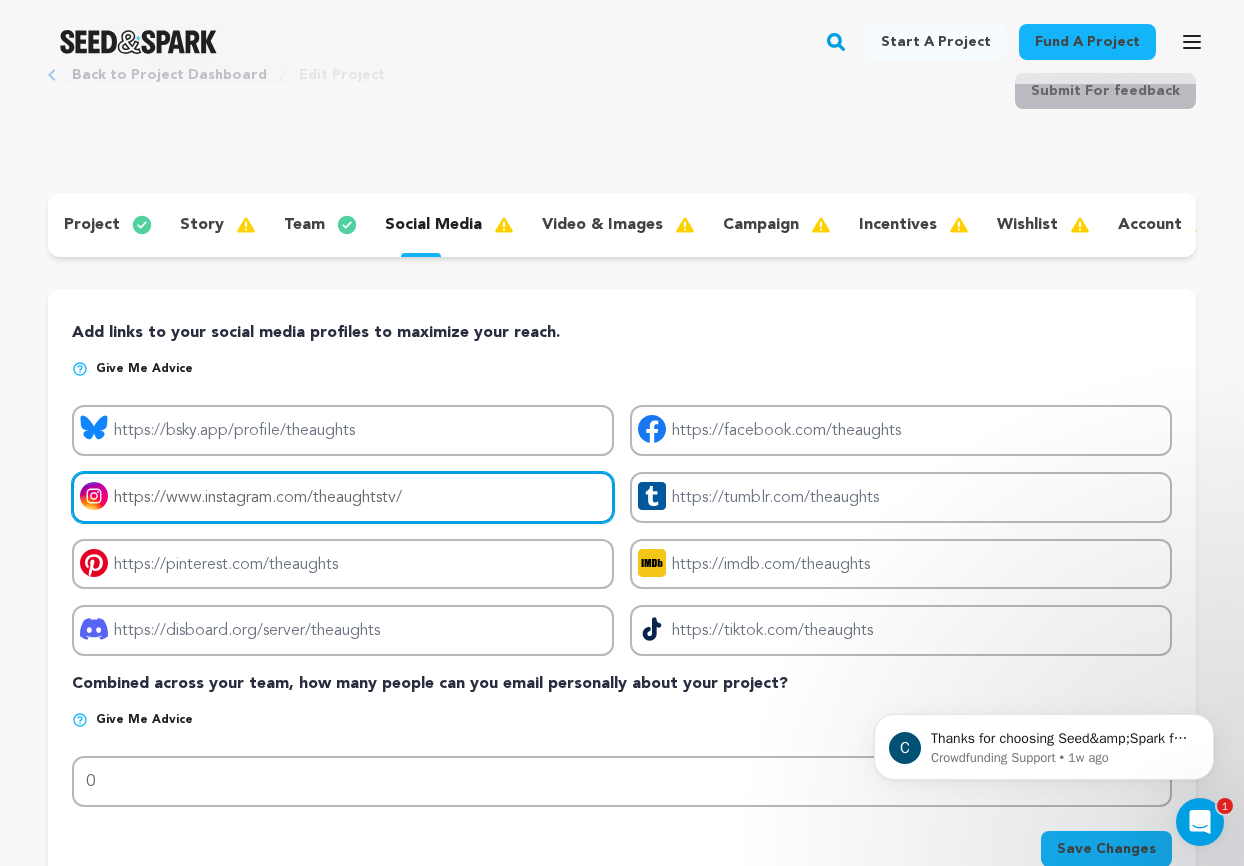 type on "https://www.instagram.com/theaughtstv/" 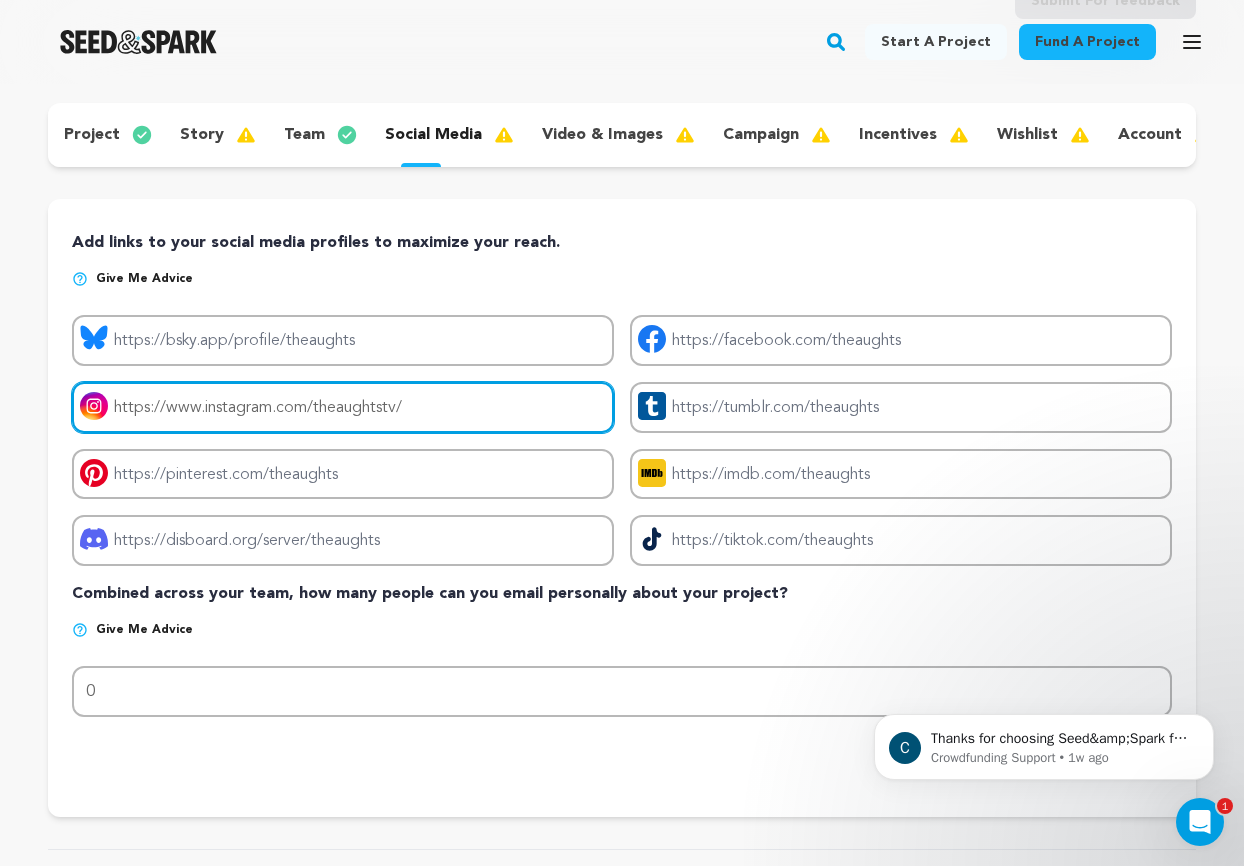 scroll, scrollTop: 165, scrollLeft: 0, axis: vertical 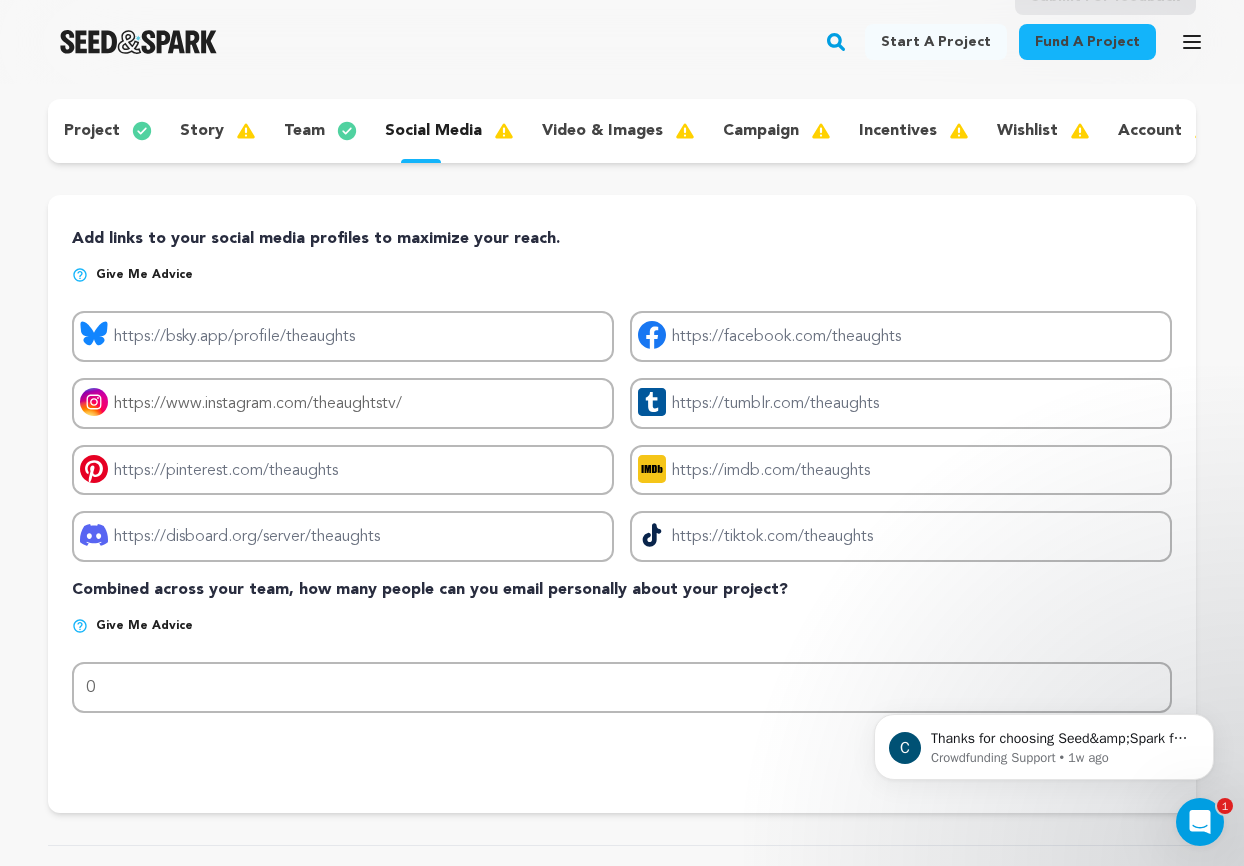 click on "Save Changes" at bounding box center (1106, 755) 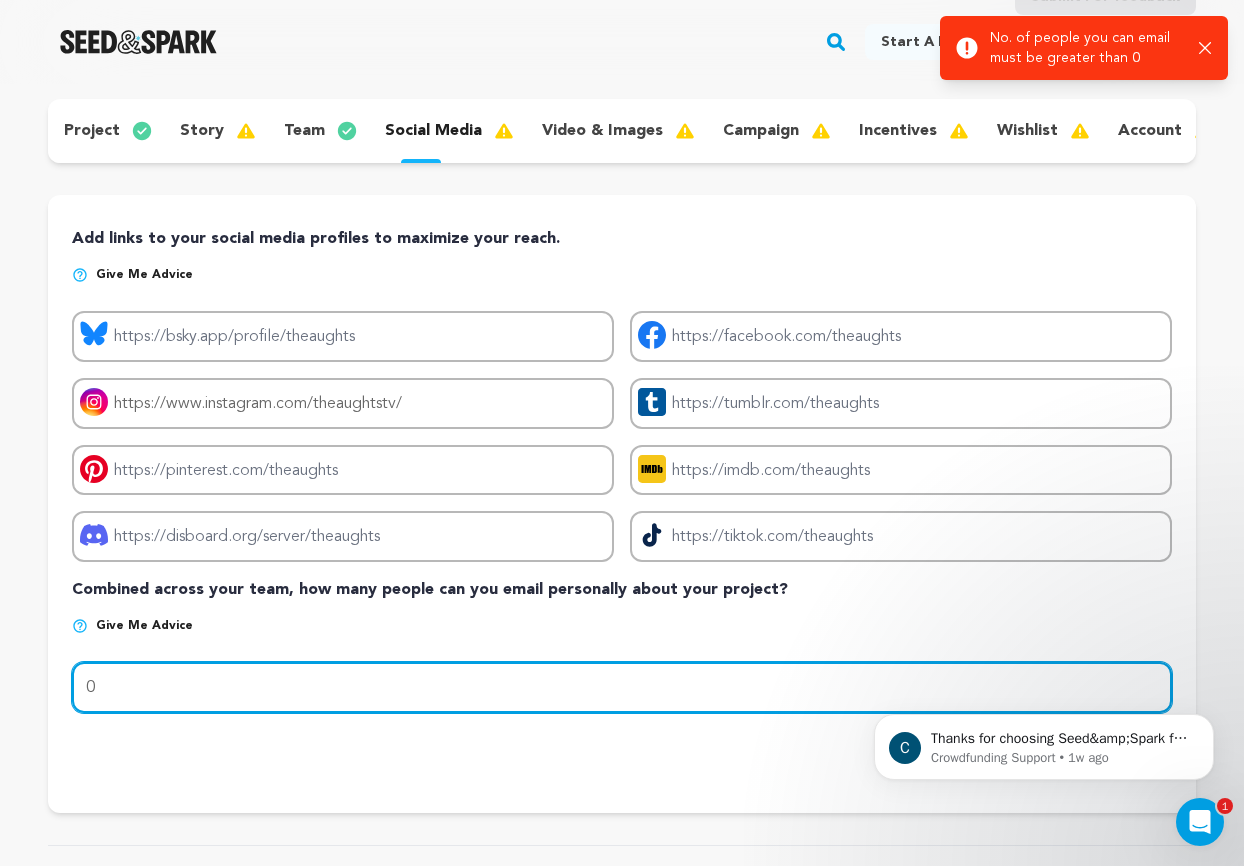 click on "0" at bounding box center (622, 687) 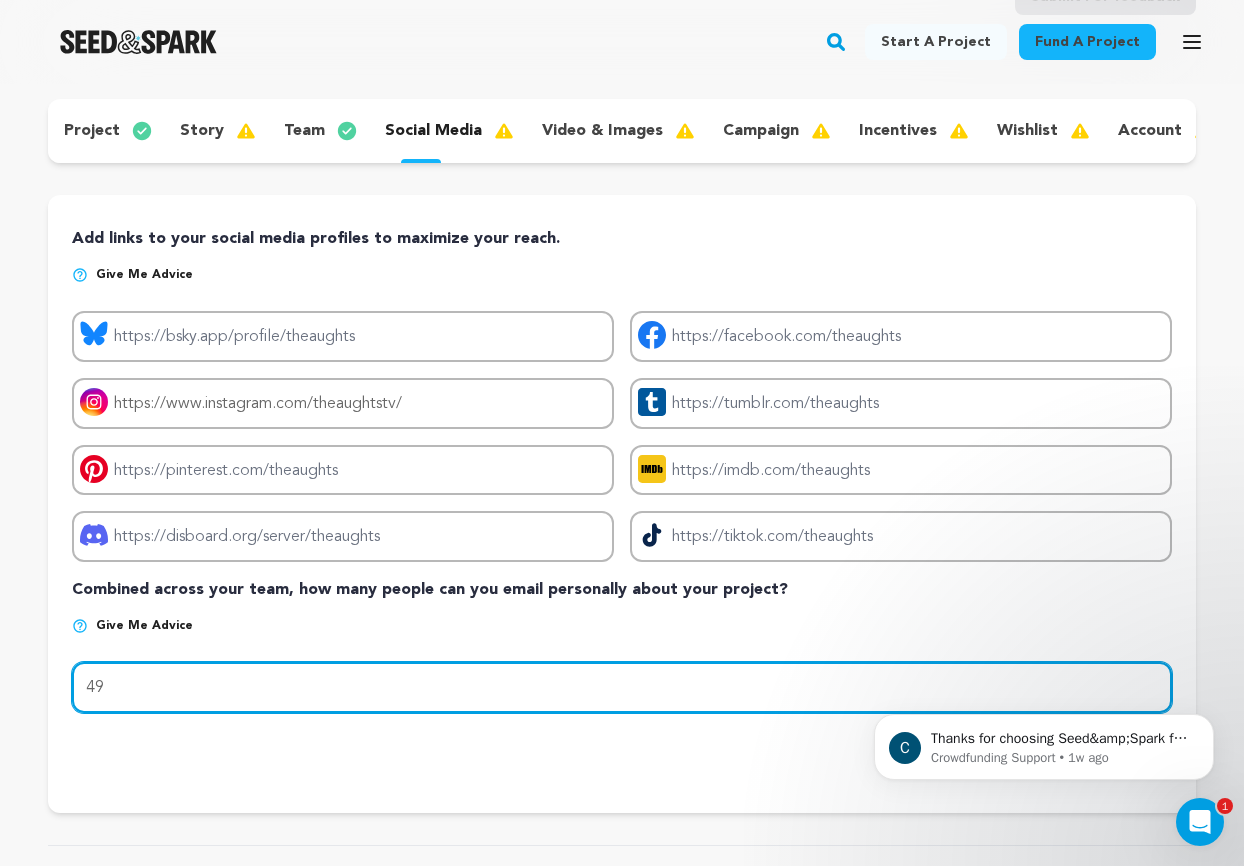 type on "4" 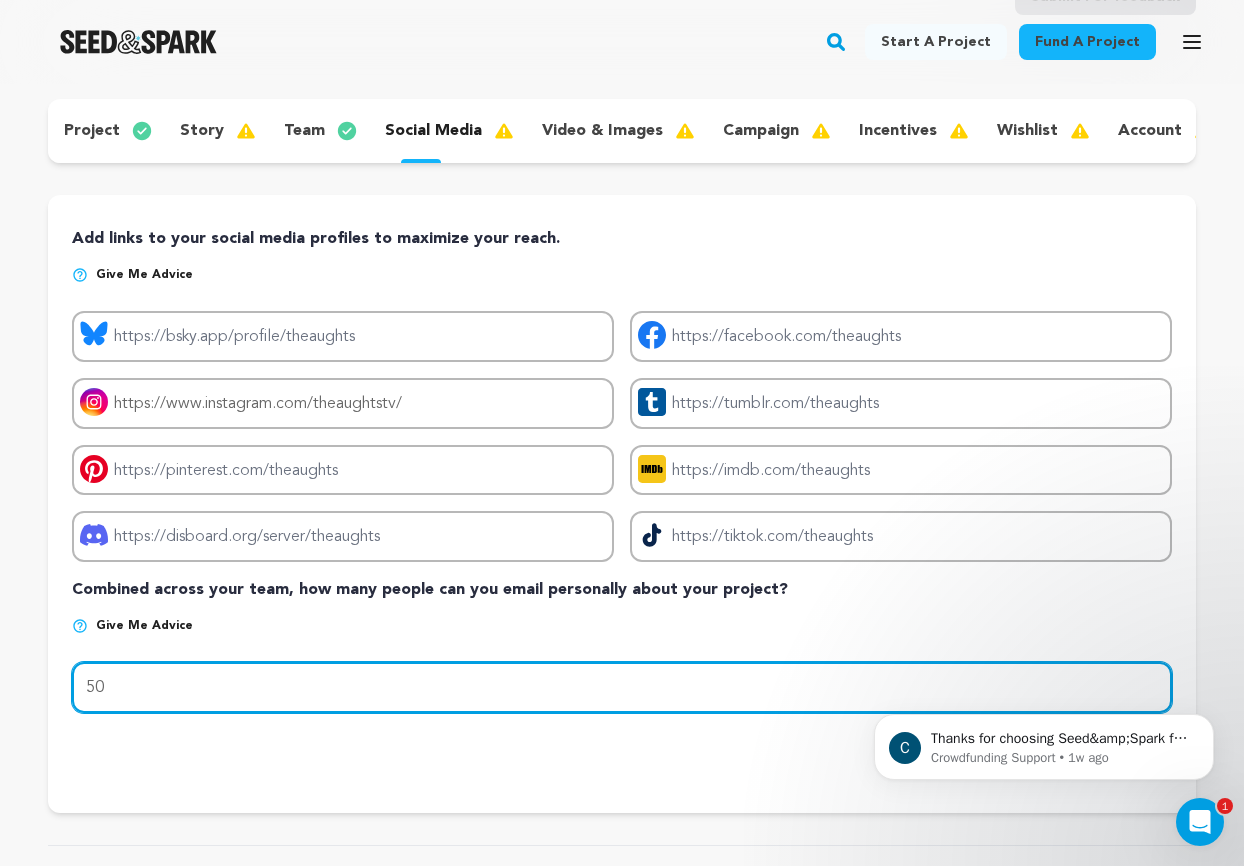 type on "50" 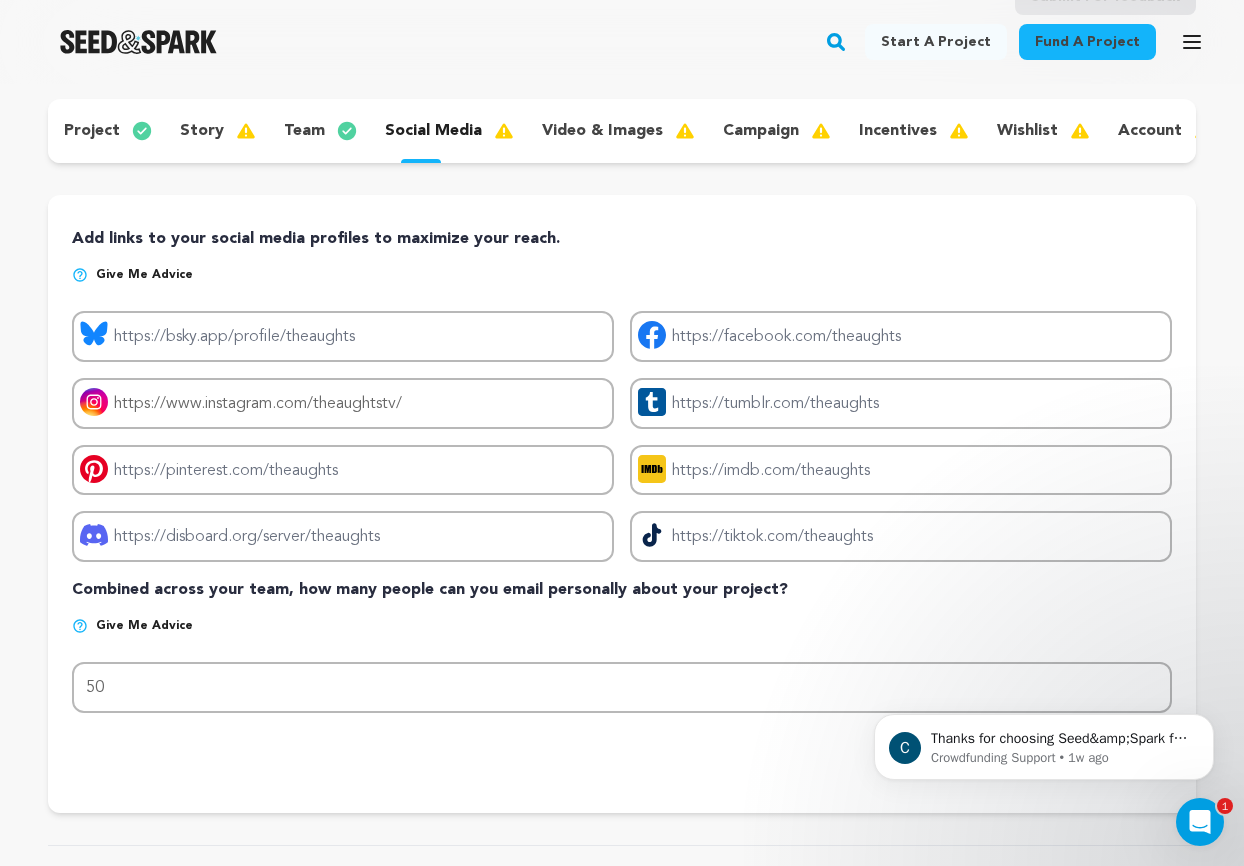 click on "Save Changes" at bounding box center [1106, 755] 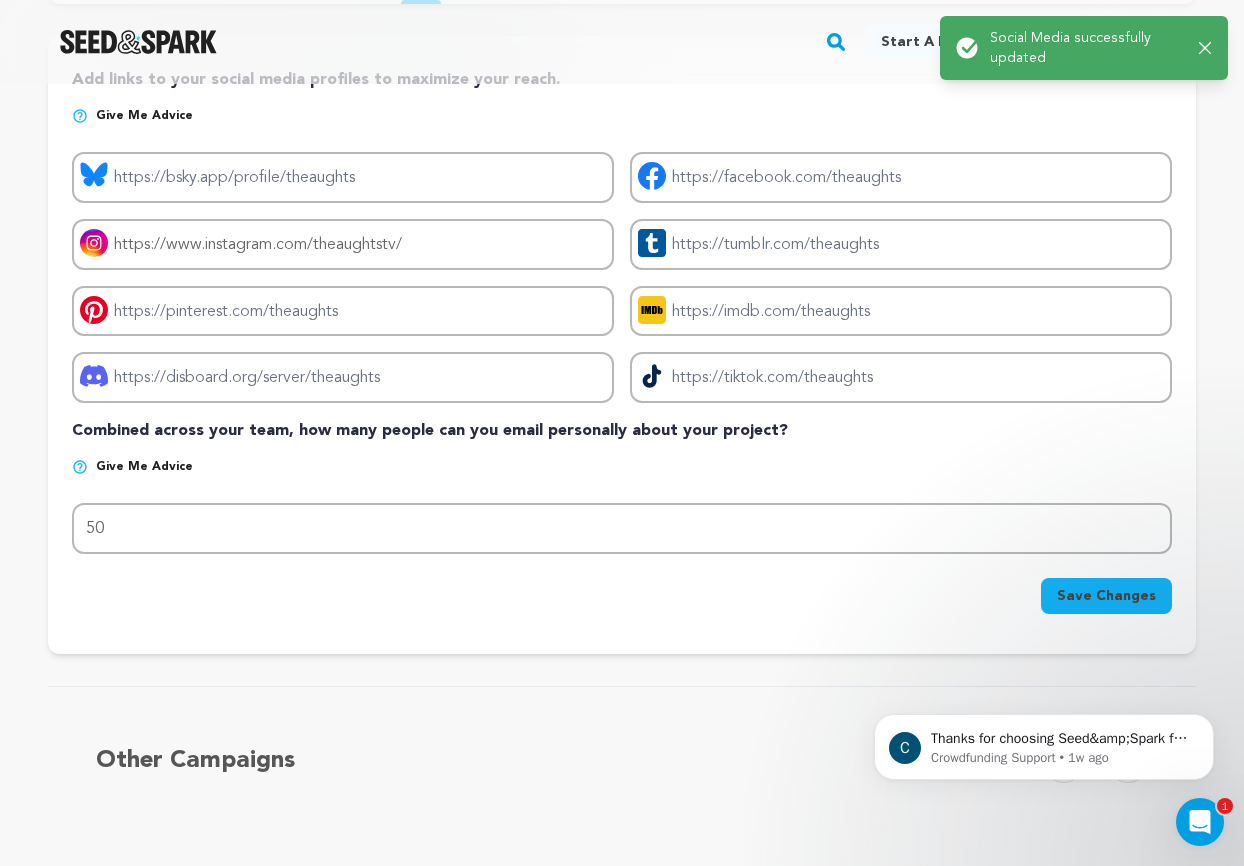 scroll, scrollTop: 156, scrollLeft: 0, axis: vertical 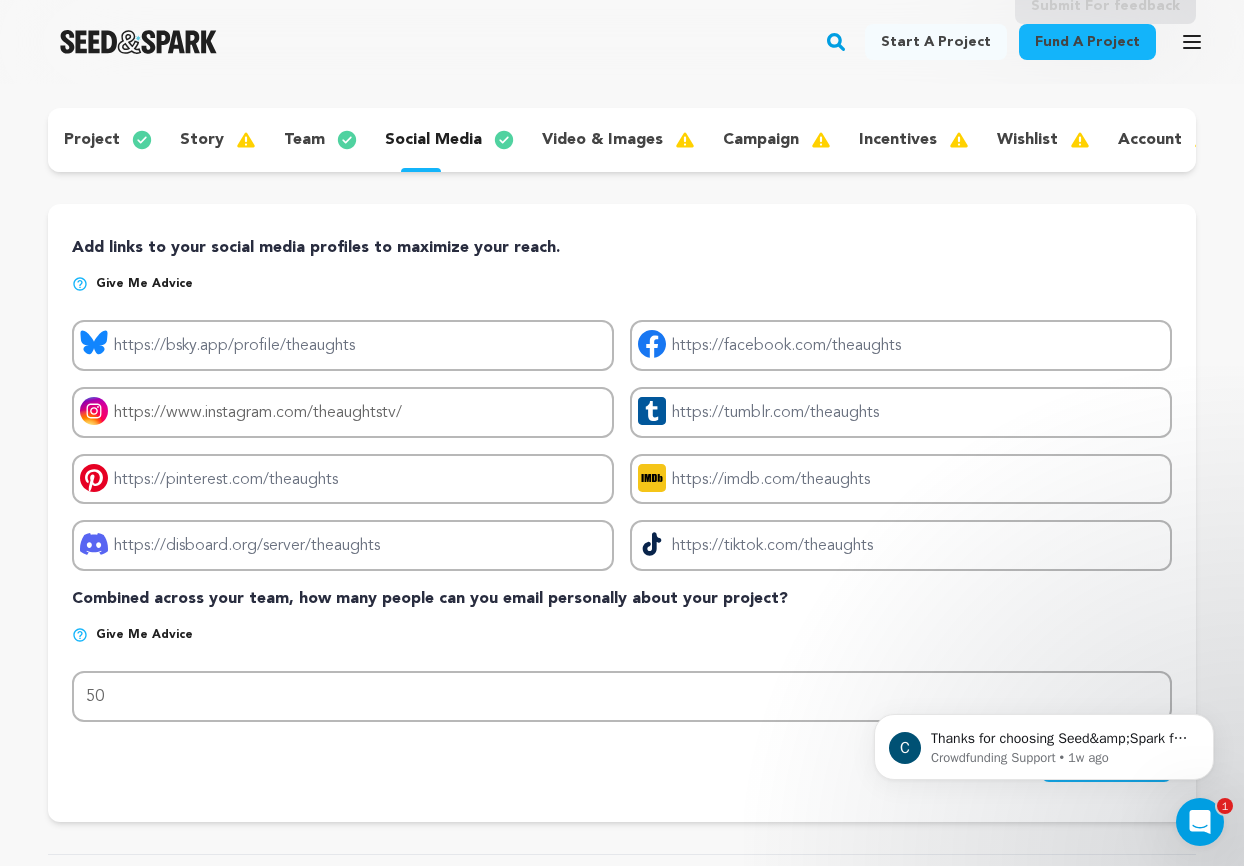 click on "video & images" at bounding box center [602, 140] 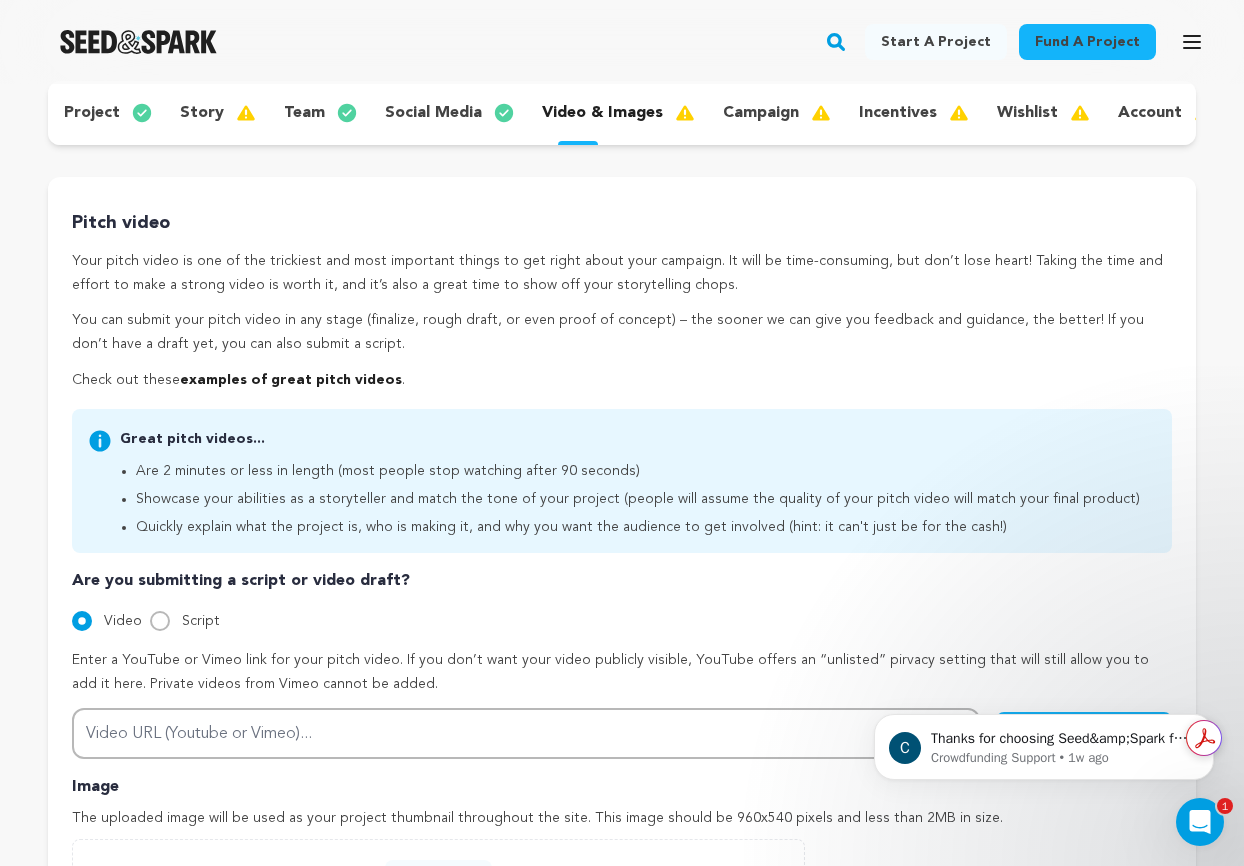 scroll, scrollTop: 161, scrollLeft: 0, axis: vertical 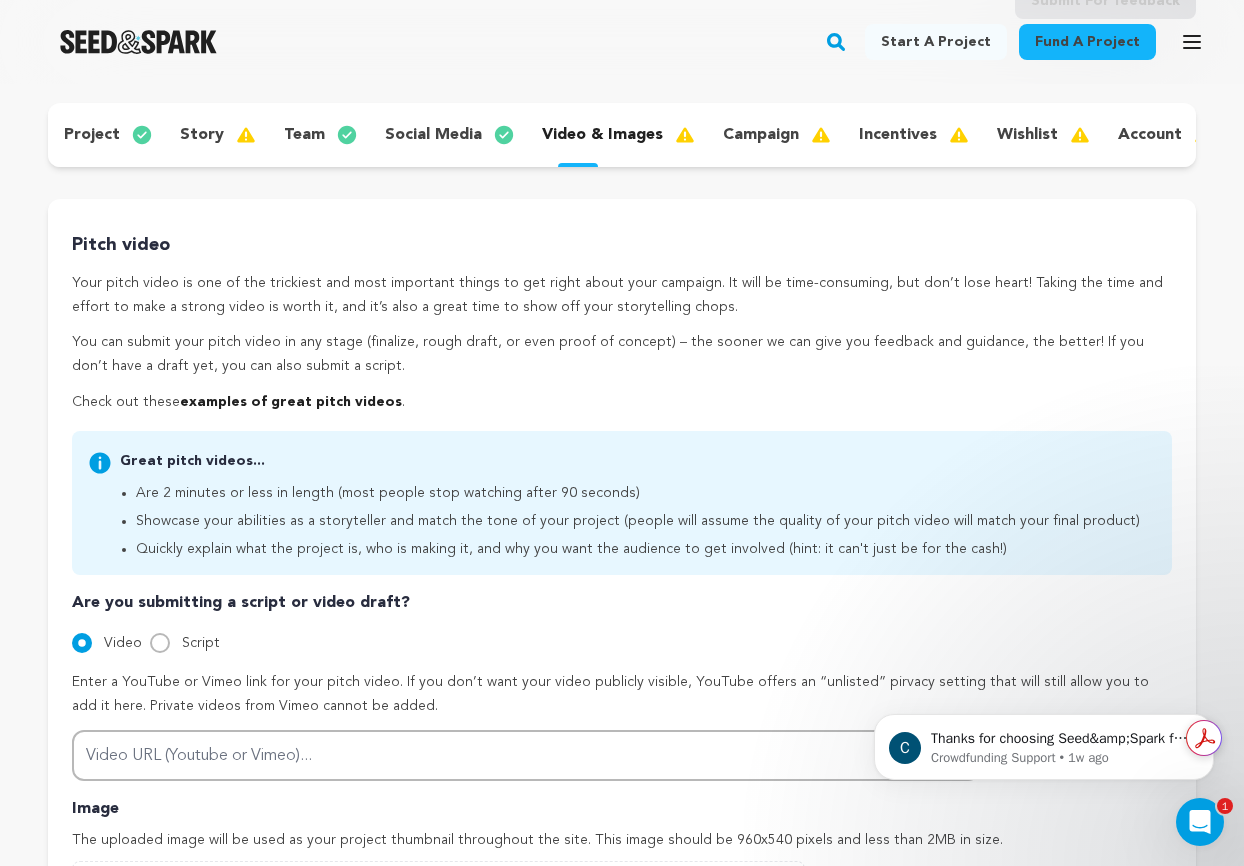 click on "campaign" at bounding box center (775, 135) 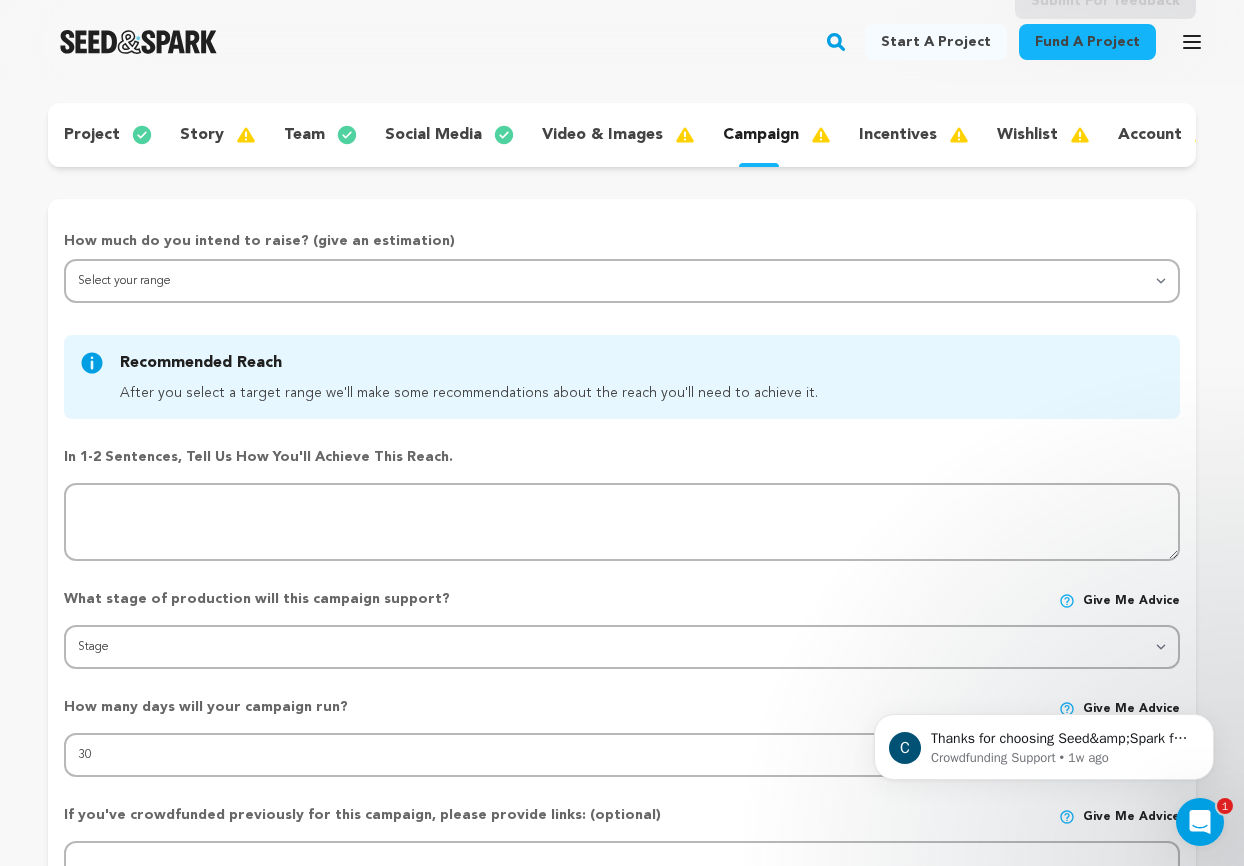 scroll, scrollTop: 0, scrollLeft: 0, axis: both 